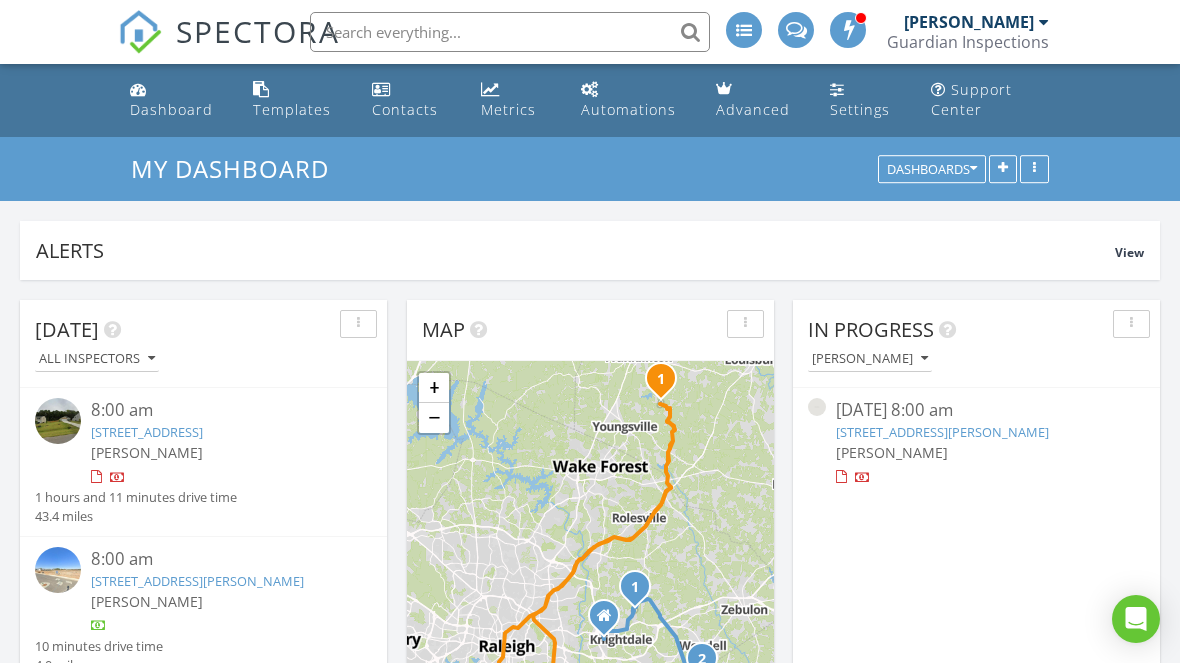 scroll, scrollTop: 1307, scrollLeft: 0, axis: vertical 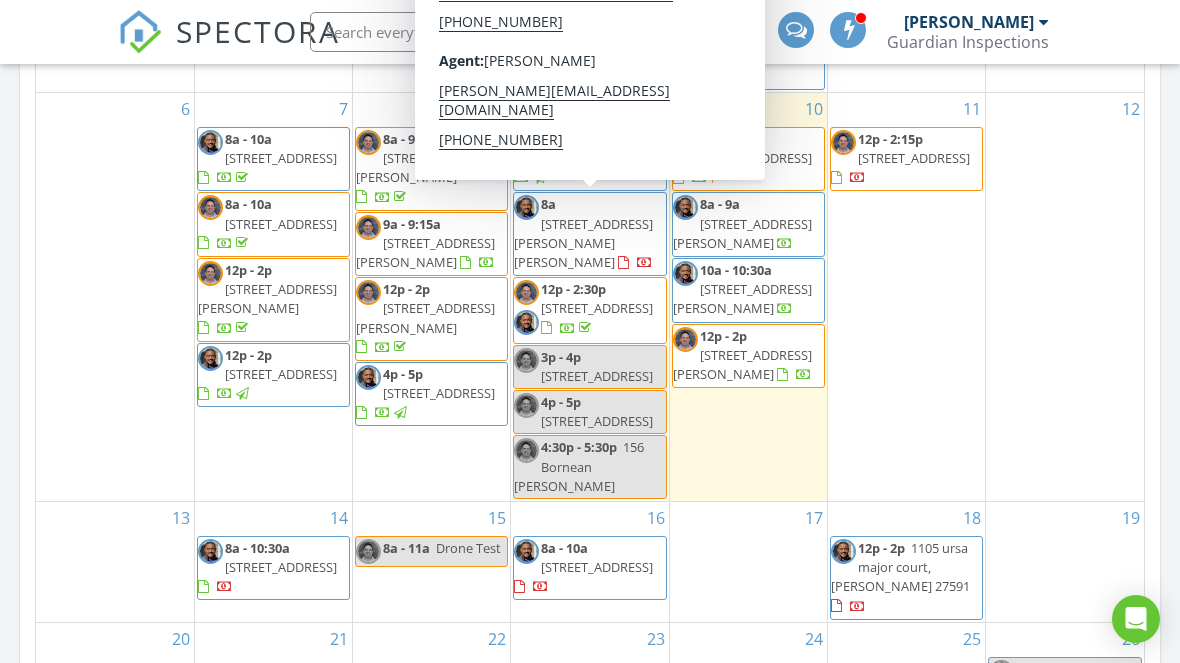 click on "235 Eason Crk Wy, Clayton 27527" at bounding box center (583, 243) 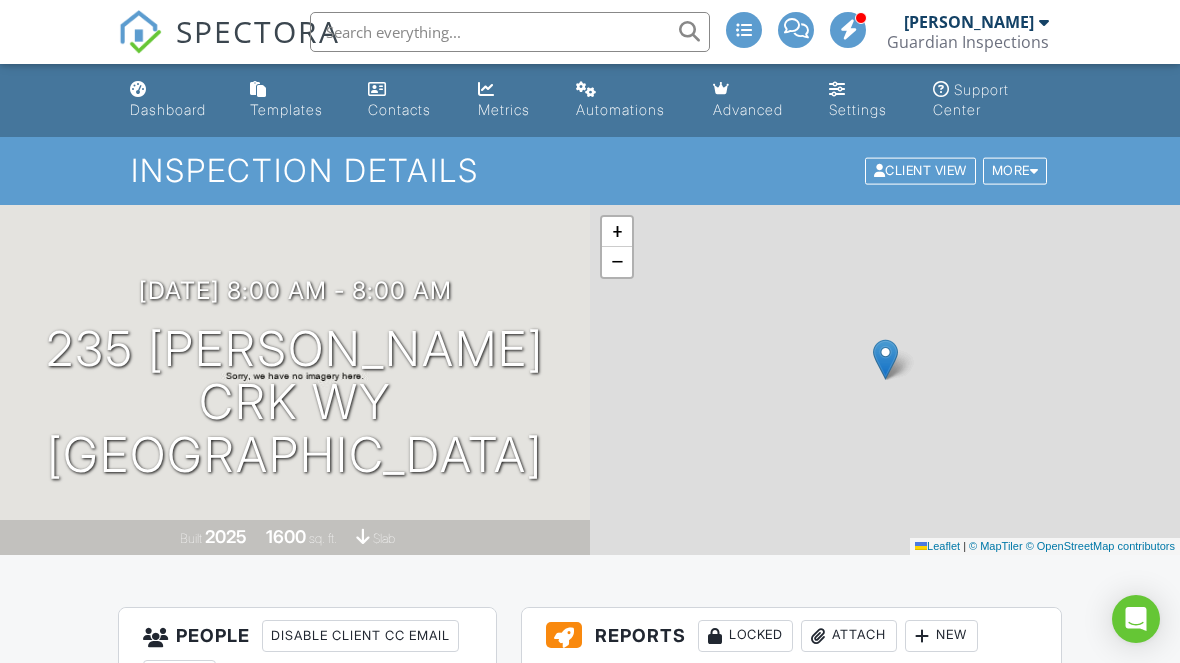 scroll, scrollTop: 0, scrollLeft: 0, axis: both 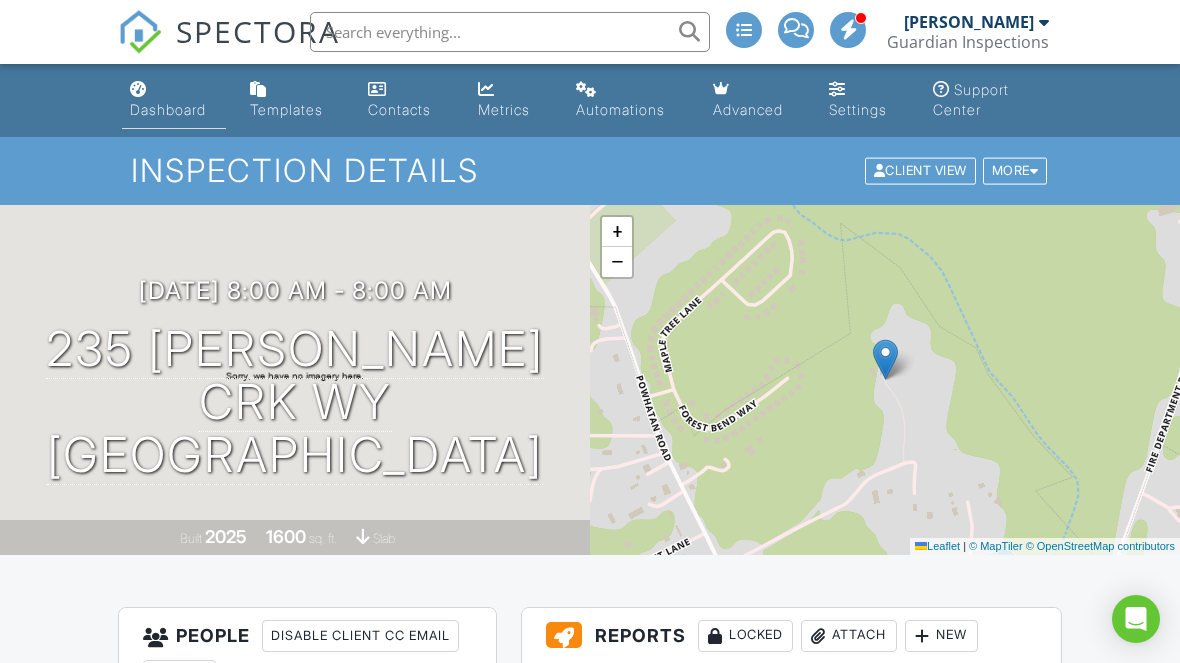 click on "Dashboard" at bounding box center [168, 109] 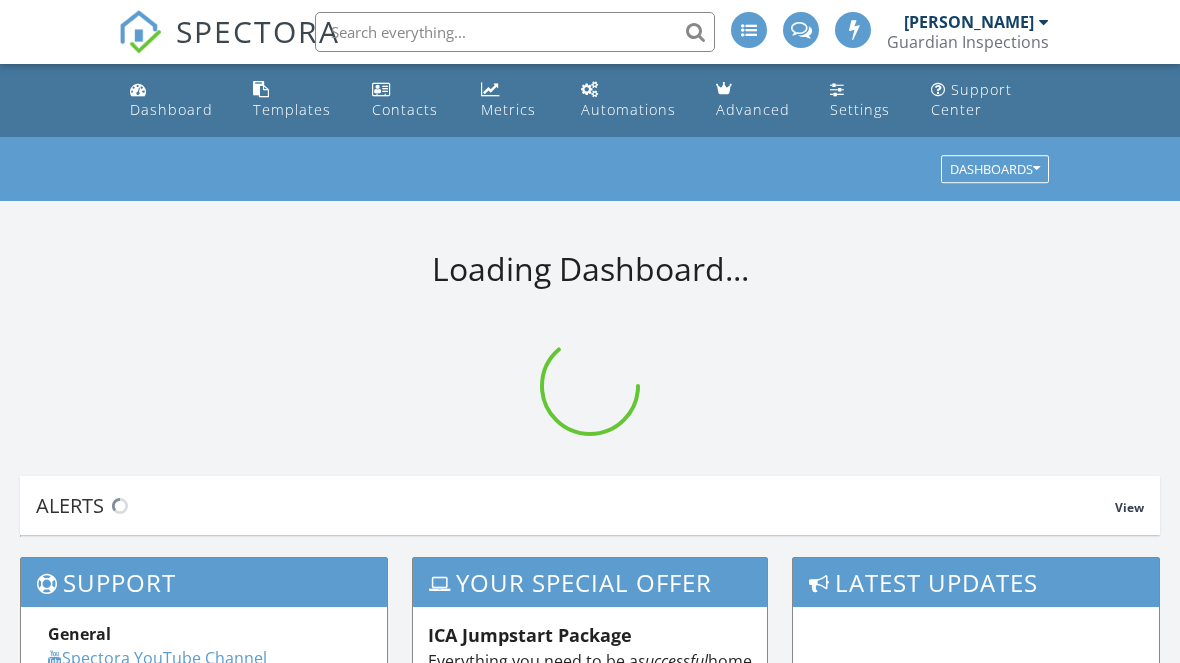 scroll, scrollTop: 0, scrollLeft: 0, axis: both 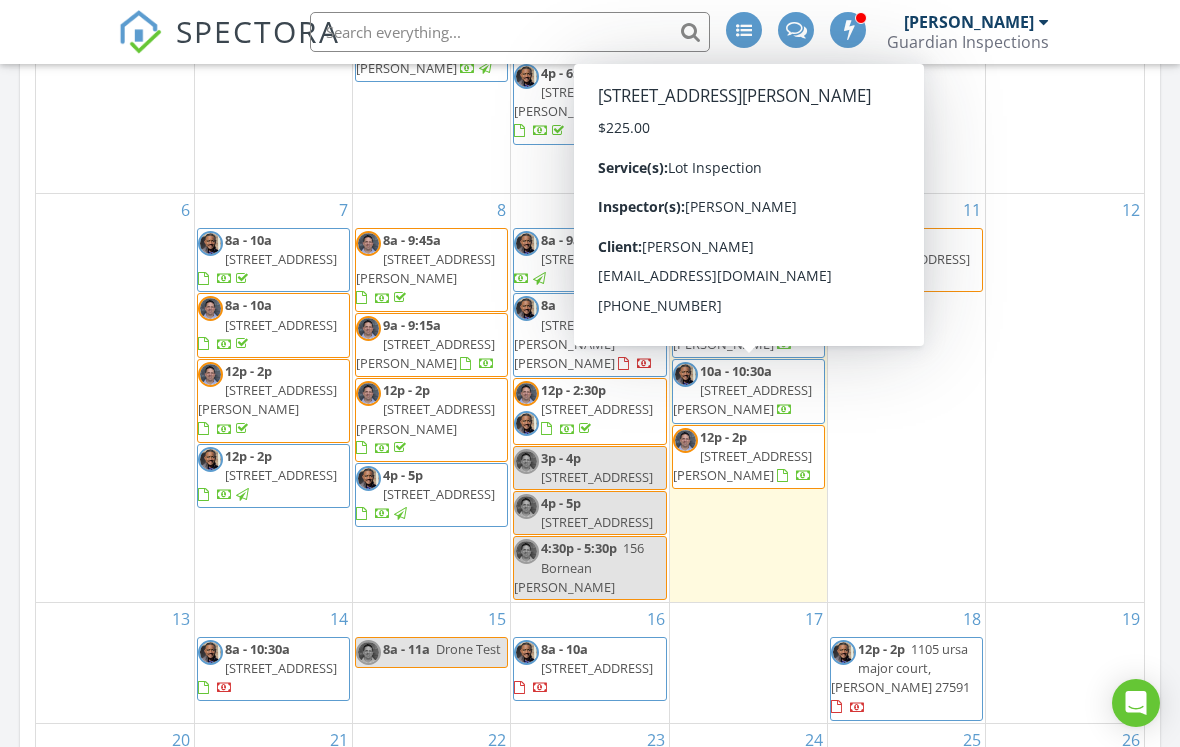 click on "[STREET_ADDRESS][PERSON_NAME]" at bounding box center (742, 399) 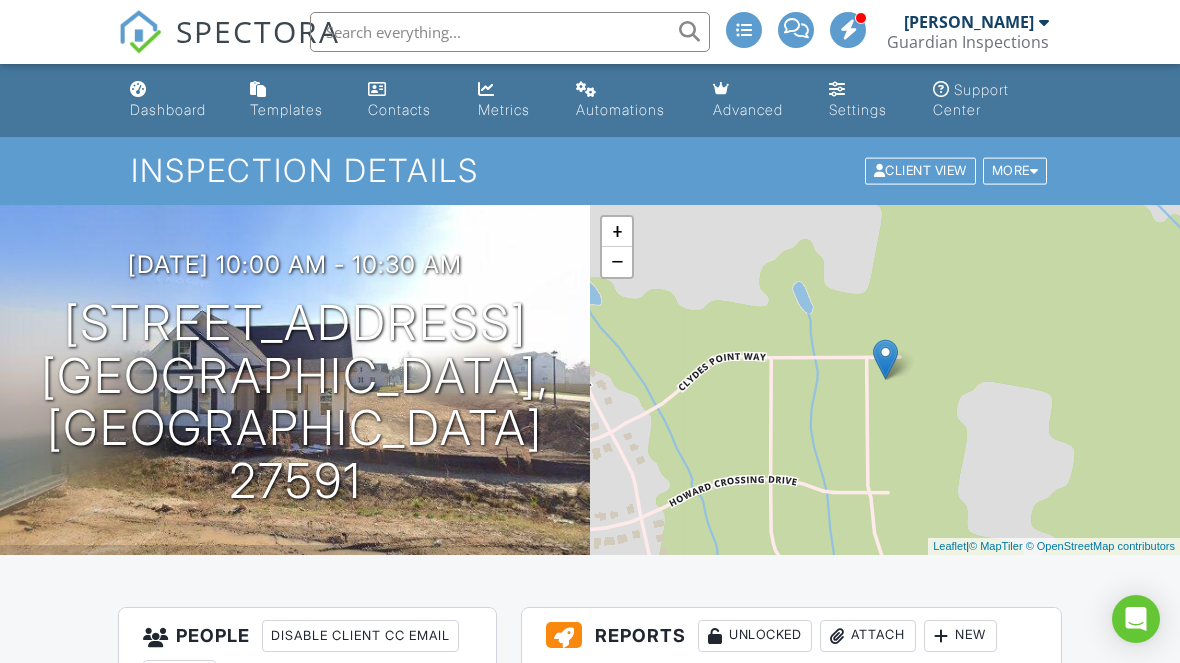 scroll, scrollTop: 0, scrollLeft: 0, axis: both 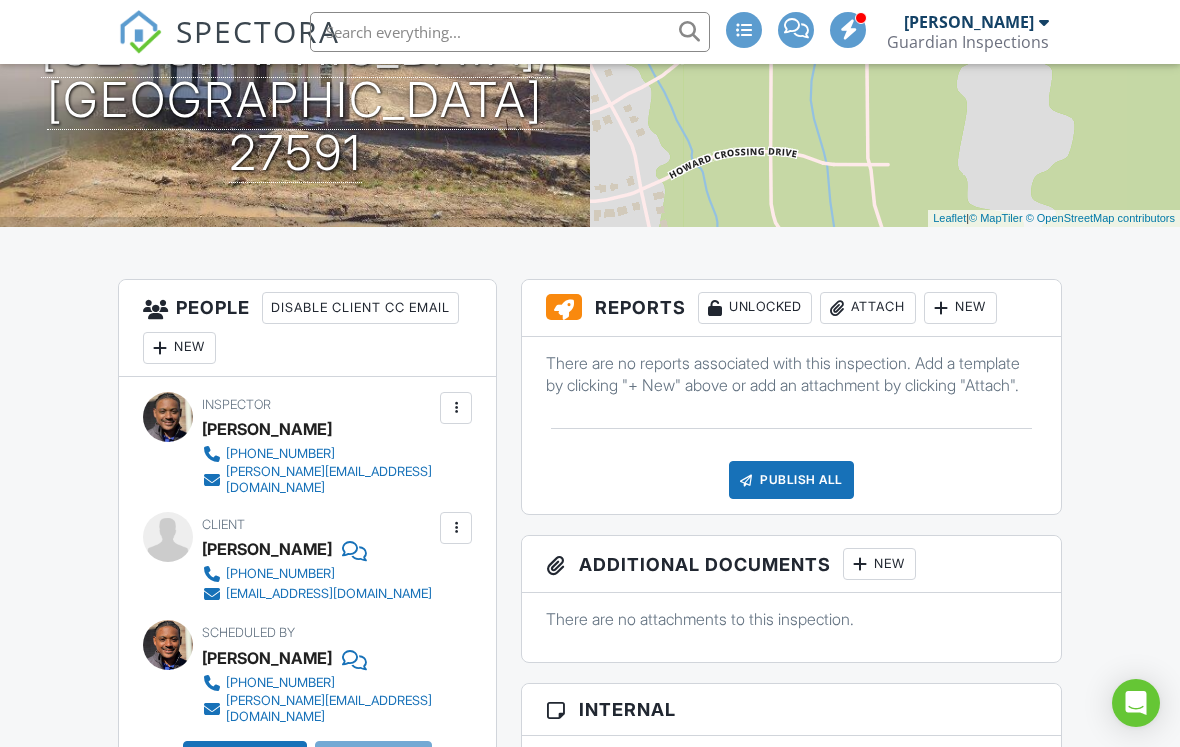 click on "New" at bounding box center (960, 308) 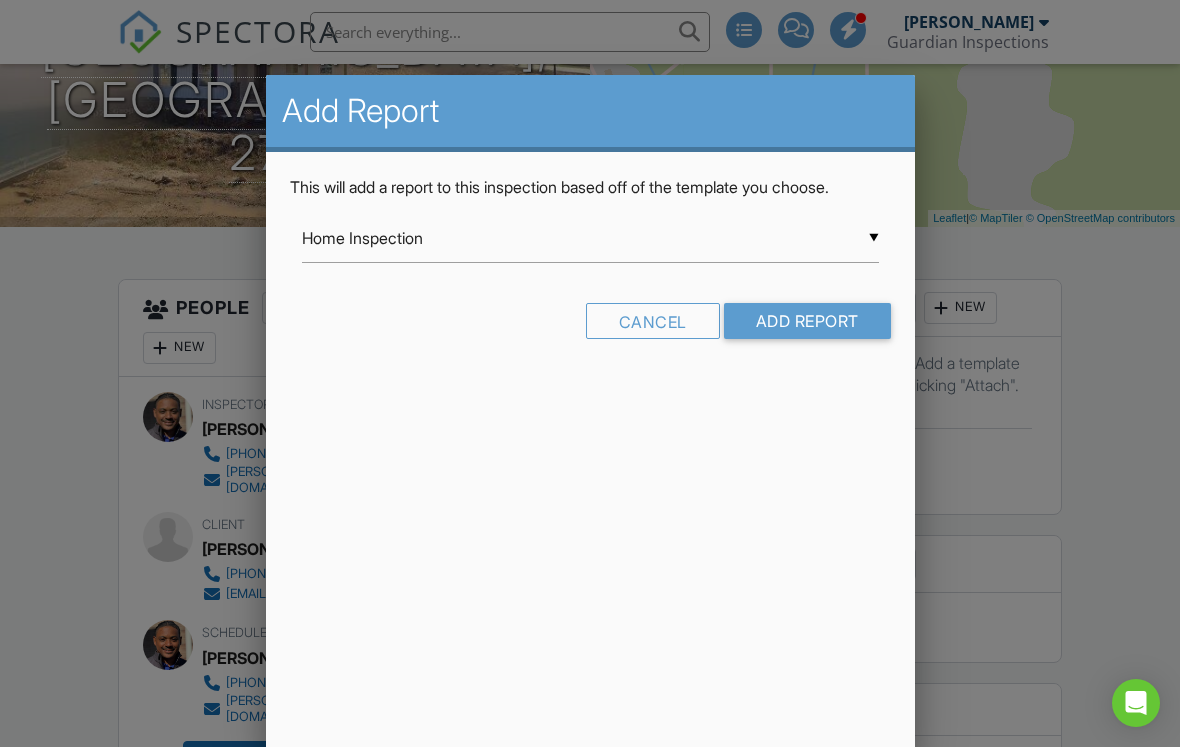 click on "Home Inspection" at bounding box center [590, 238] 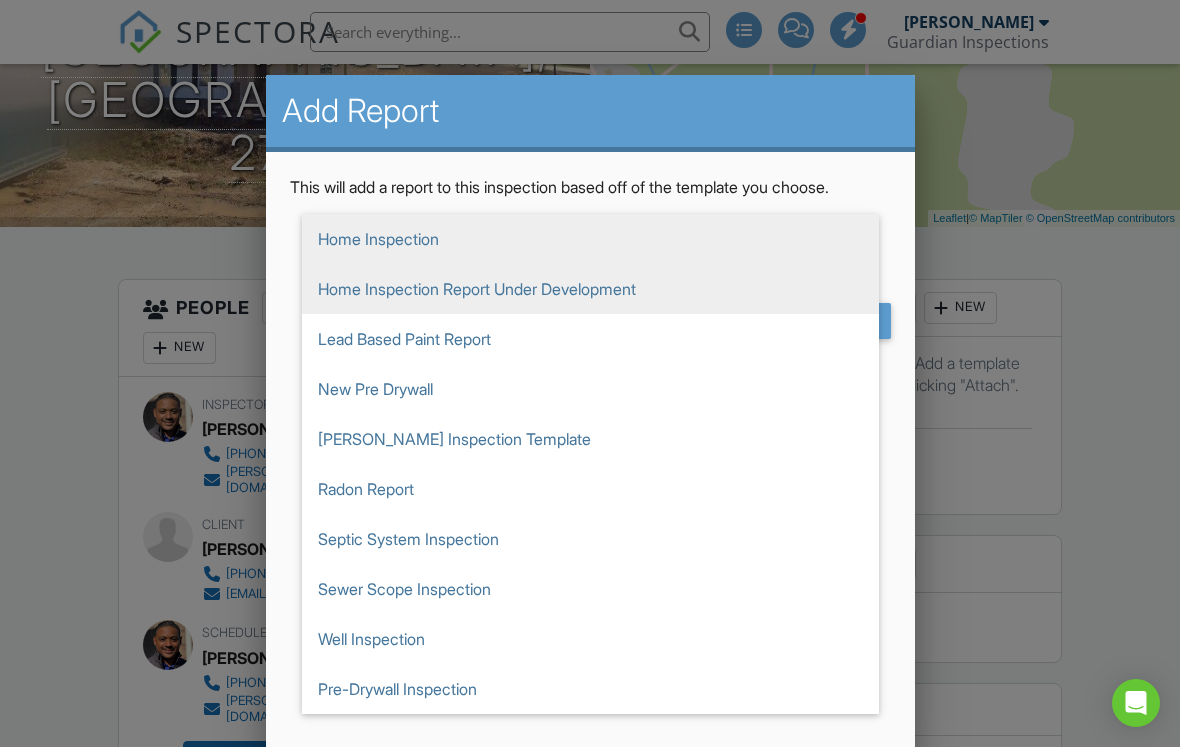 click on "Home Inspection Report Under Development" at bounding box center (590, 289) 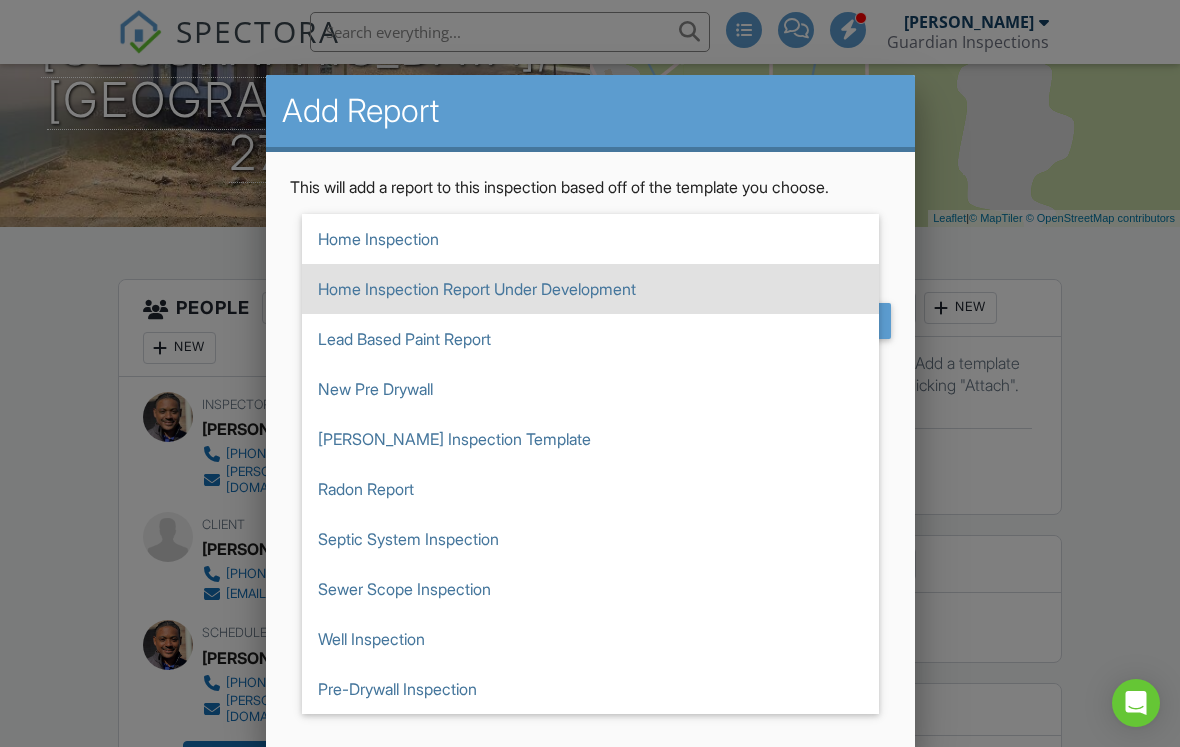 type on "Home Inspection Report Under Development" 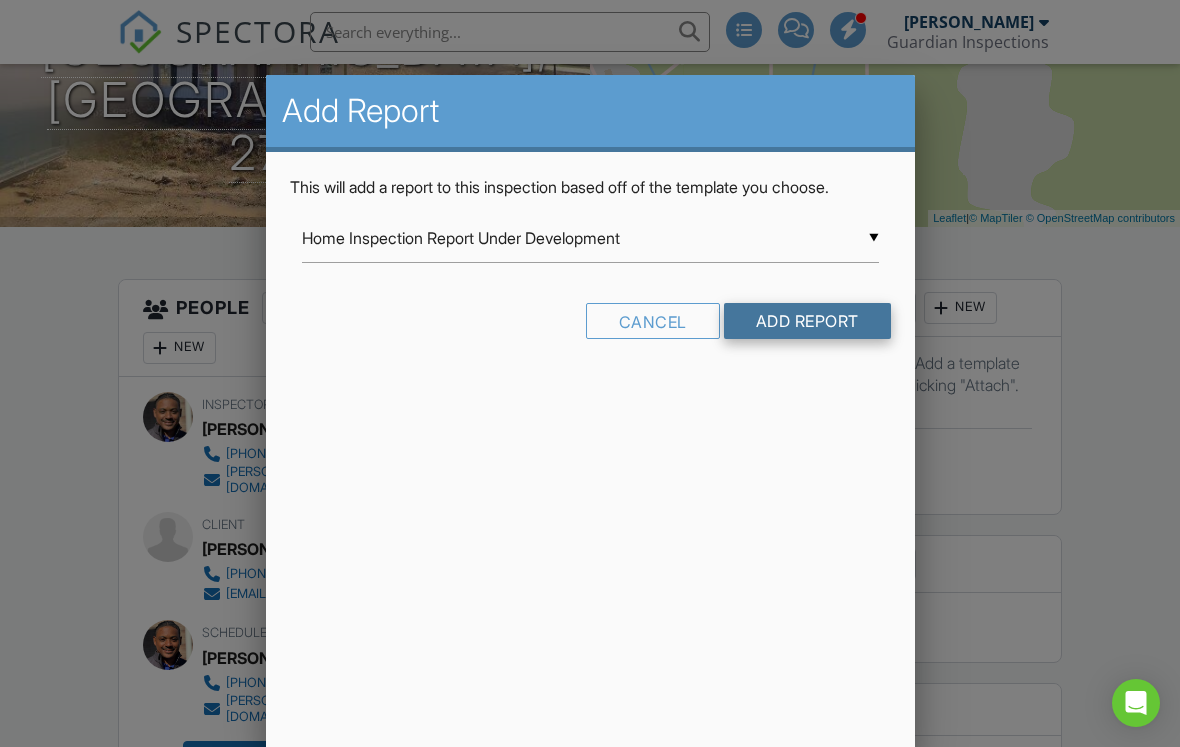 click on "Add Report" at bounding box center [807, 321] 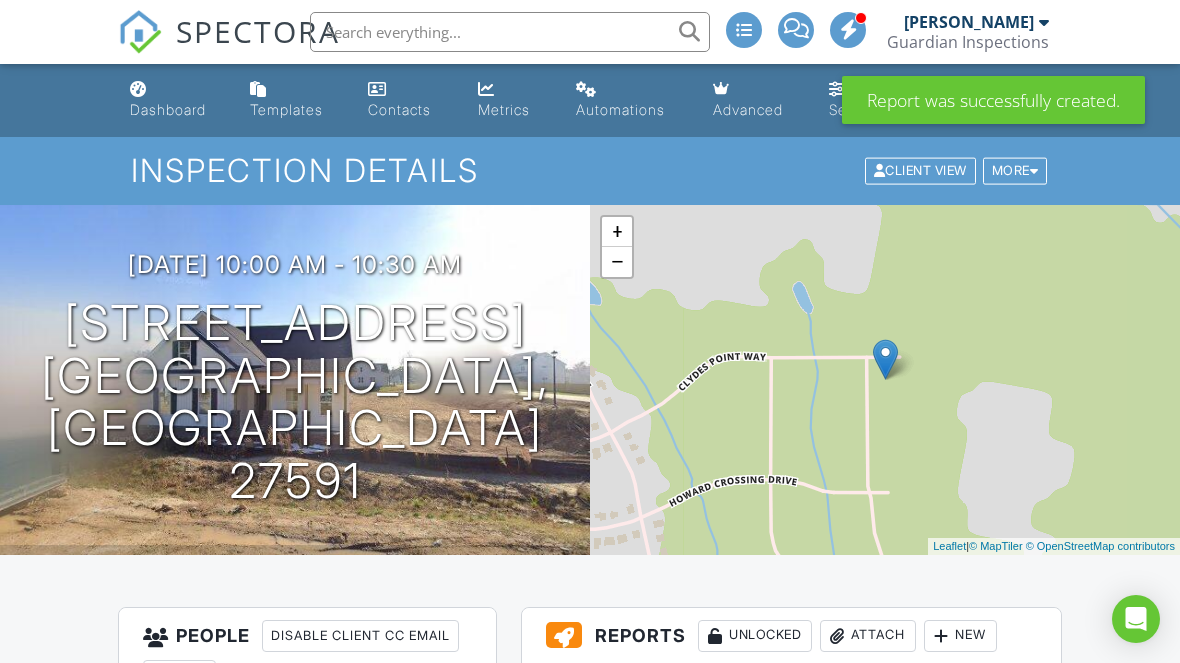 scroll, scrollTop: 0, scrollLeft: 0, axis: both 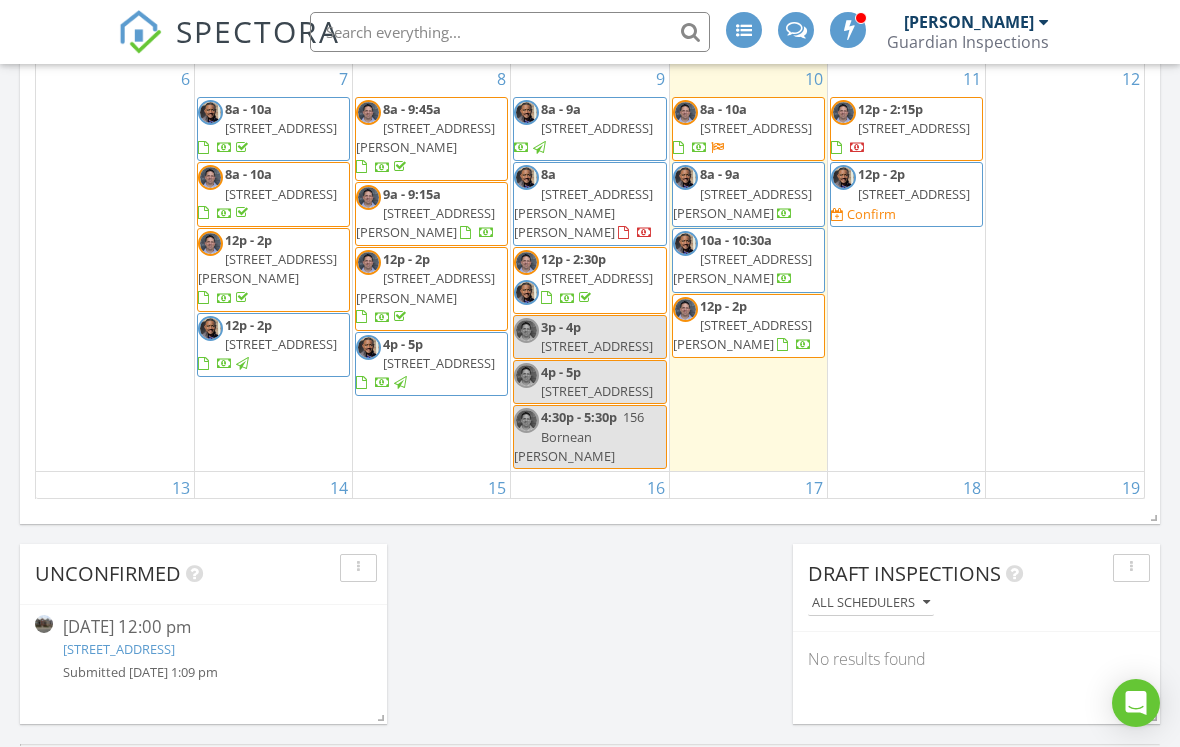 click on "231 Grindstone Dr, Apex, NC 27502" at bounding box center [119, 649] 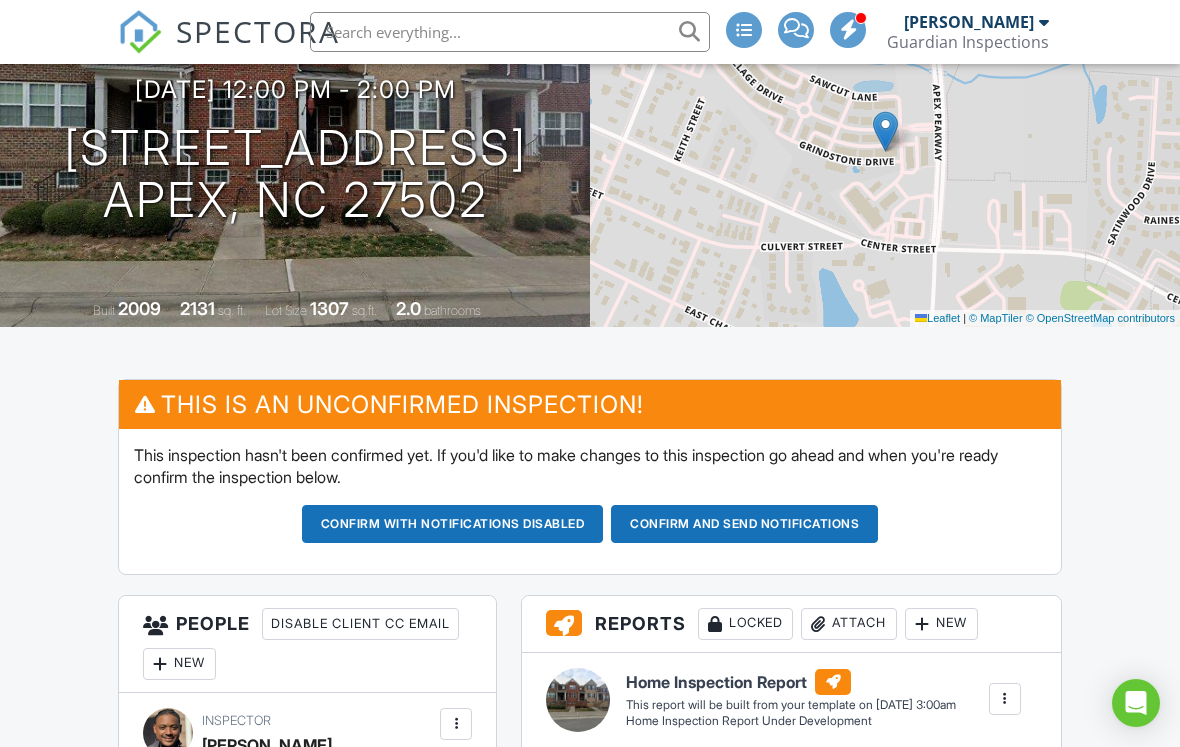 scroll, scrollTop: 332, scrollLeft: 0, axis: vertical 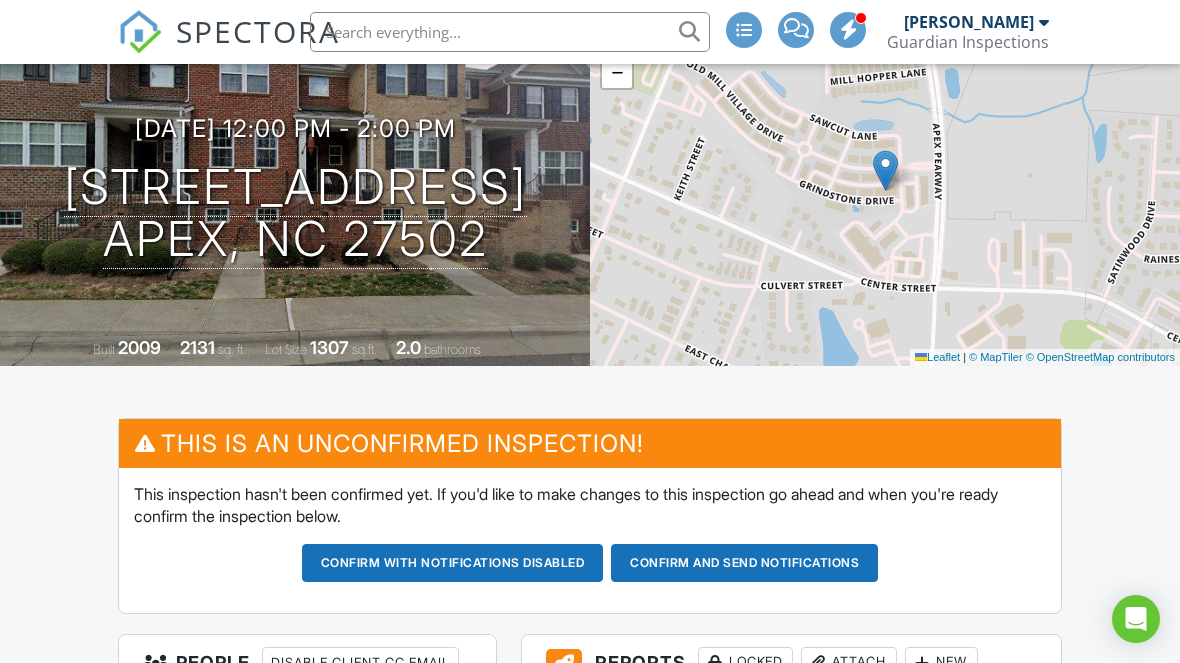 click on "Confirm and send notifications" at bounding box center (453, 563) 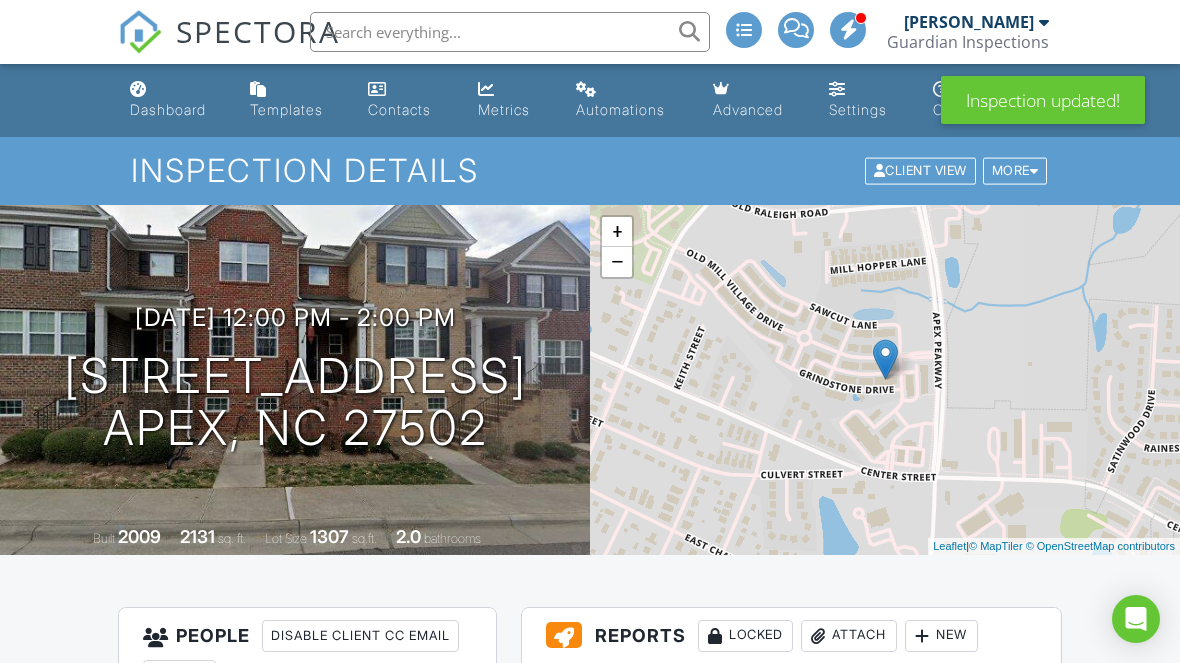 scroll, scrollTop: 0, scrollLeft: 0, axis: both 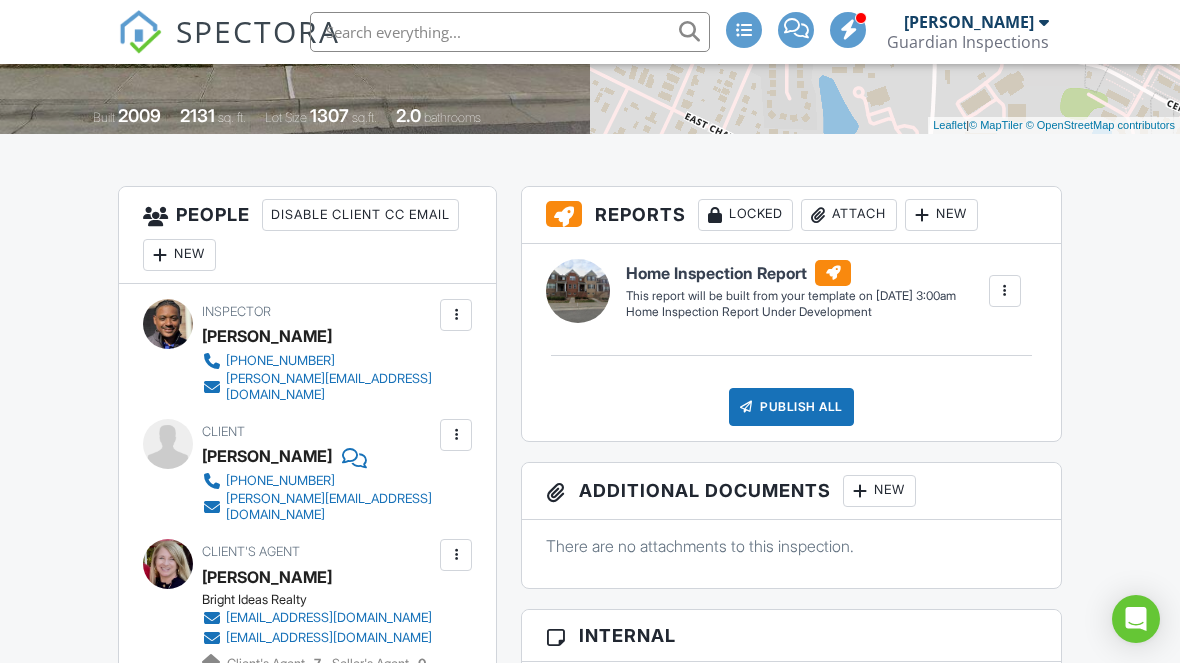 click at bounding box center [160, 255] 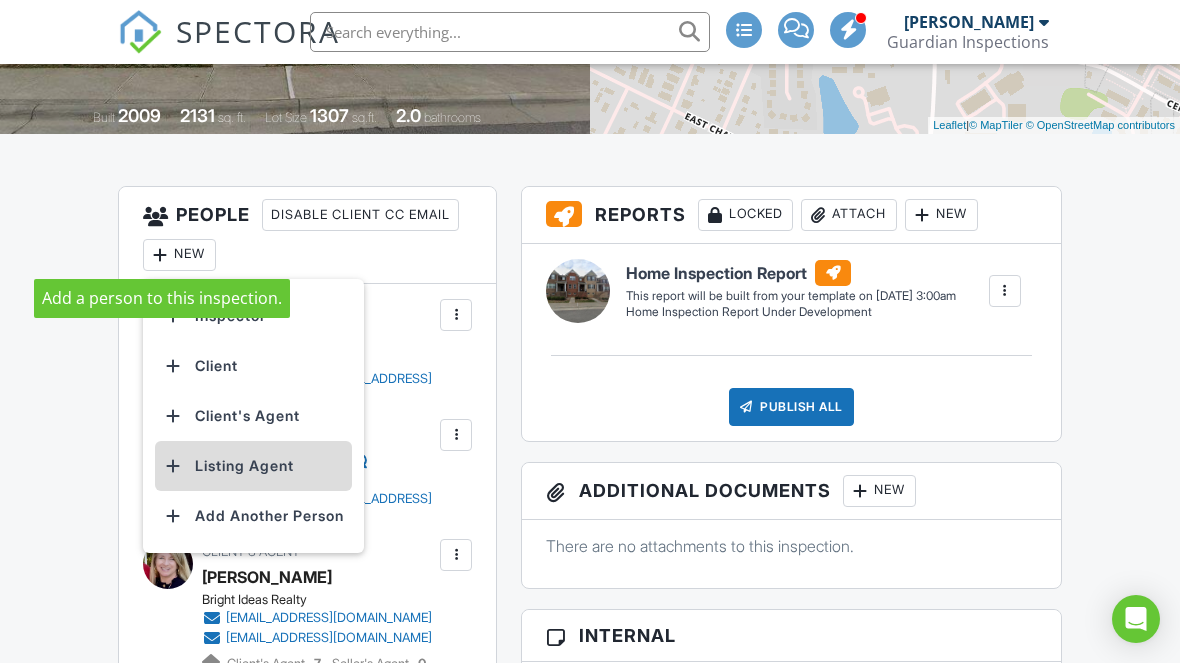 click on "Listing Agent" at bounding box center (253, 466) 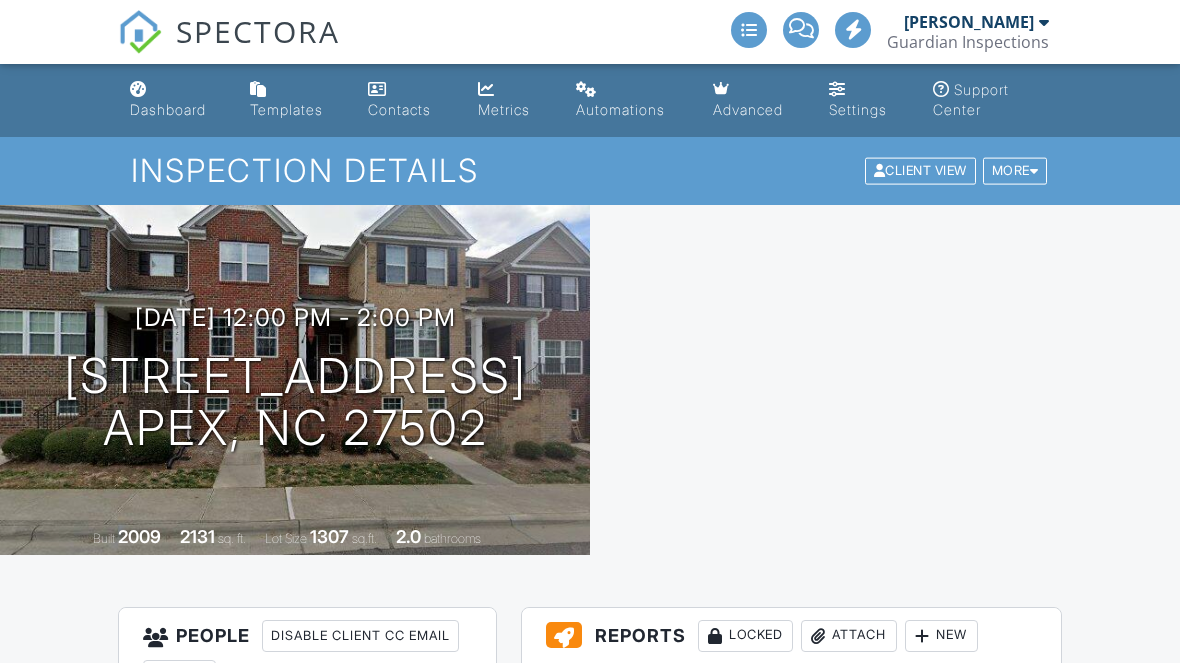 scroll, scrollTop: 0, scrollLeft: 0, axis: both 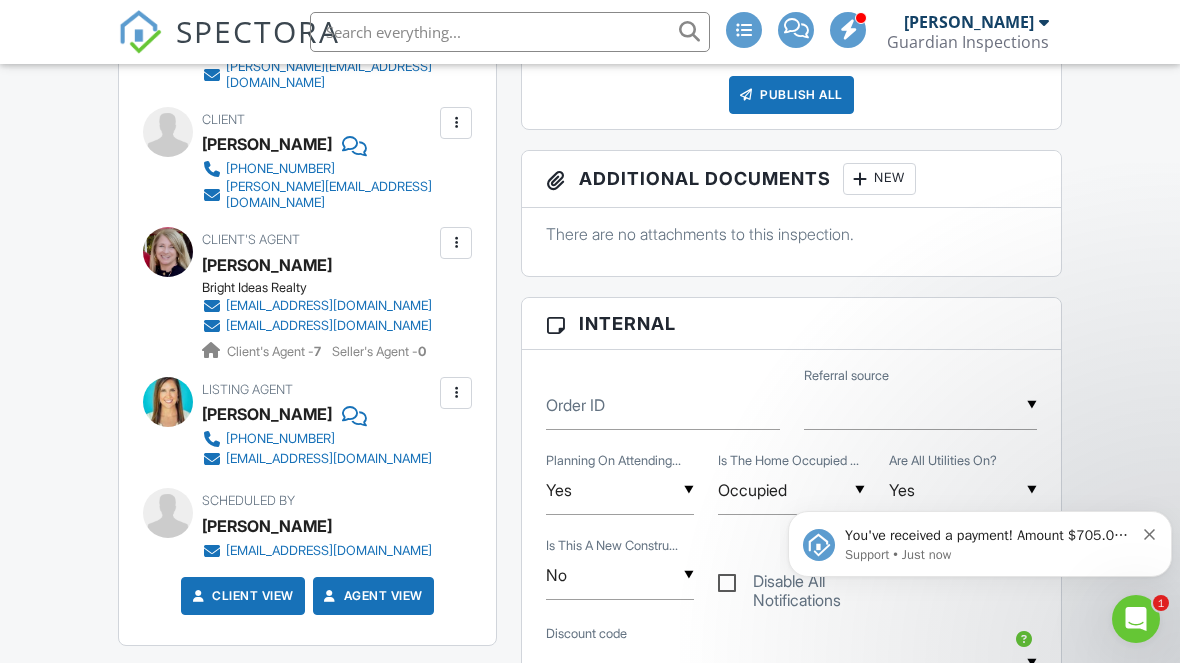 click at bounding box center [456, 393] 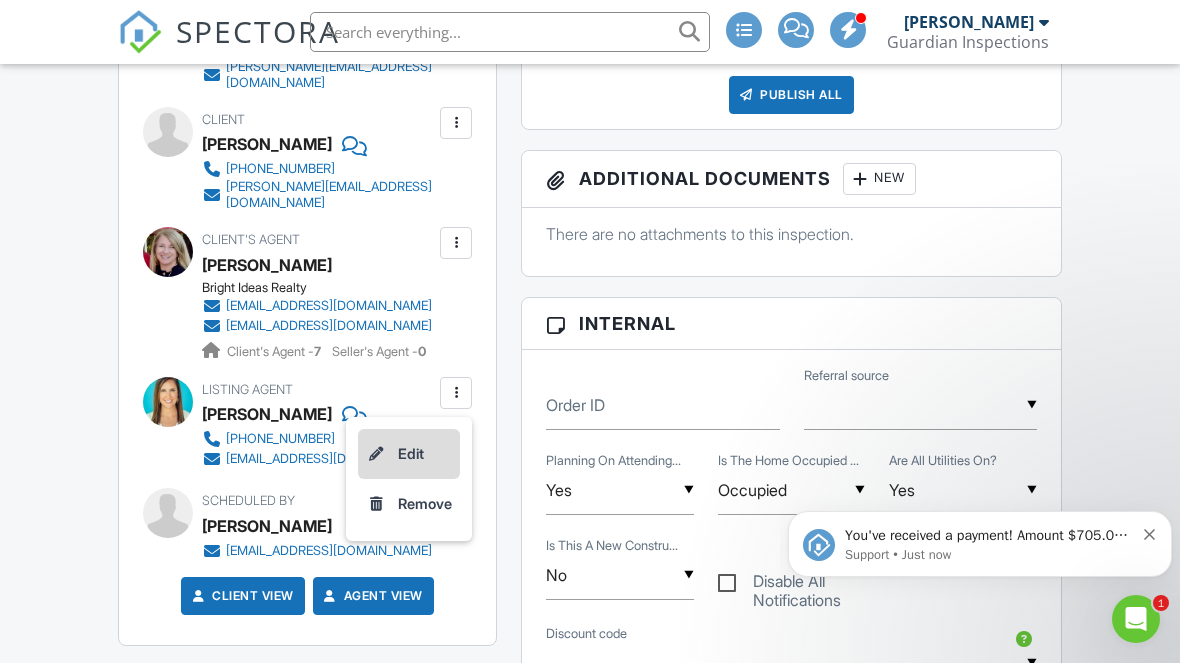 click on "Edit" at bounding box center [409, 454] 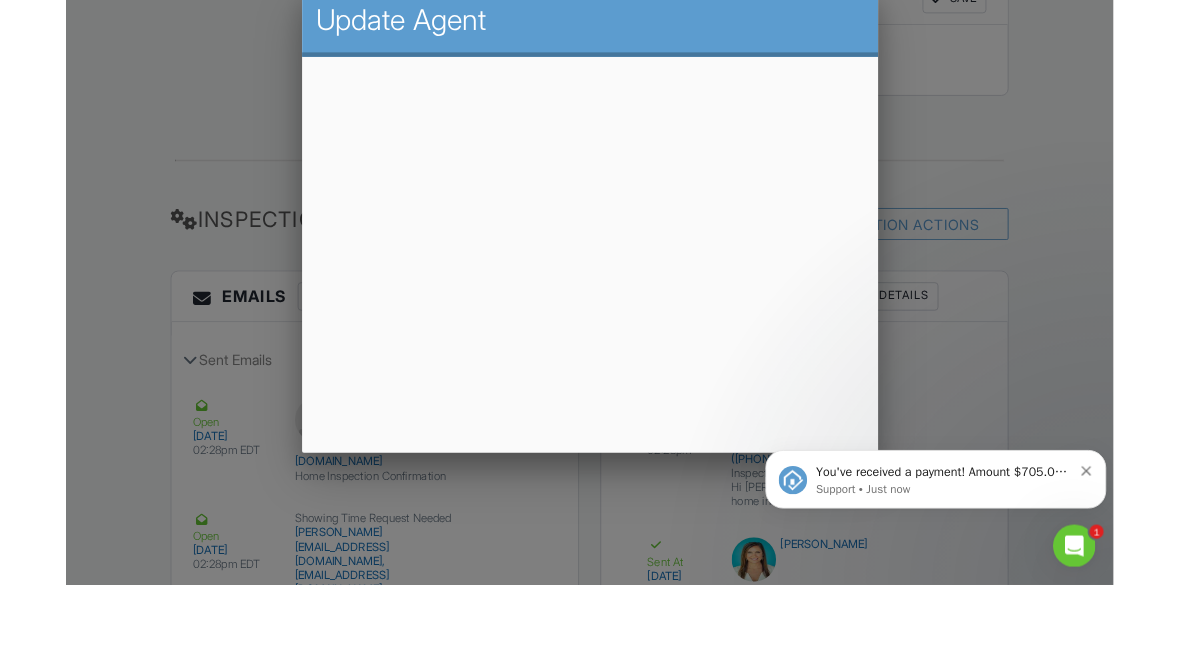 scroll, scrollTop: 2394, scrollLeft: 0, axis: vertical 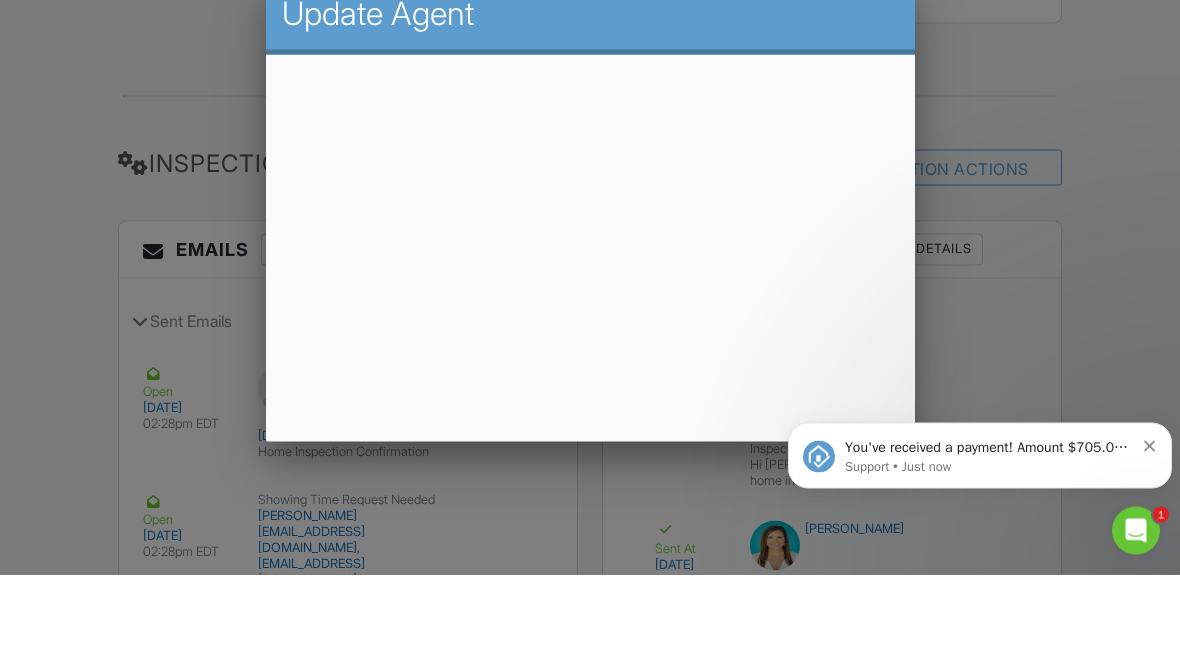 click at bounding box center (1150, 443) 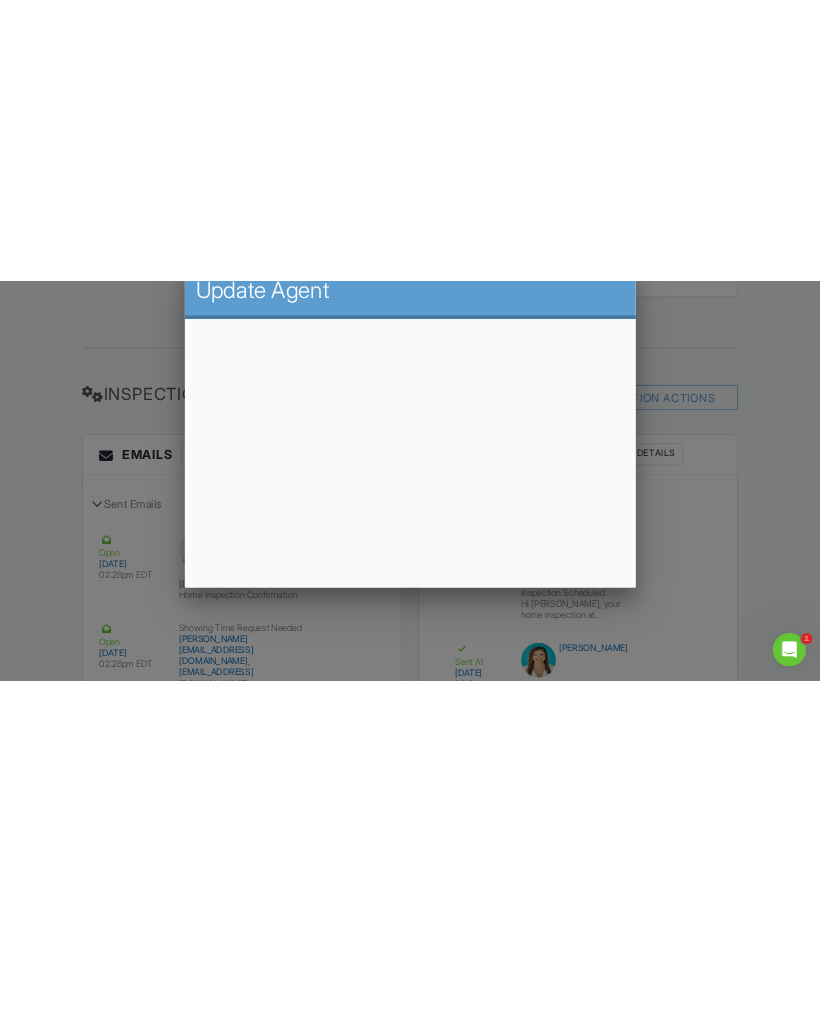scroll, scrollTop: 2483, scrollLeft: 0, axis: vertical 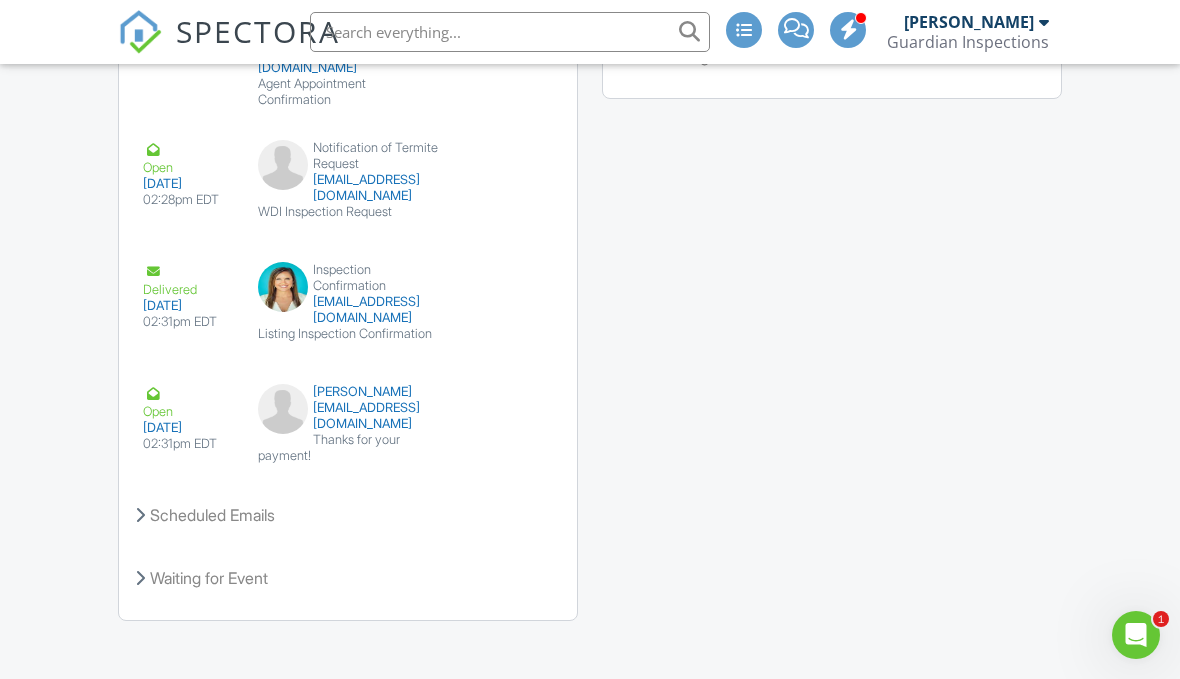 click 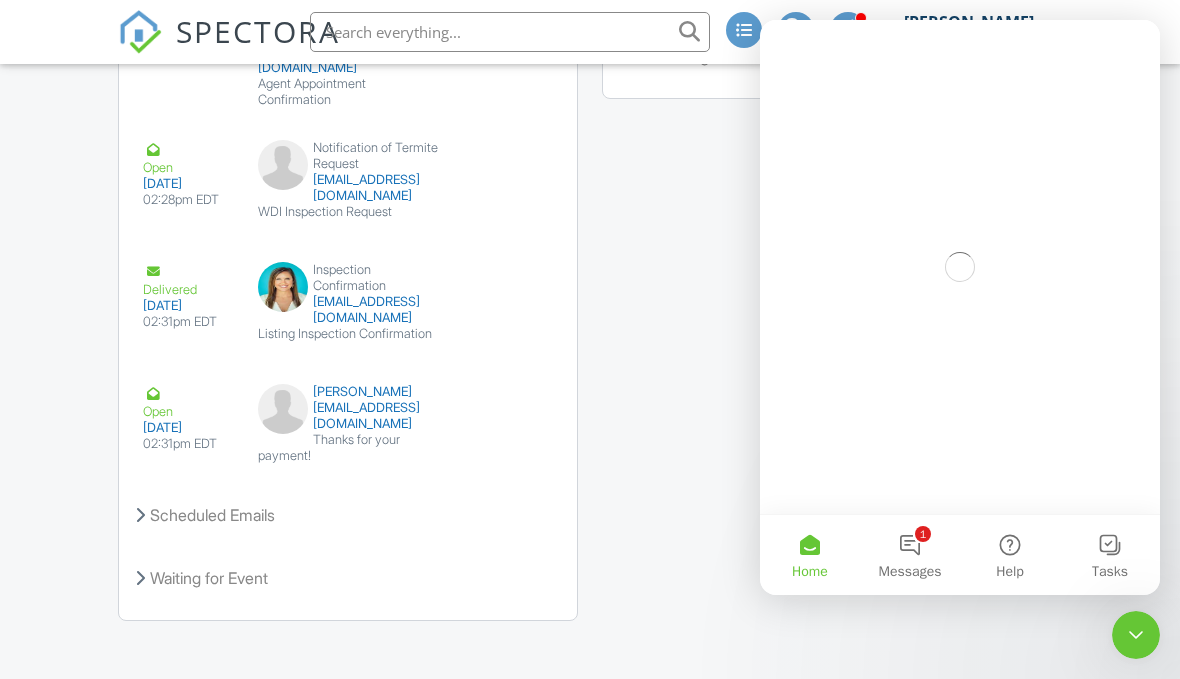 scroll, scrollTop: 0, scrollLeft: 0, axis: both 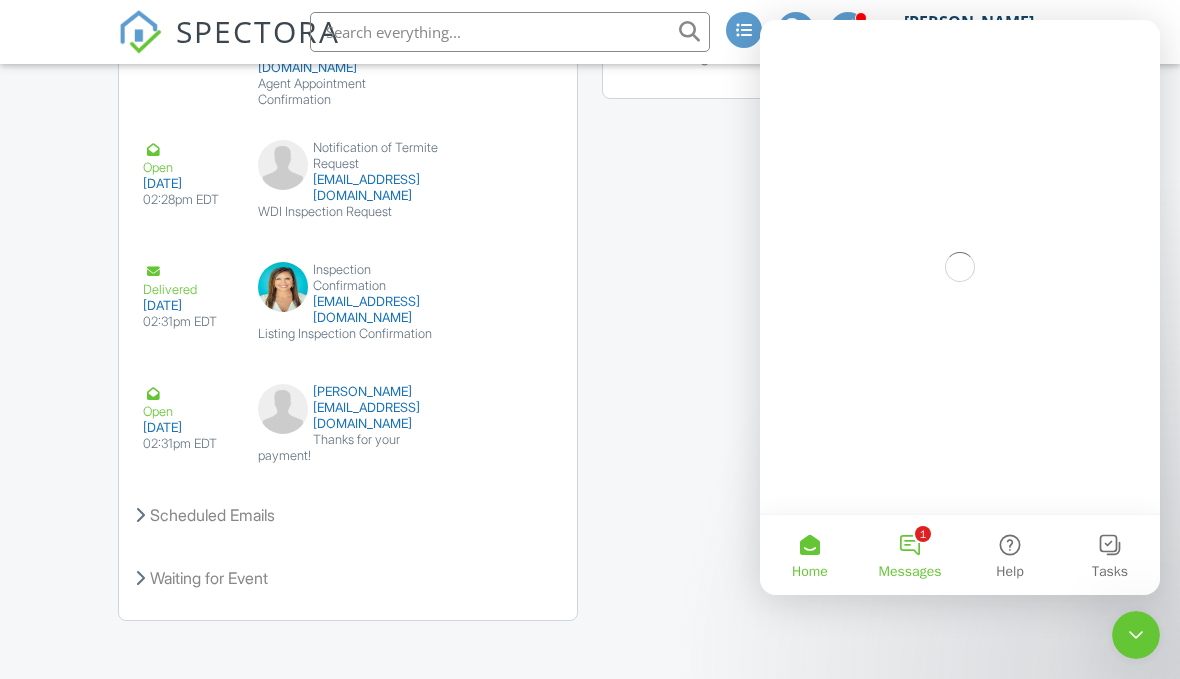 click on "1 Messages" at bounding box center [910, 555] 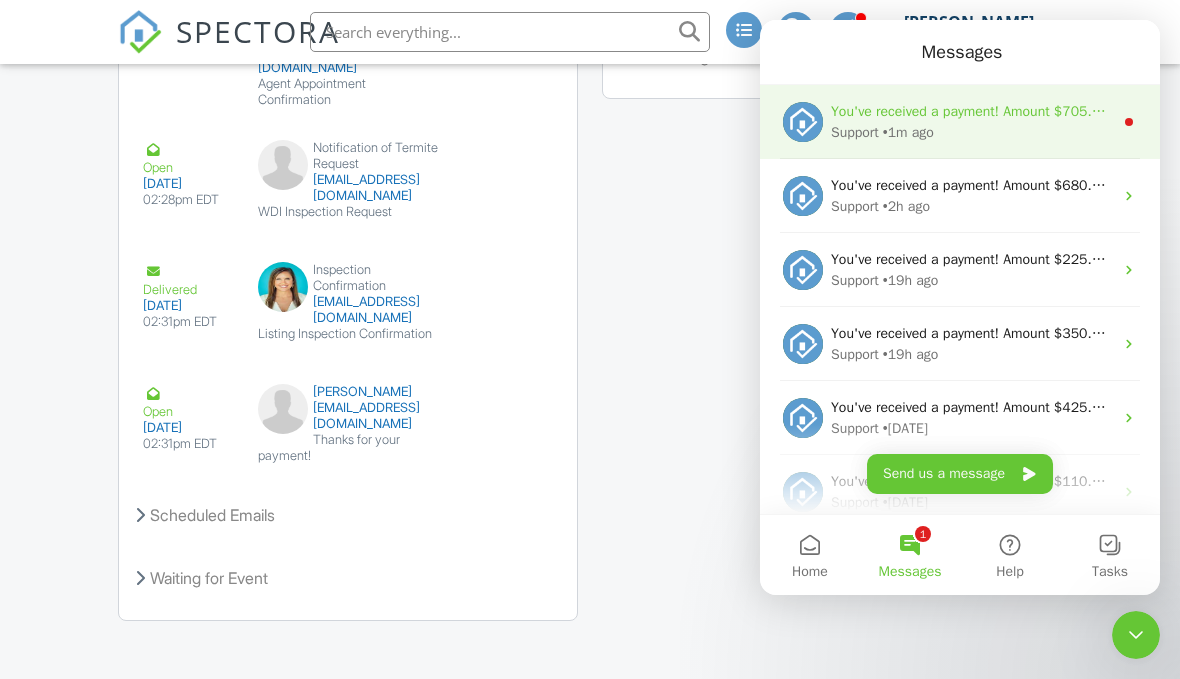 click on "Support •  1m ago" at bounding box center [972, 132] 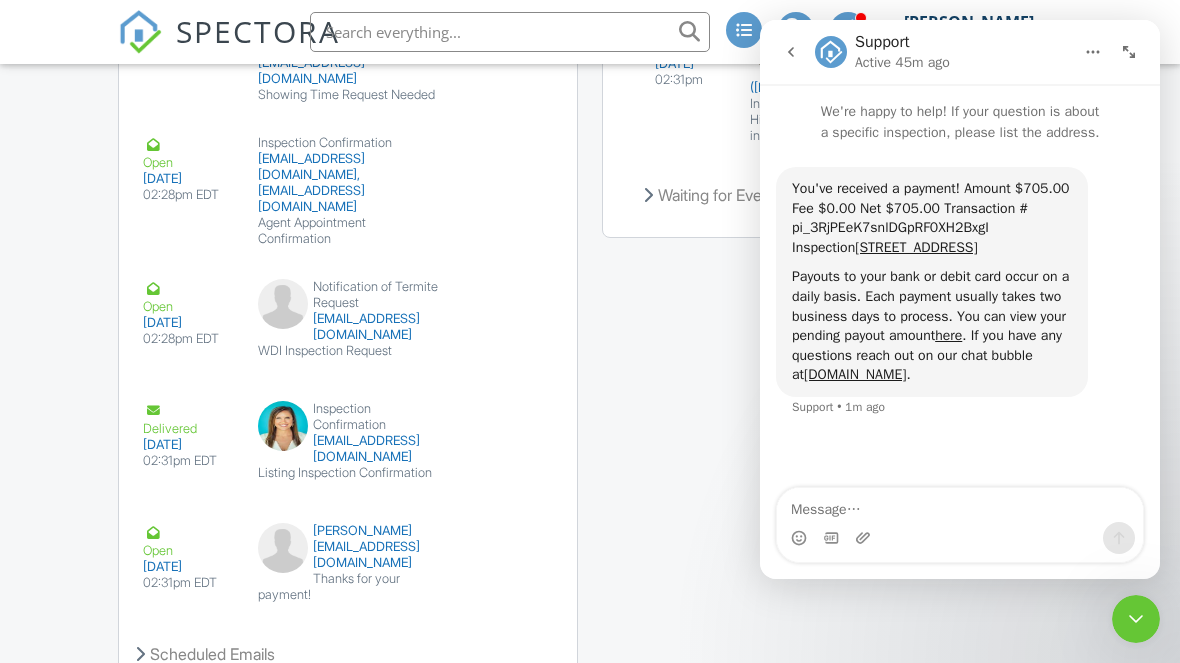 scroll, scrollTop: 3071, scrollLeft: 0, axis: vertical 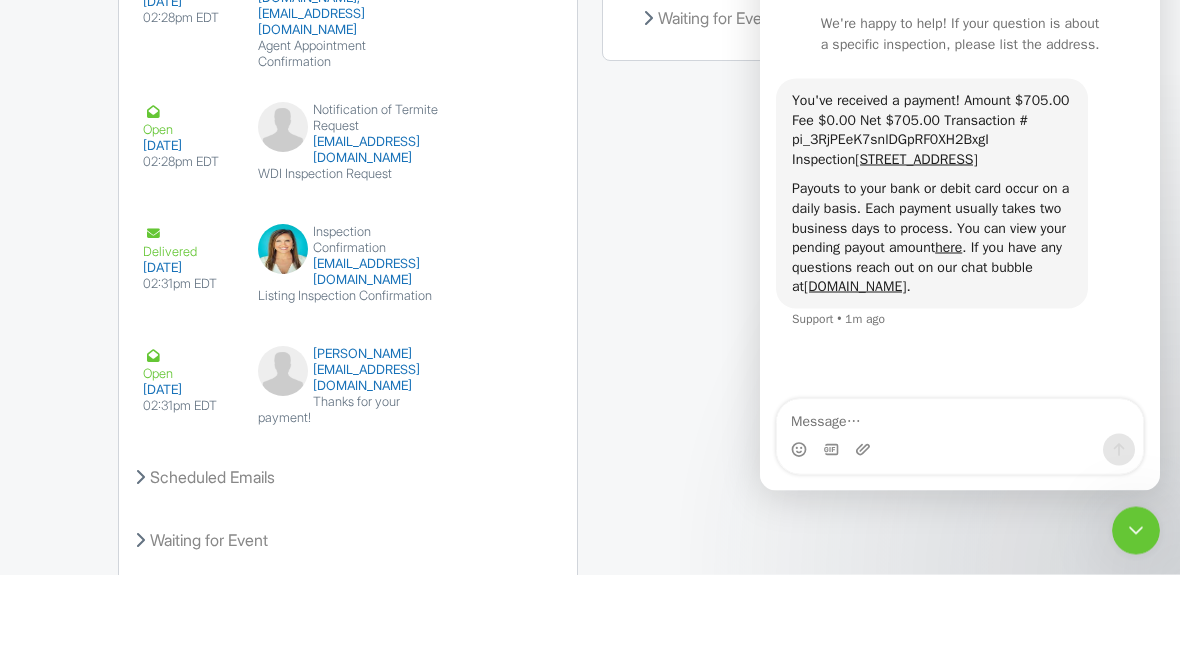 click at bounding box center (1136, 530) 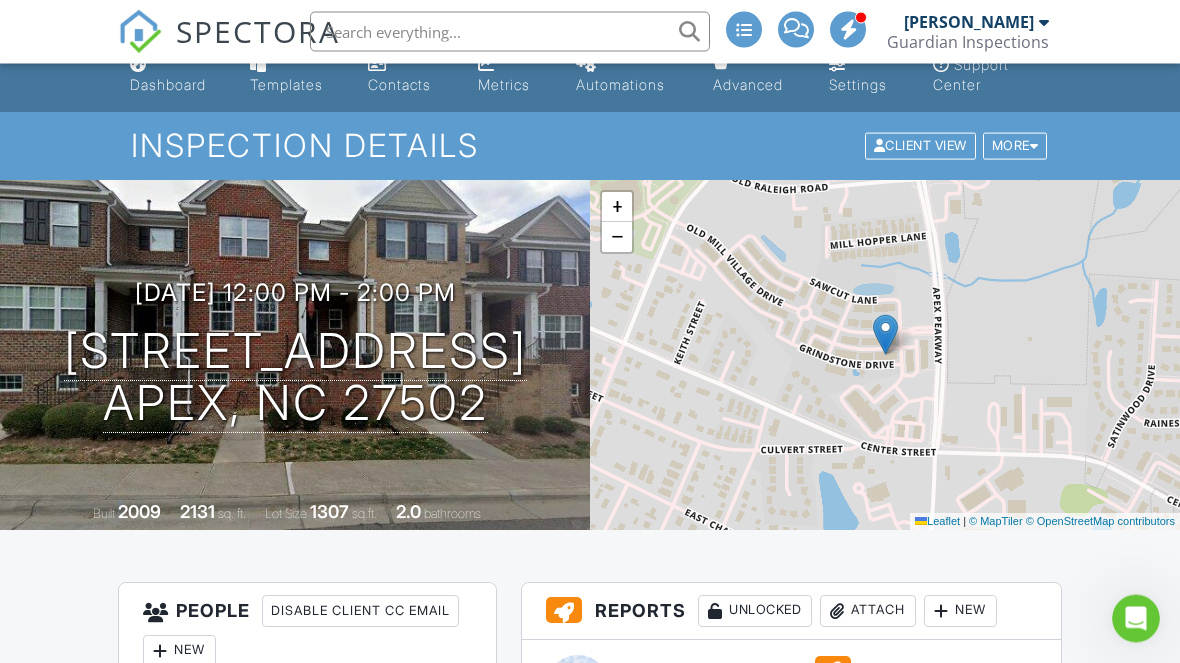 scroll, scrollTop: 0, scrollLeft: 0, axis: both 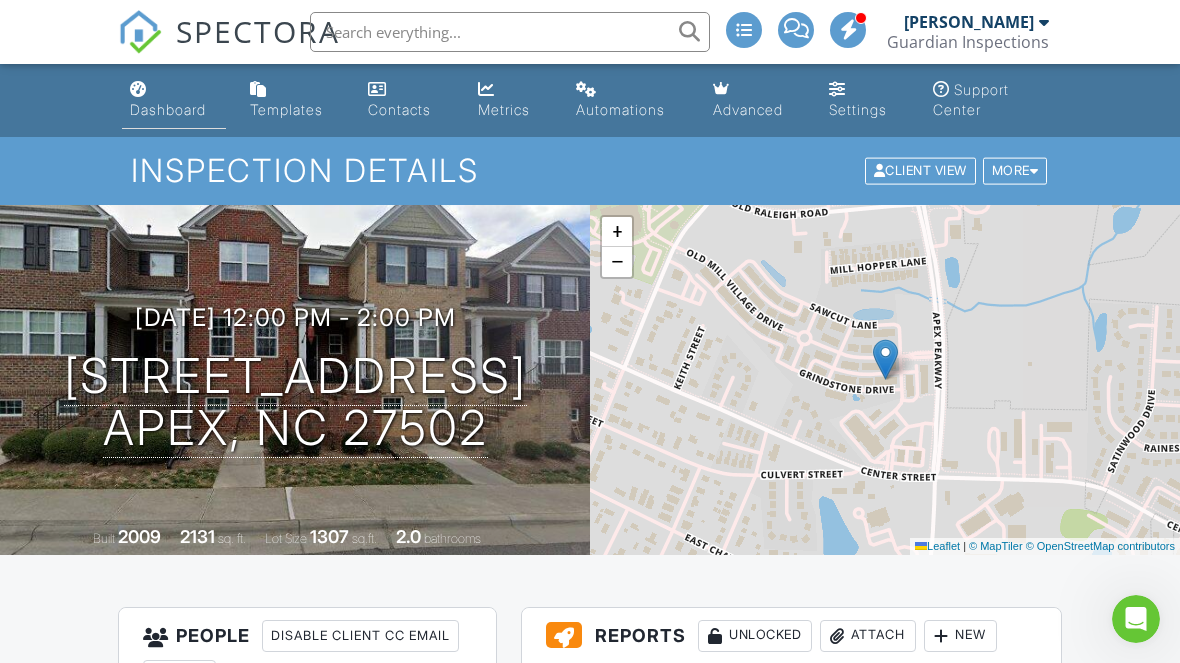 click on "Dashboard" at bounding box center (168, 109) 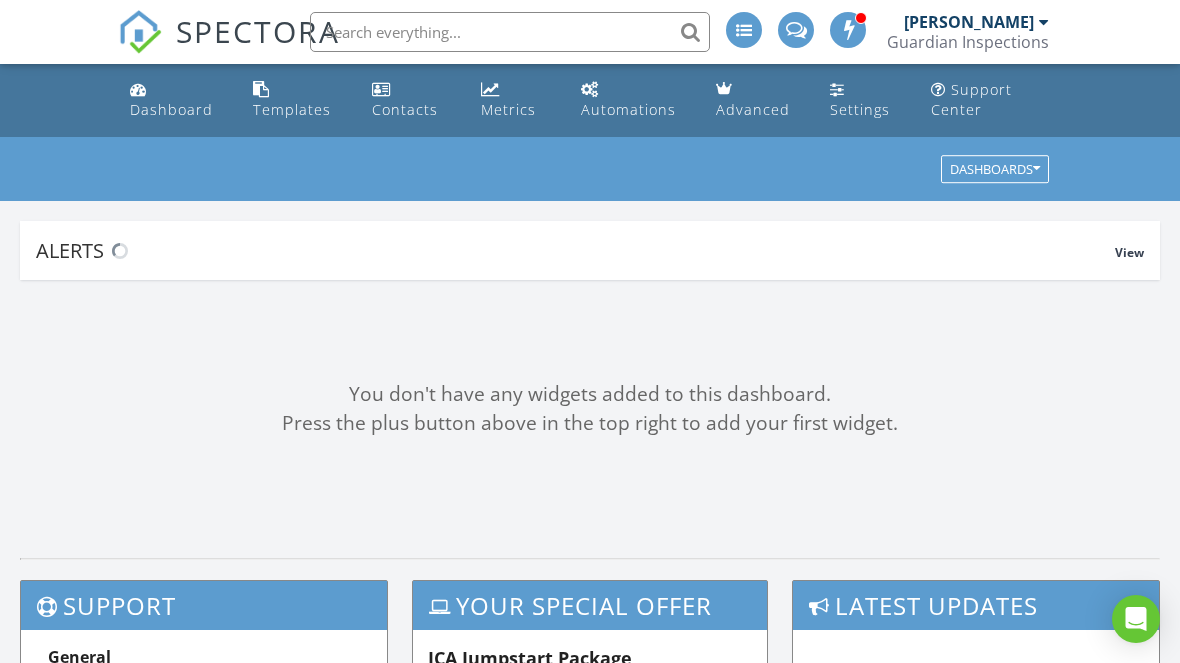 scroll, scrollTop: 0, scrollLeft: 0, axis: both 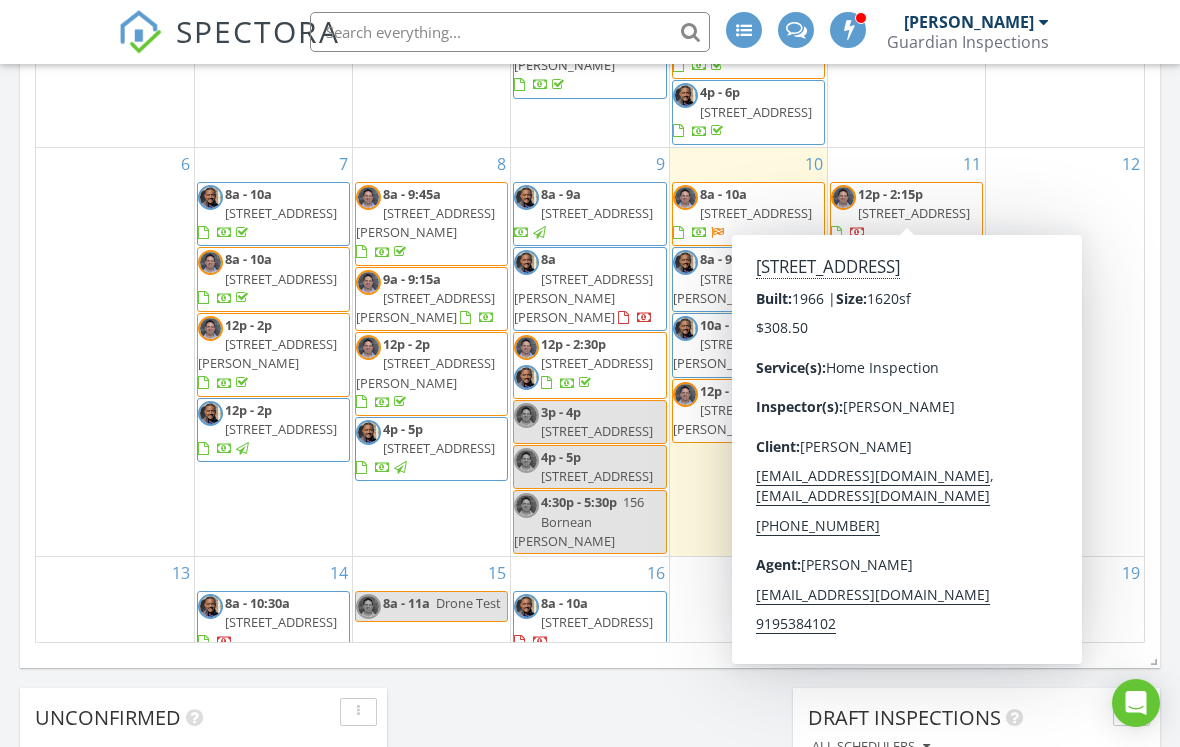 click on "[STREET_ADDRESS]" at bounding box center (914, 213) 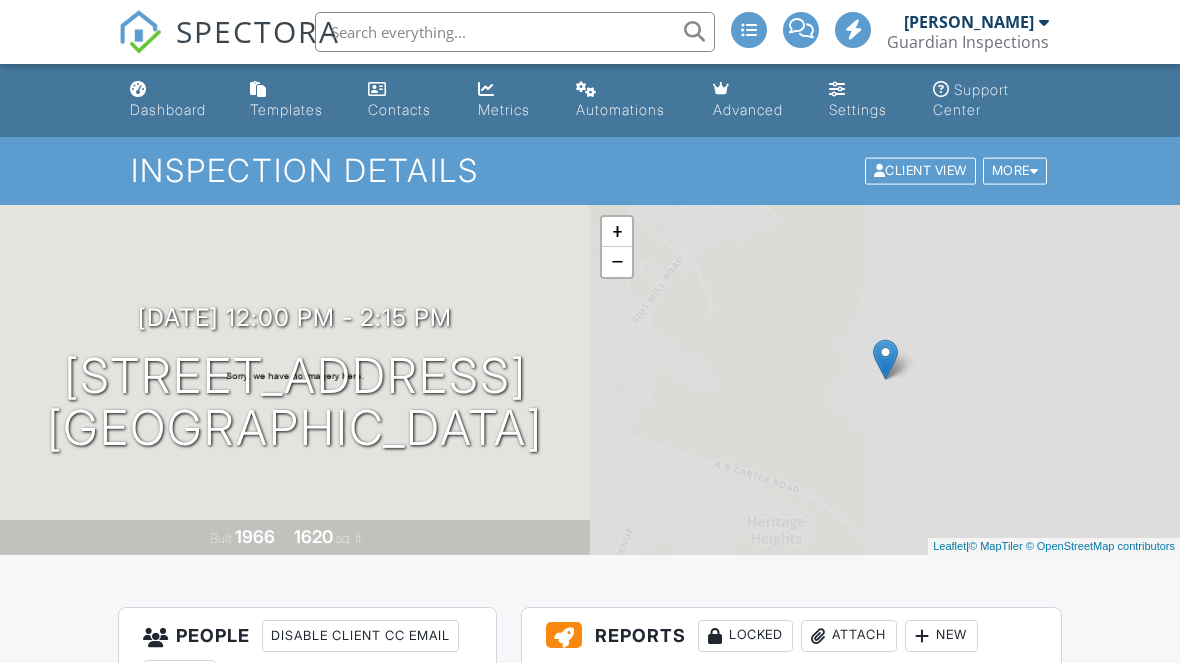 scroll, scrollTop: 0, scrollLeft: 0, axis: both 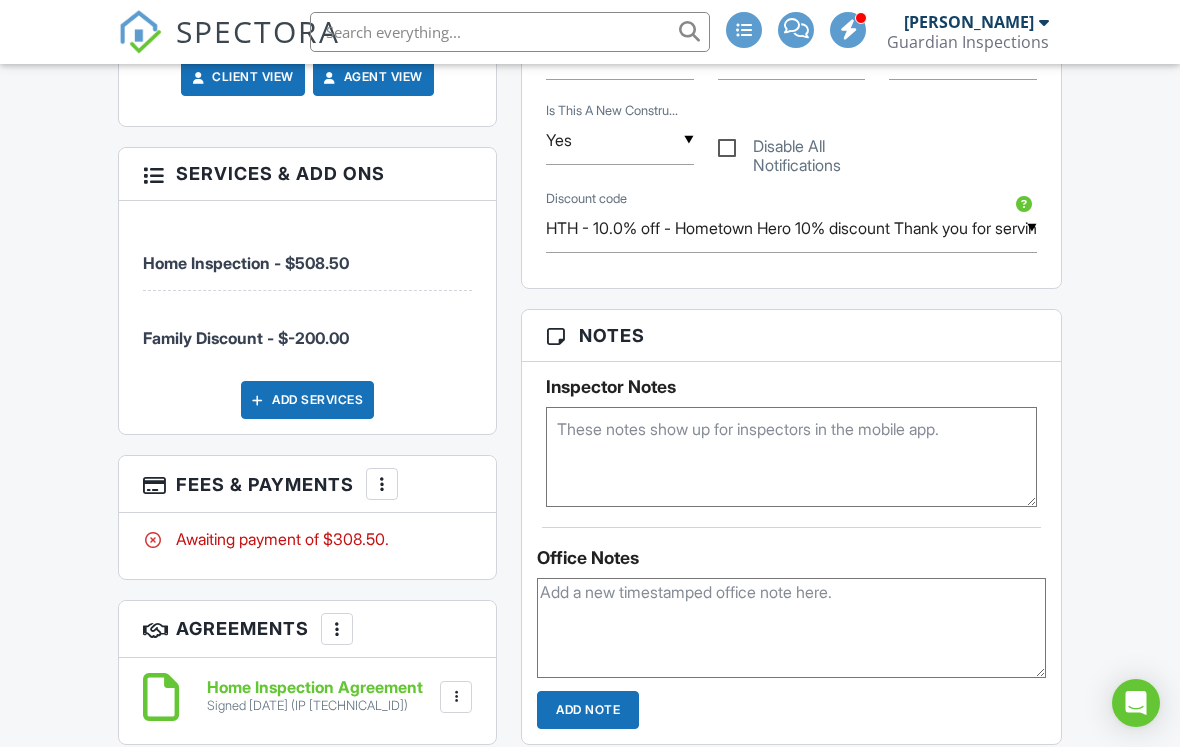 click at bounding box center (791, 457) 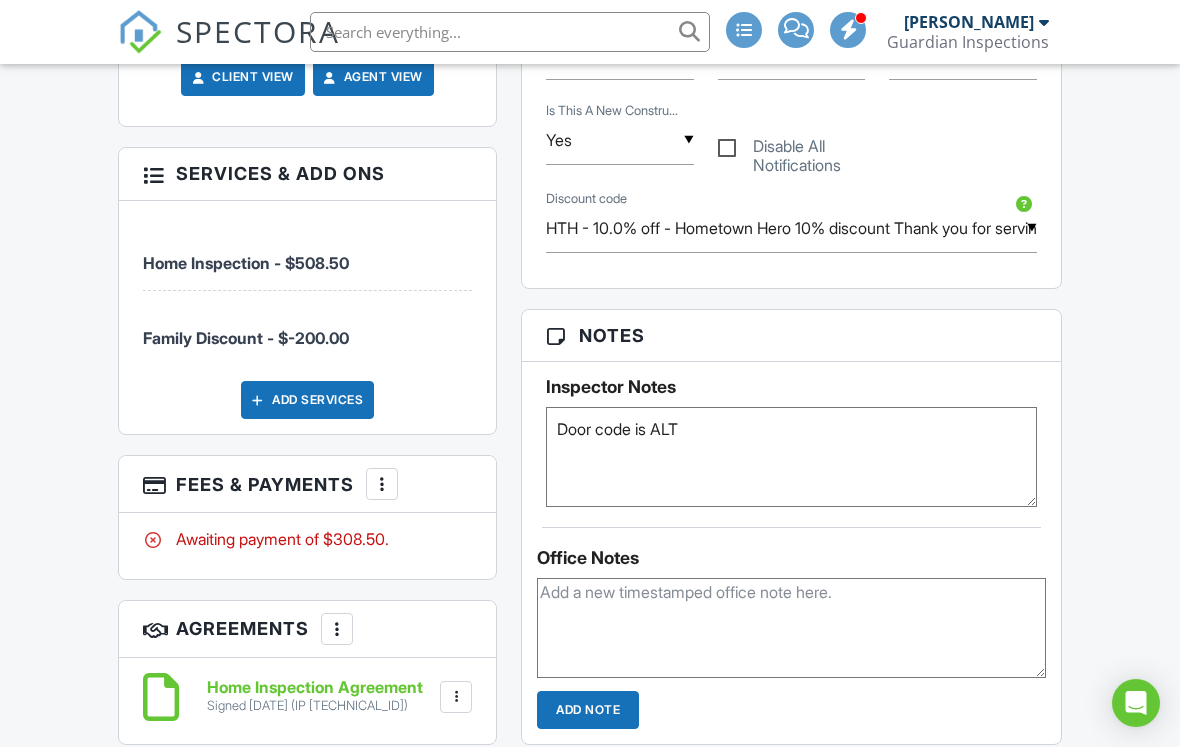 type on "Door code is ALT" 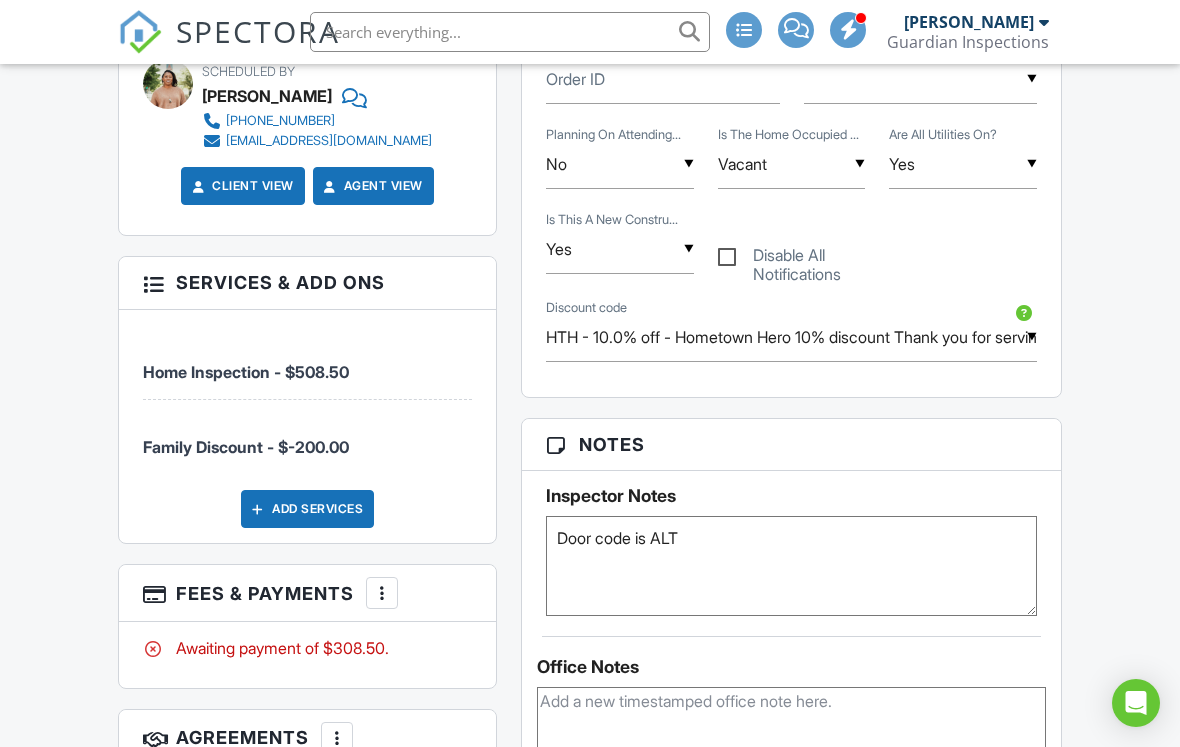 scroll, scrollTop: 1063, scrollLeft: 0, axis: vertical 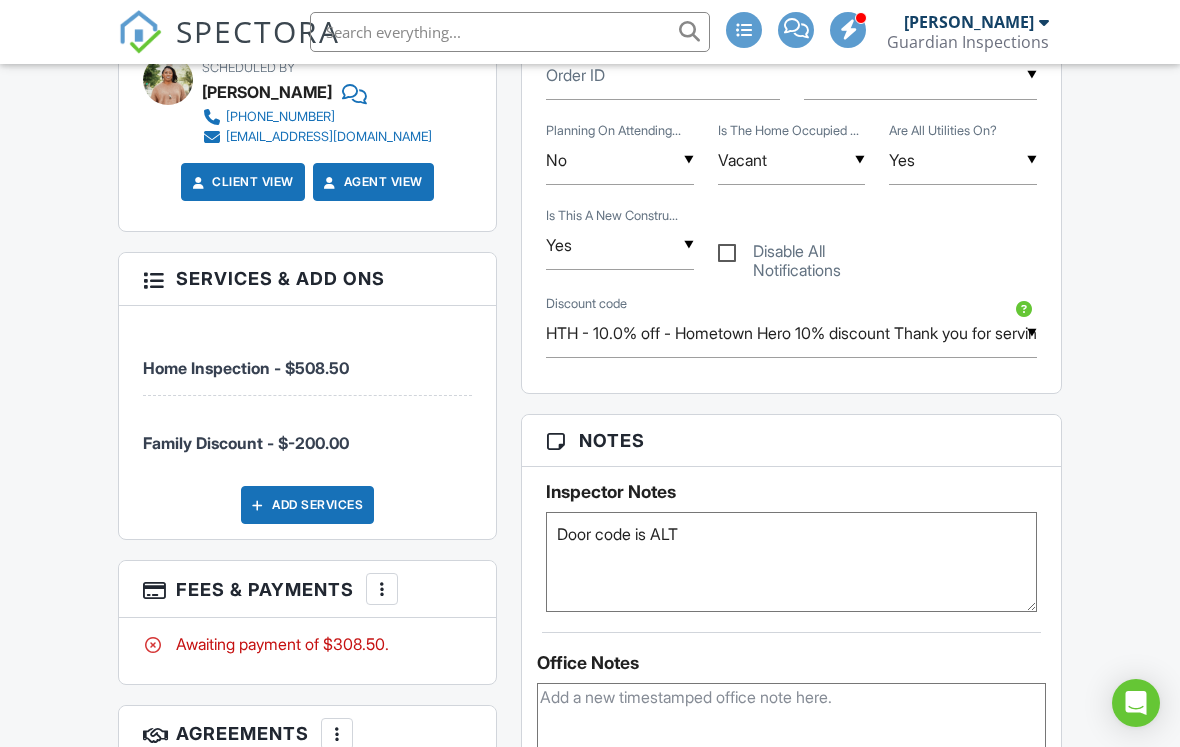 click on "Add Services" at bounding box center (307, 505) 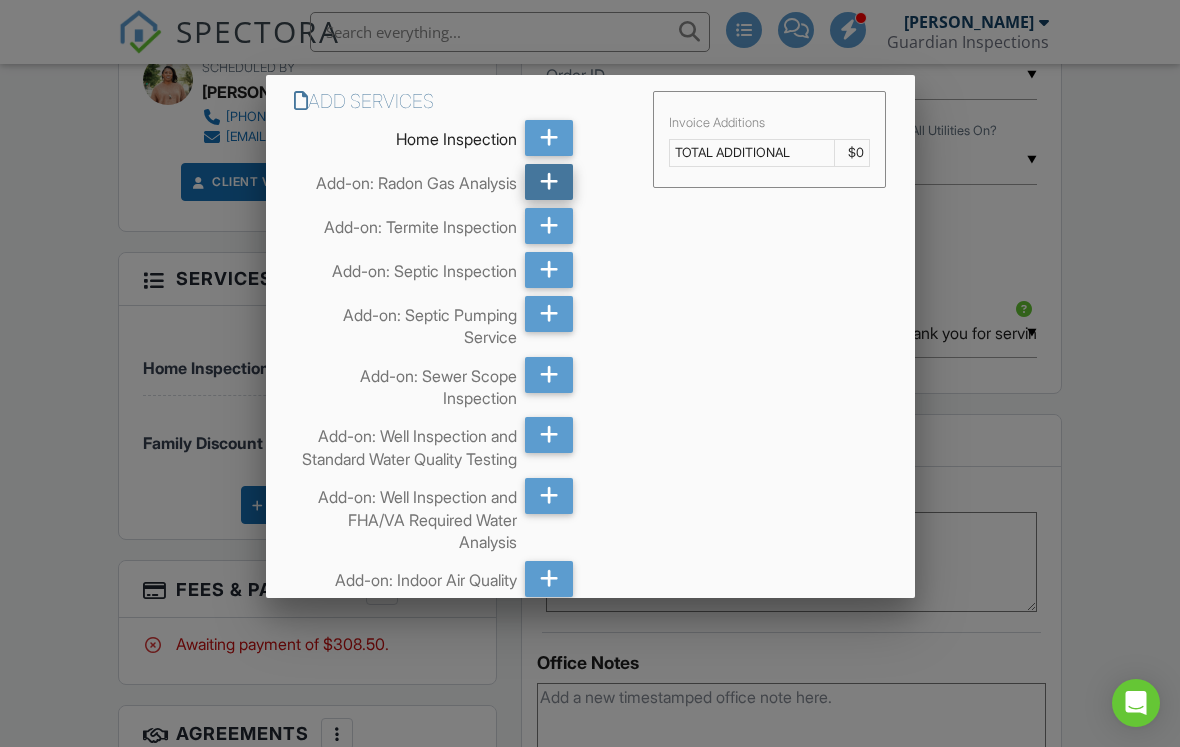 click at bounding box center [549, 182] 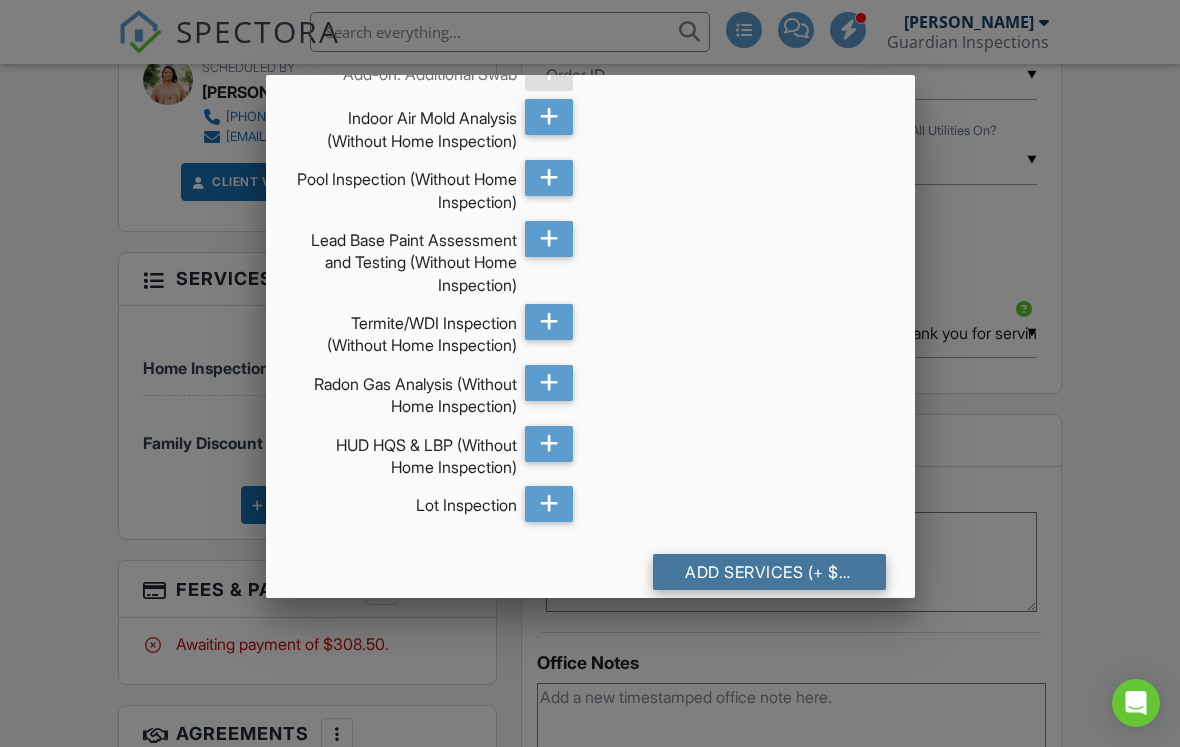 scroll, scrollTop: 2315, scrollLeft: 0, axis: vertical 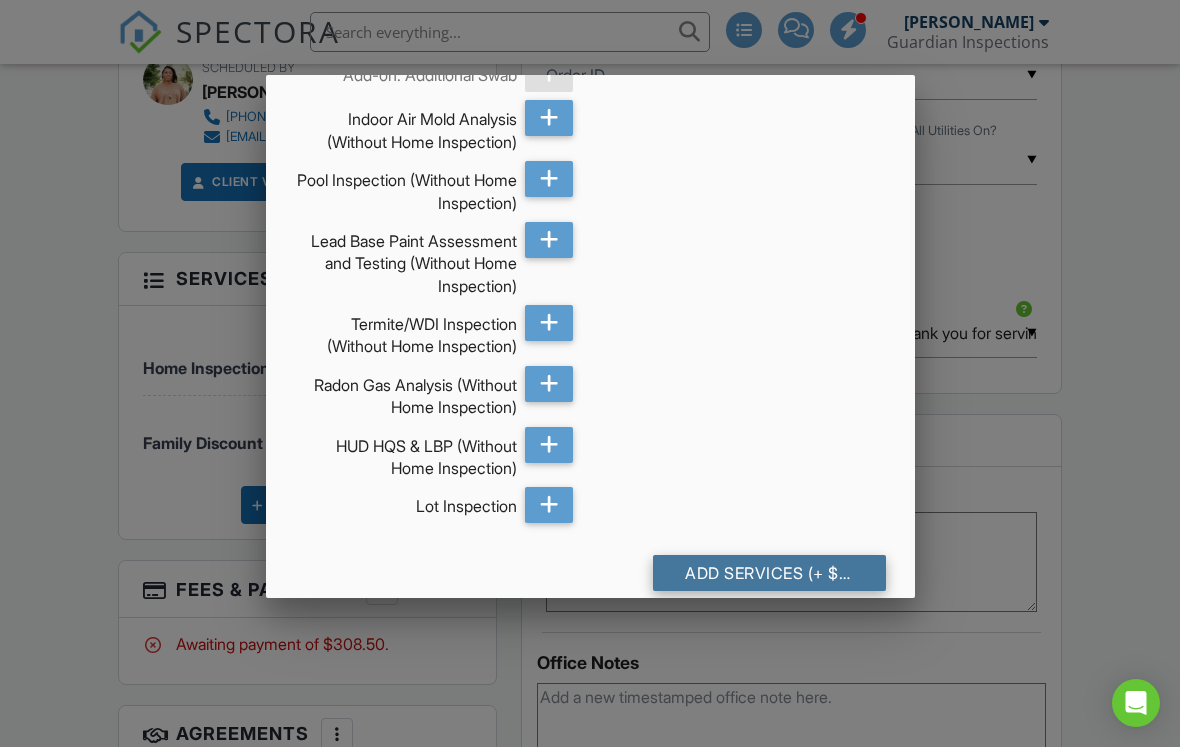 click on "Add Services
(+ $145.0)" at bounding box center [769, 573] 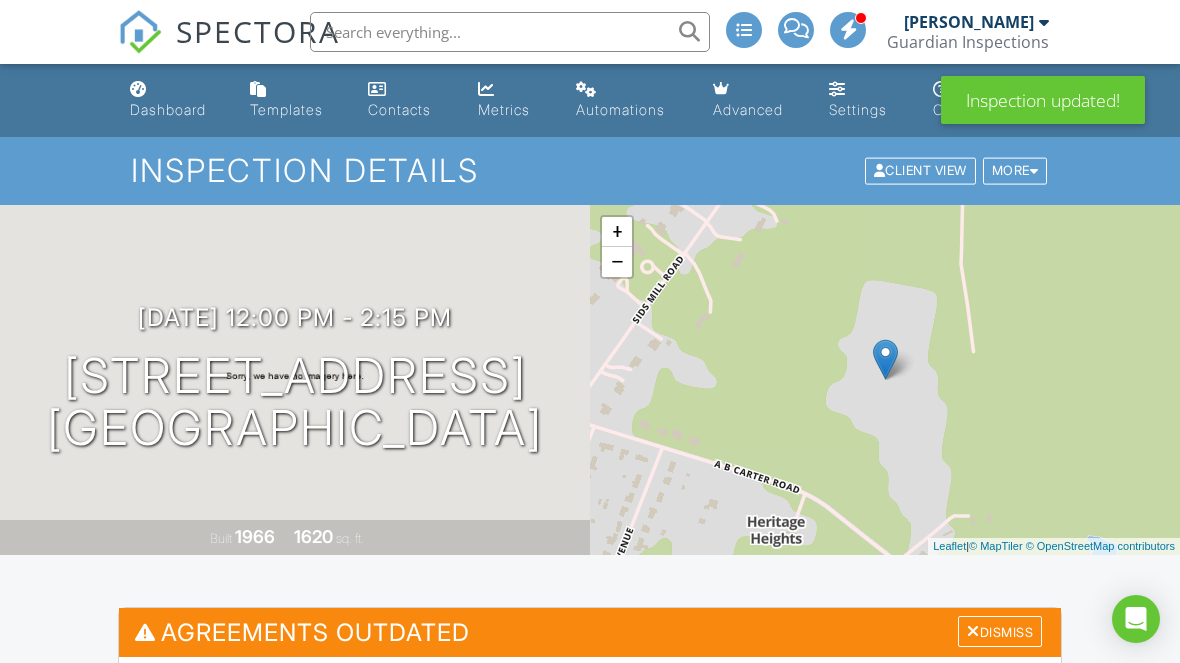 scroll, scrollTop: 0, scrollLeft: 0, axis: both 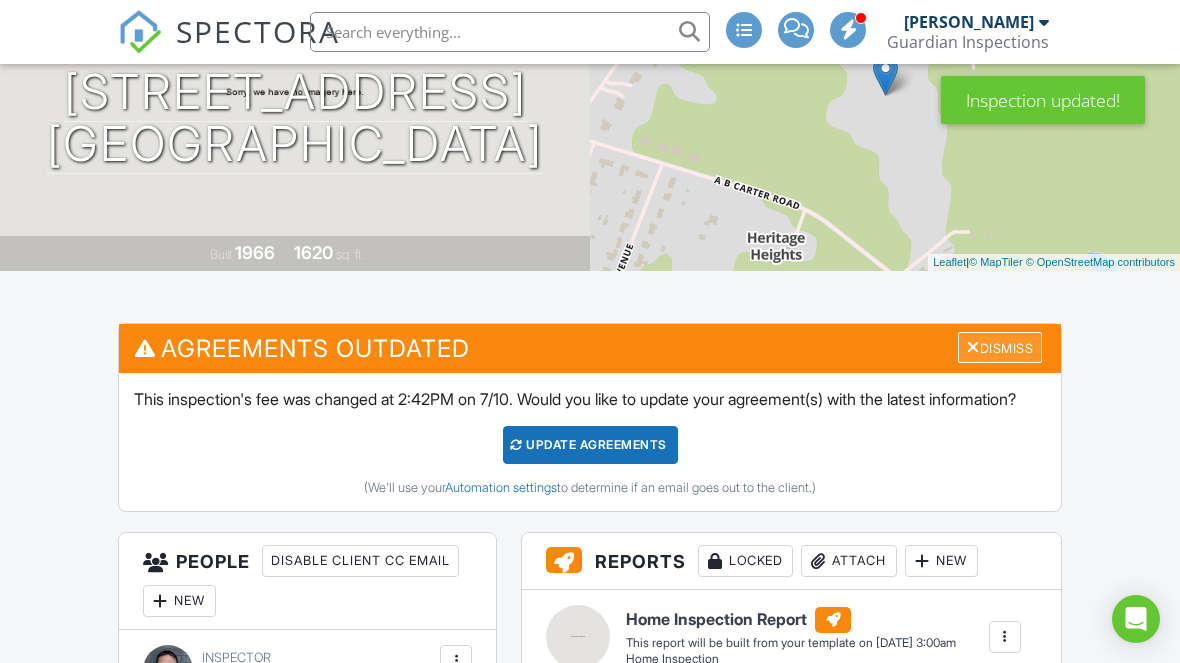 click on "Dismiss" at bounding box center [1000, 347] 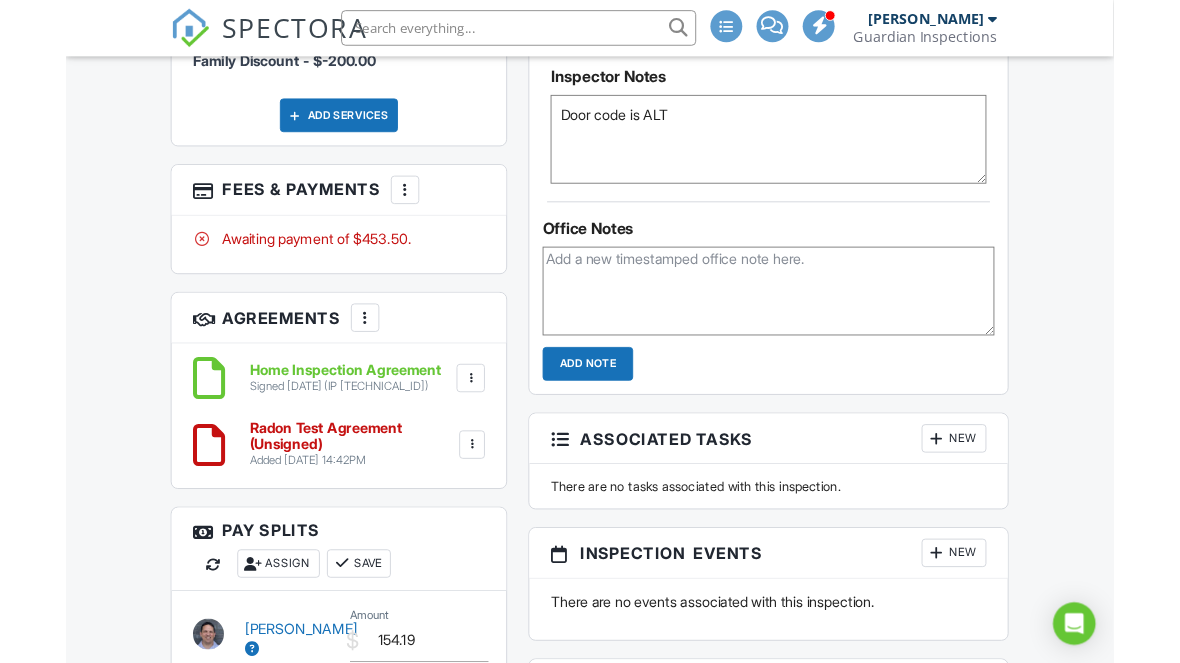 scroll, scrollTop: 1553, scrollLeft: 0, axis: vertical 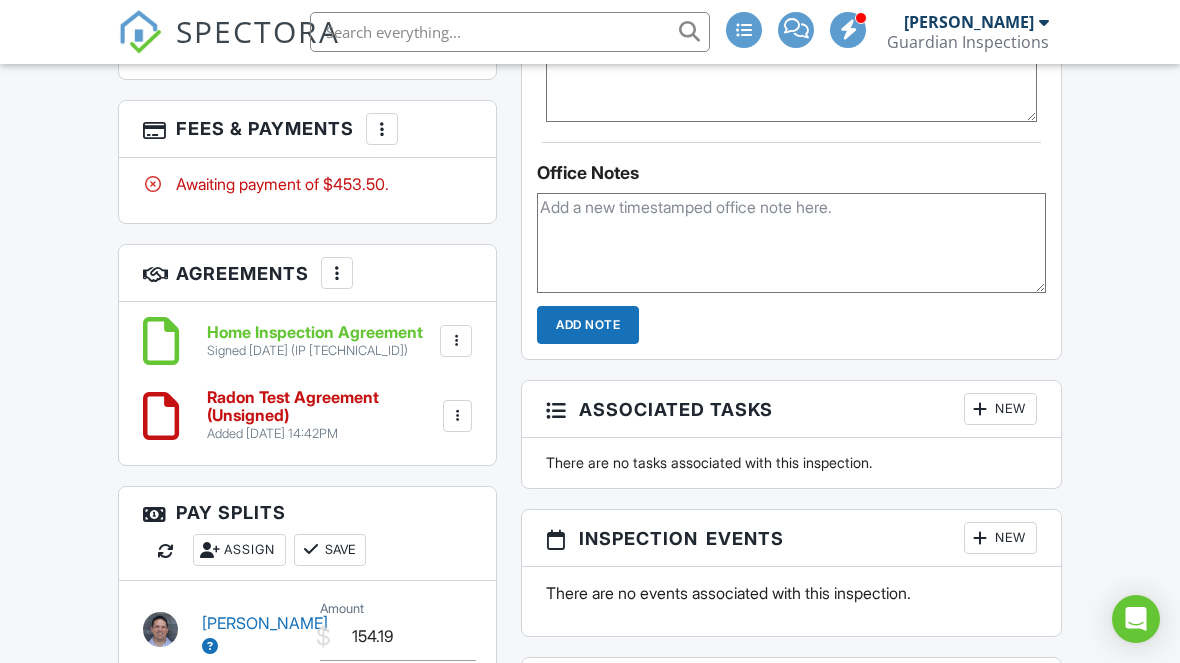 click at bounding box center (382, 129) 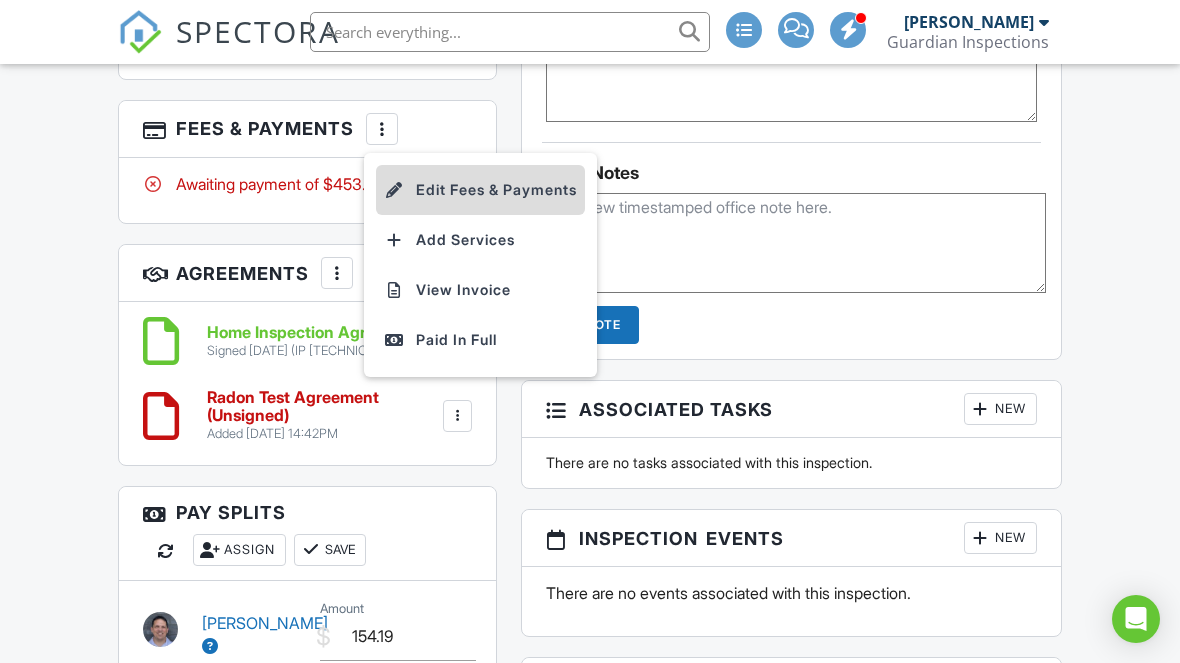 click on "Edit Fees & Payments" at bounding box center [480, 190] 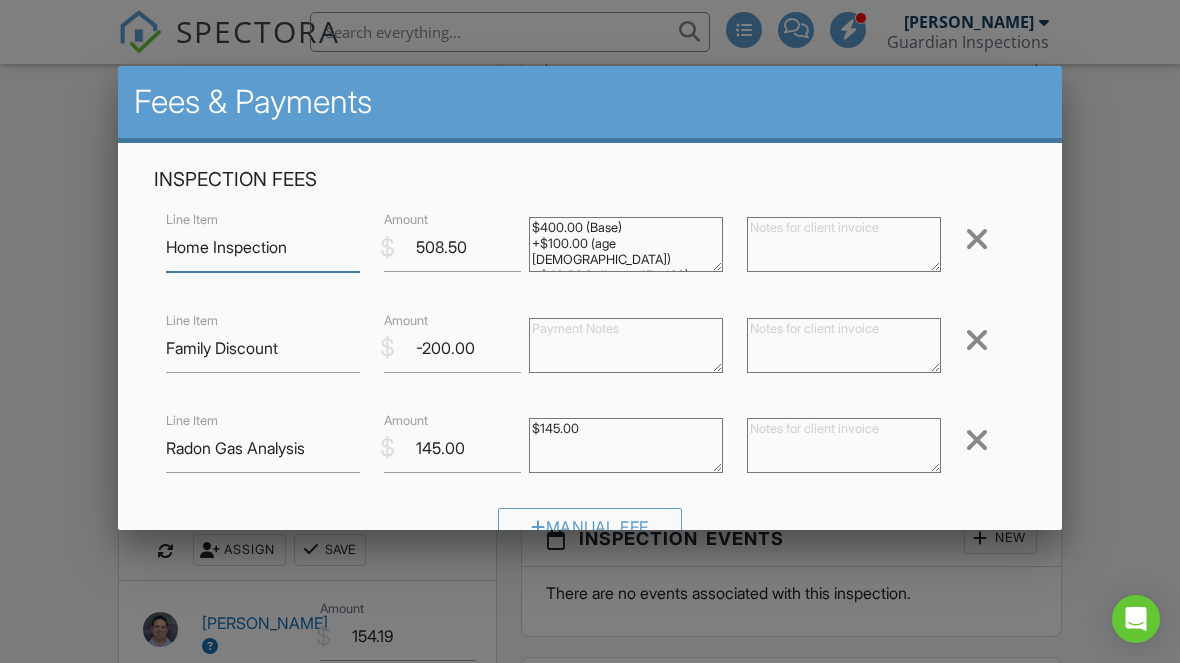 scroll, scrollTop: 1552, scrollLeft: 0, axis: vertical 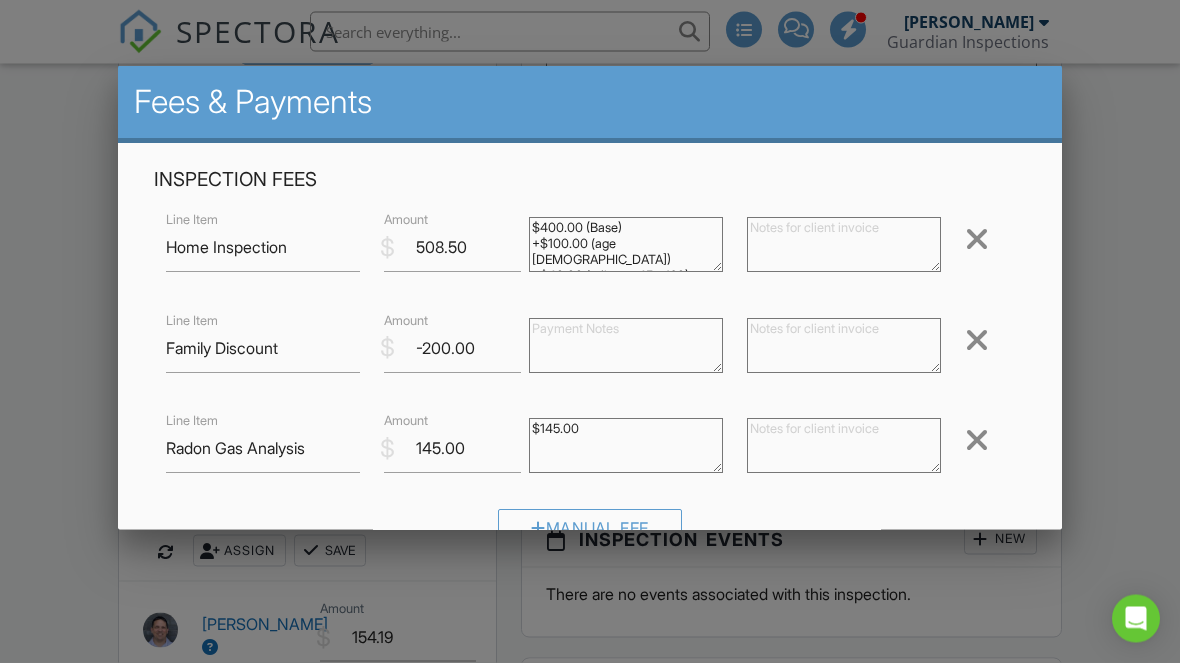 click on "$145.00" at bounding box center [626, 445] 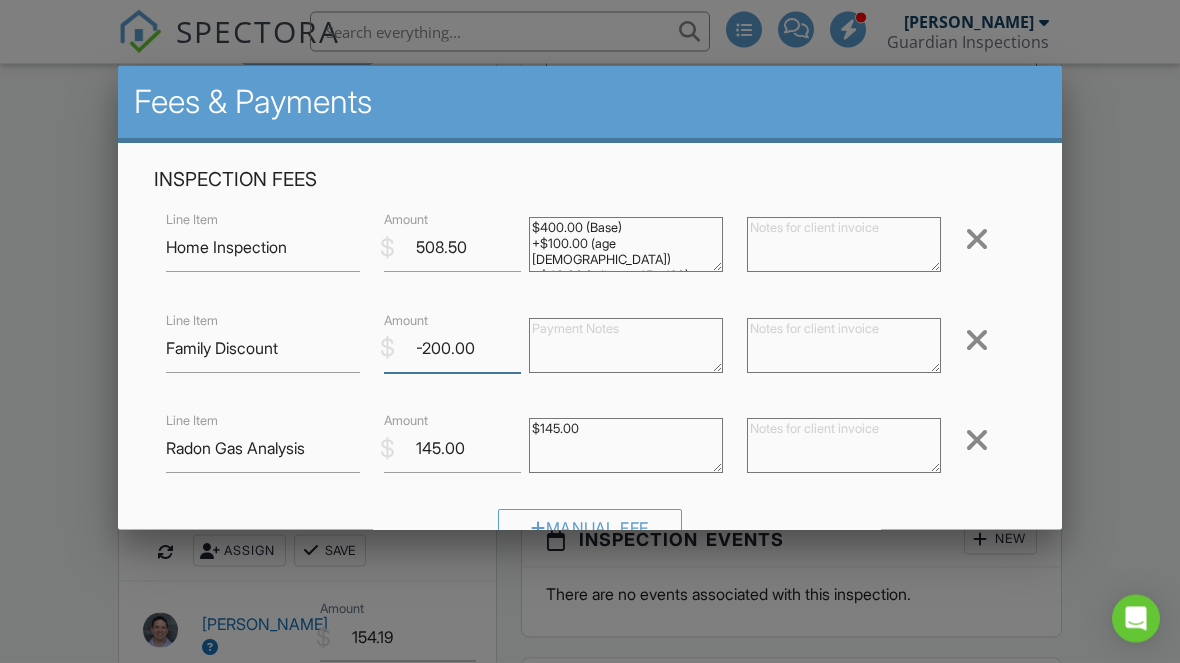 click on "-200.00" at bounding box center (452, 348) 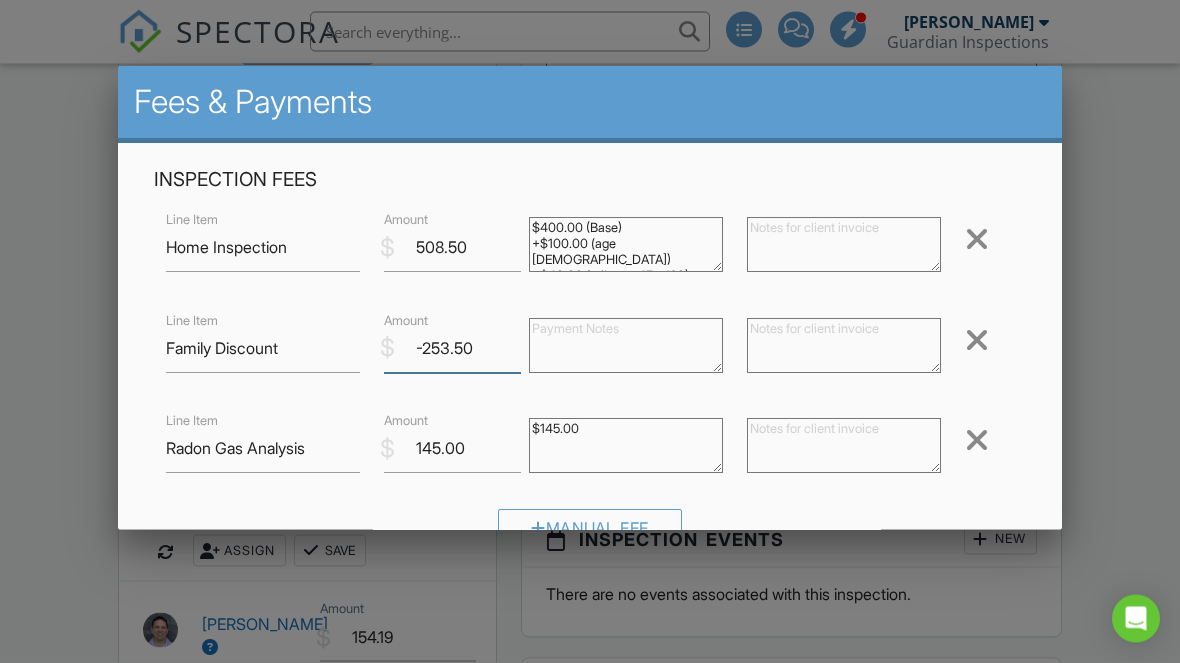 type on "-253.50" 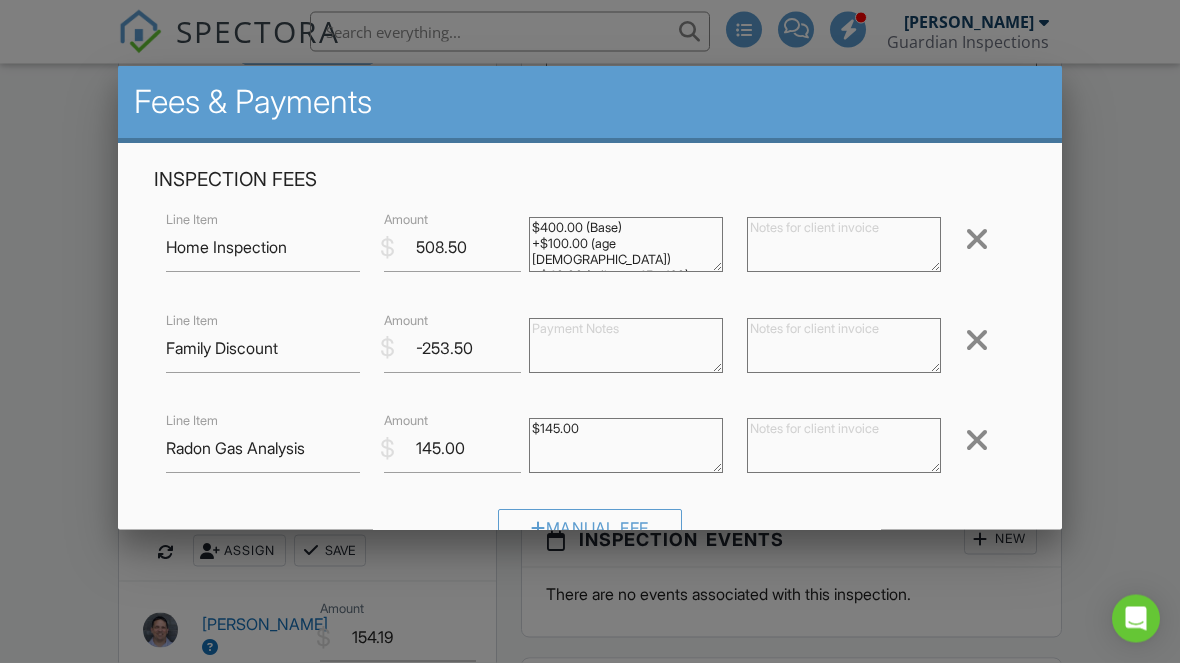 click on "Inspection Fees
Line Item
Home Inspection
$
Amount
508.50
$400.00 (Base)
+$100.00 (age 39 - 59)
+$40.00 (mileage 45 - 120)
+$25.00 (sqft 999 - 1999)
-56.50 (HTH - 10.0% off - Hometown Hero 10% discount Thank you for serving.)
Remove
Line Item
Family Discount
$
Amount
-253.50
Remove
Line Item
Radon Gas Analysis
$
Amount
145.00
$145.00
Remove
Manual Fee" at bounding box center (590, 363) 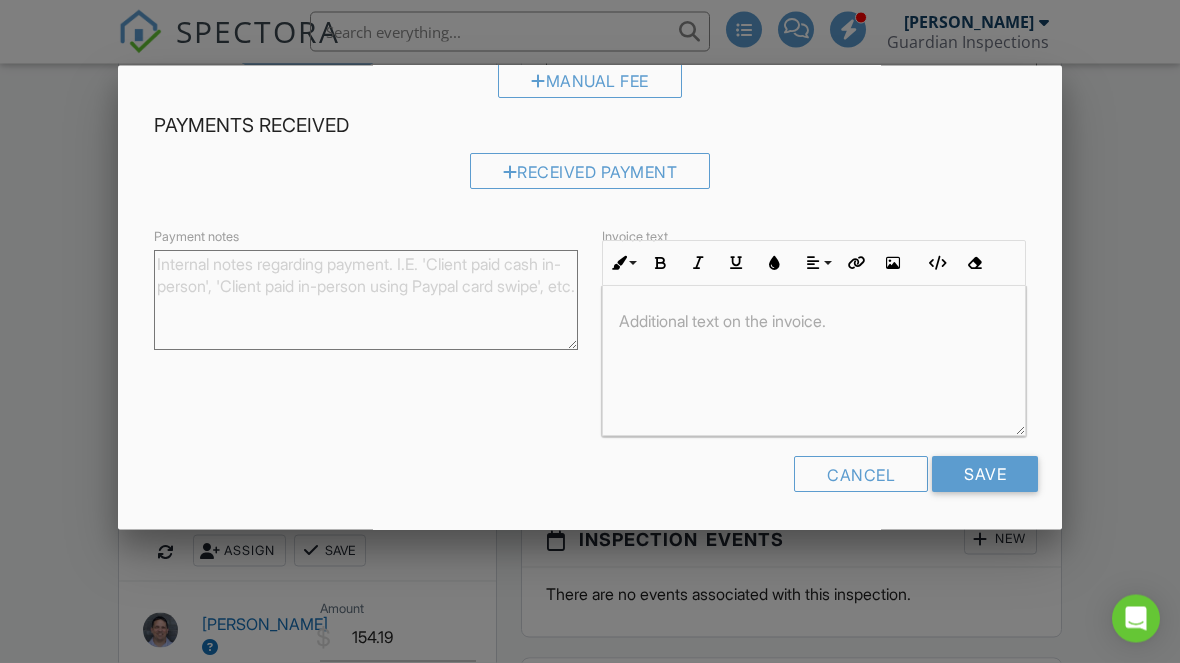 scroll, scrollTop: 445, scrollLeft: 0, axis: vertical 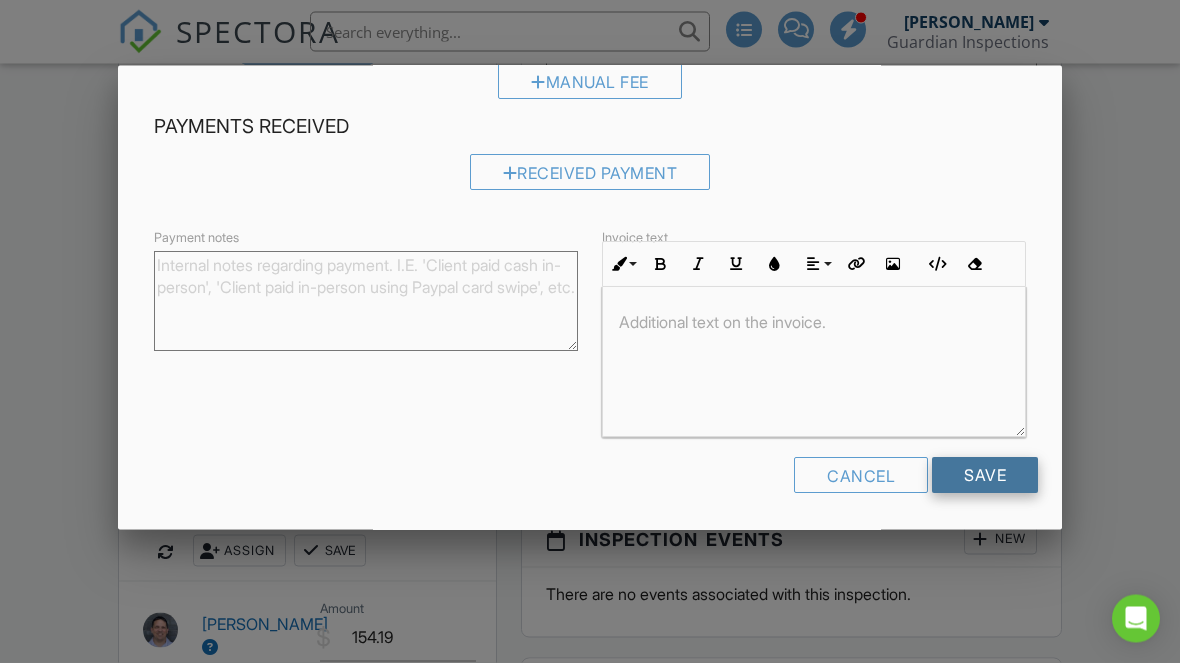 click on "Save" at bounding box center [985, 476] 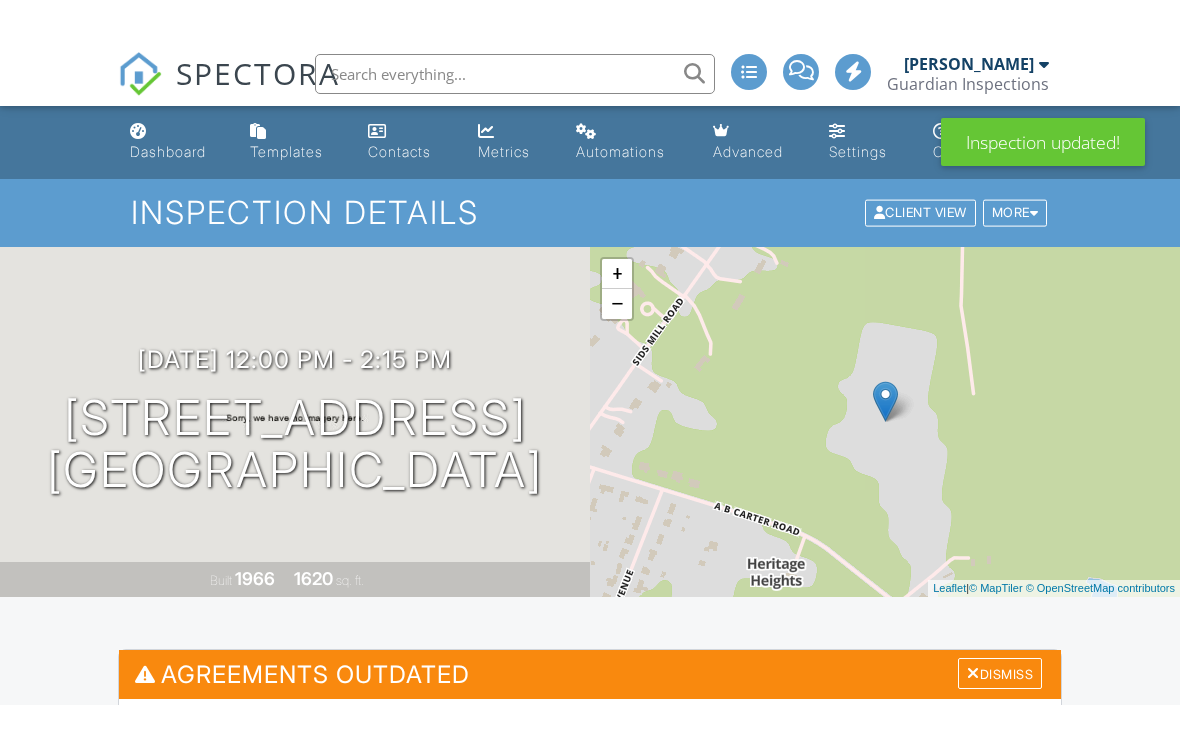 scroll, scrollTop: 337, scrollLeft: 0, axis: vertical 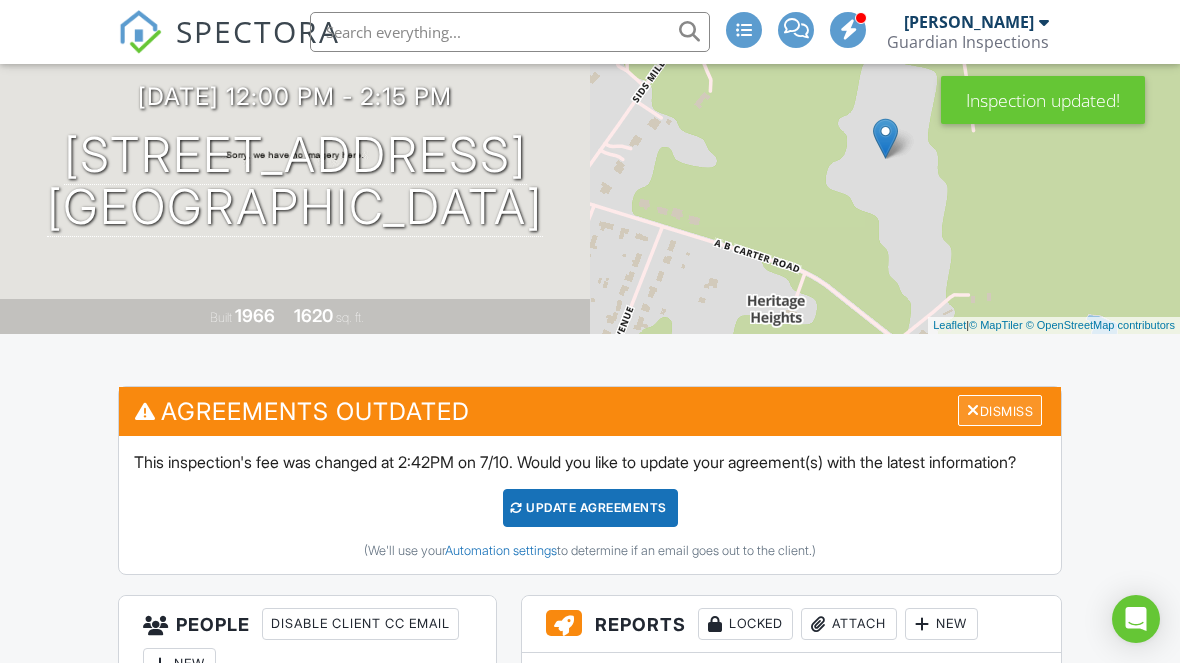 click on "Dismiss" at bounding box center (1000, 410) 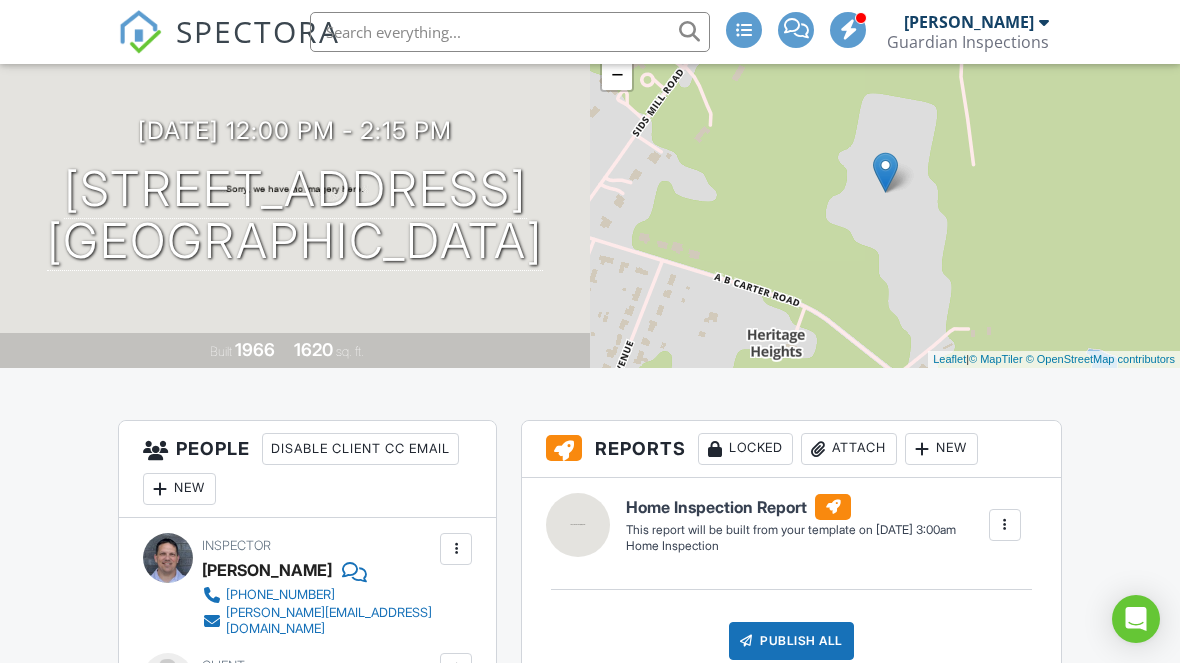 scroll, scrollTop: 0, scrollLeft: 0, axis: both 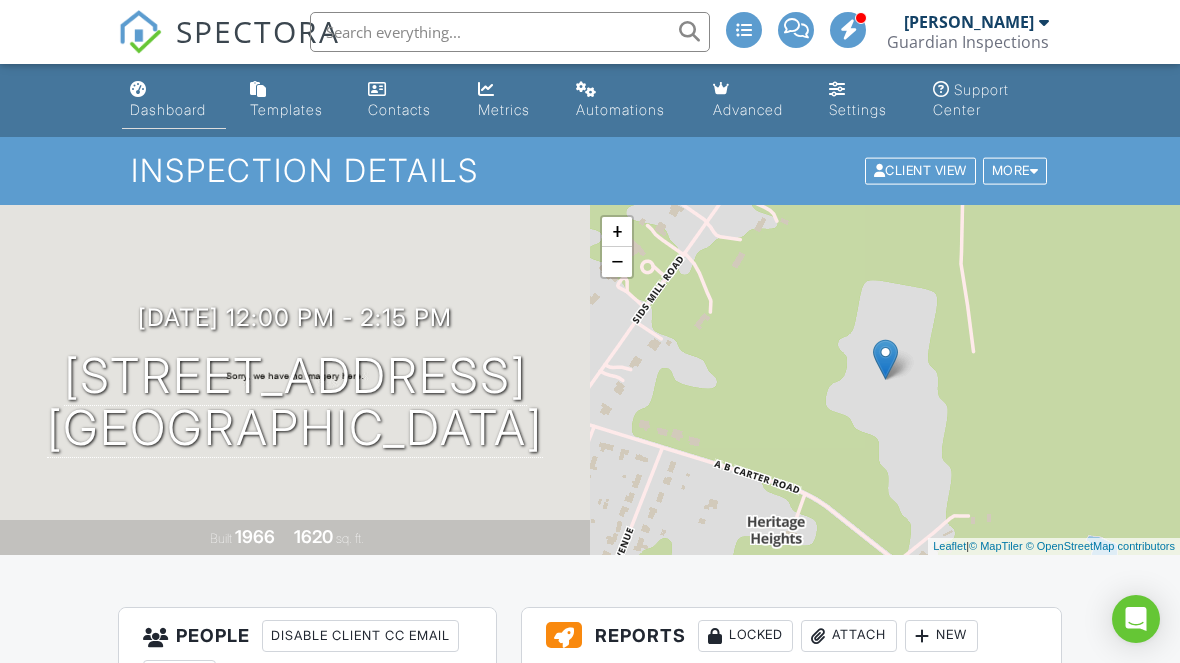 click on "Dashboard" at bounding box center [168, 109] 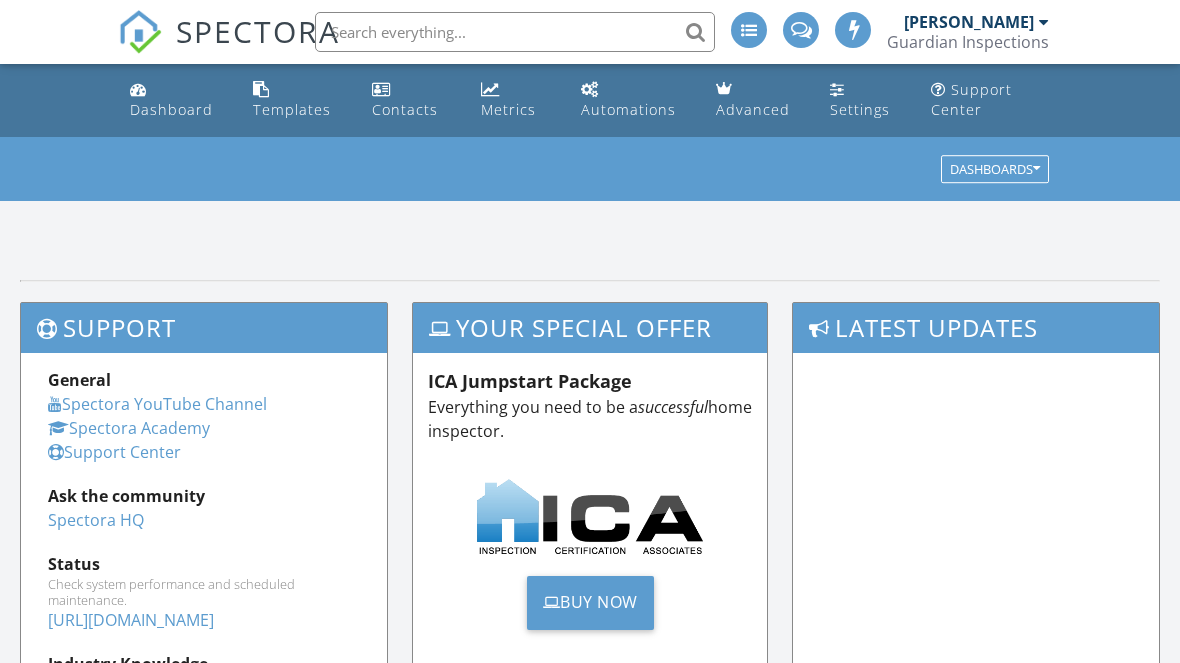 scroll, scrollTop: 0, scrollLeft: 0, axis: both 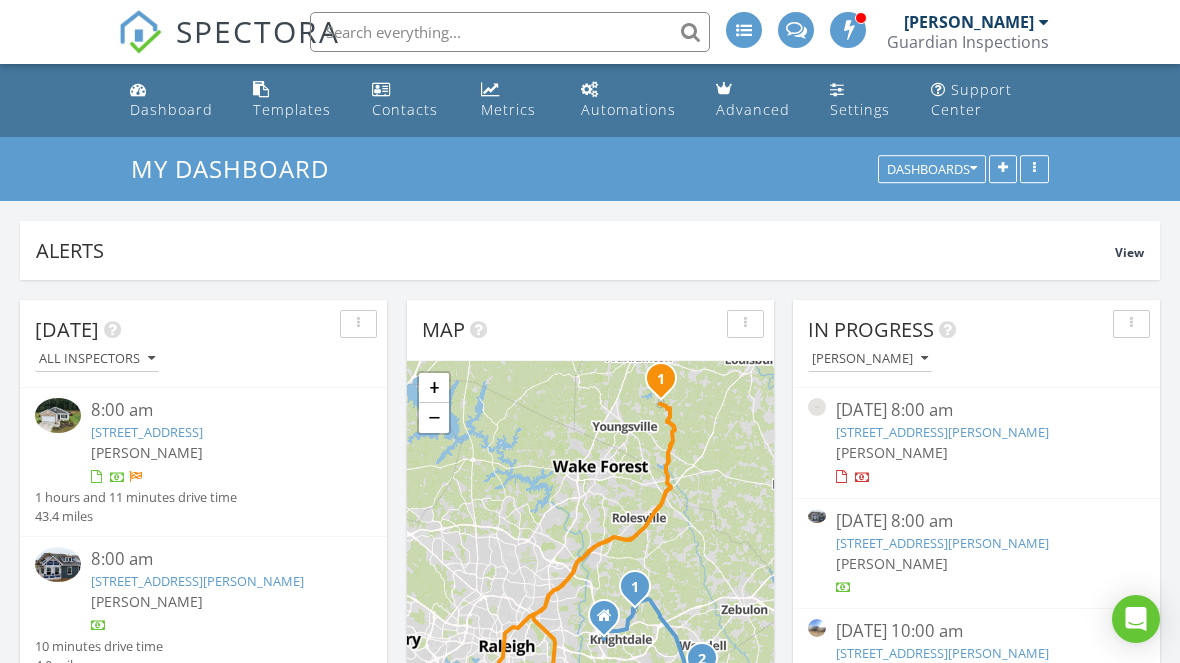 click on "SPECTORA" at bounding box center (258, 31) 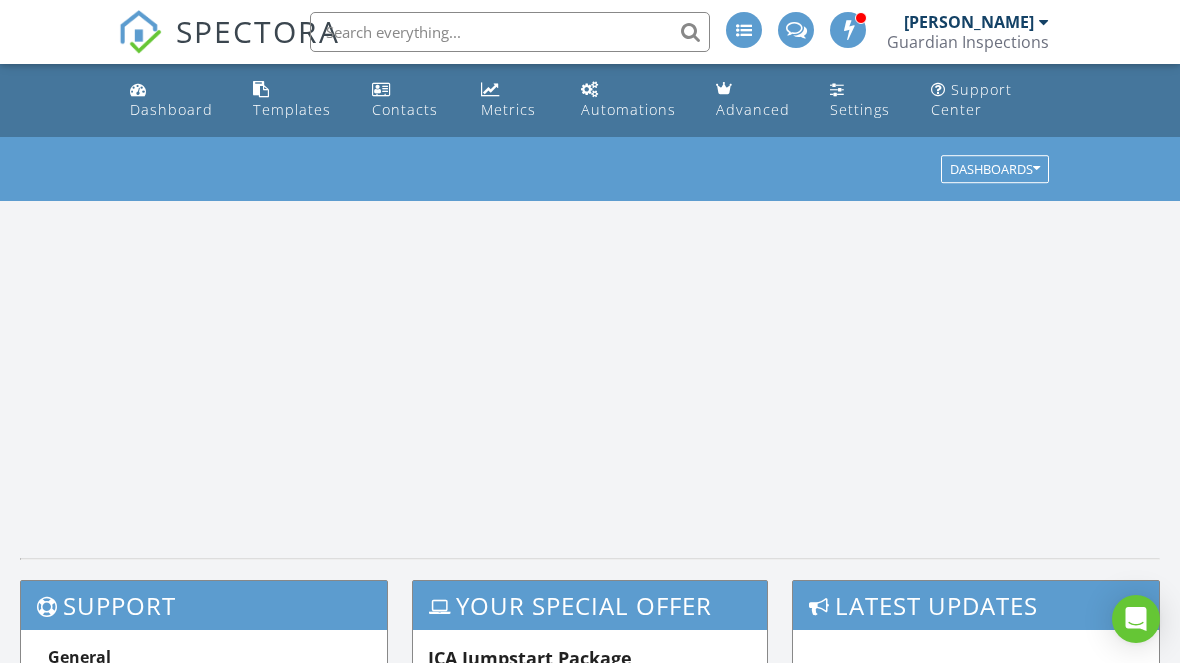 scroll, scrollTop: 0, scrollLeft: 0, axis: both 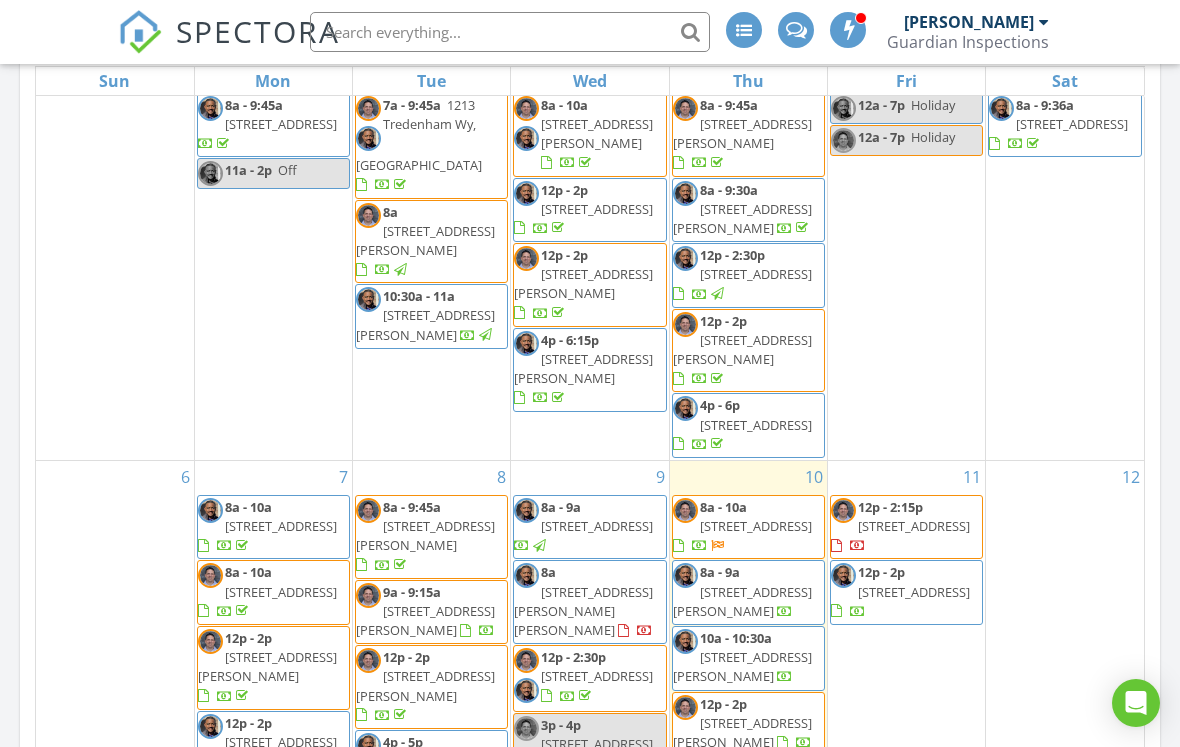 click on "231 Grindstone Dr, Apex 27502" at bounding box center [914, 592] 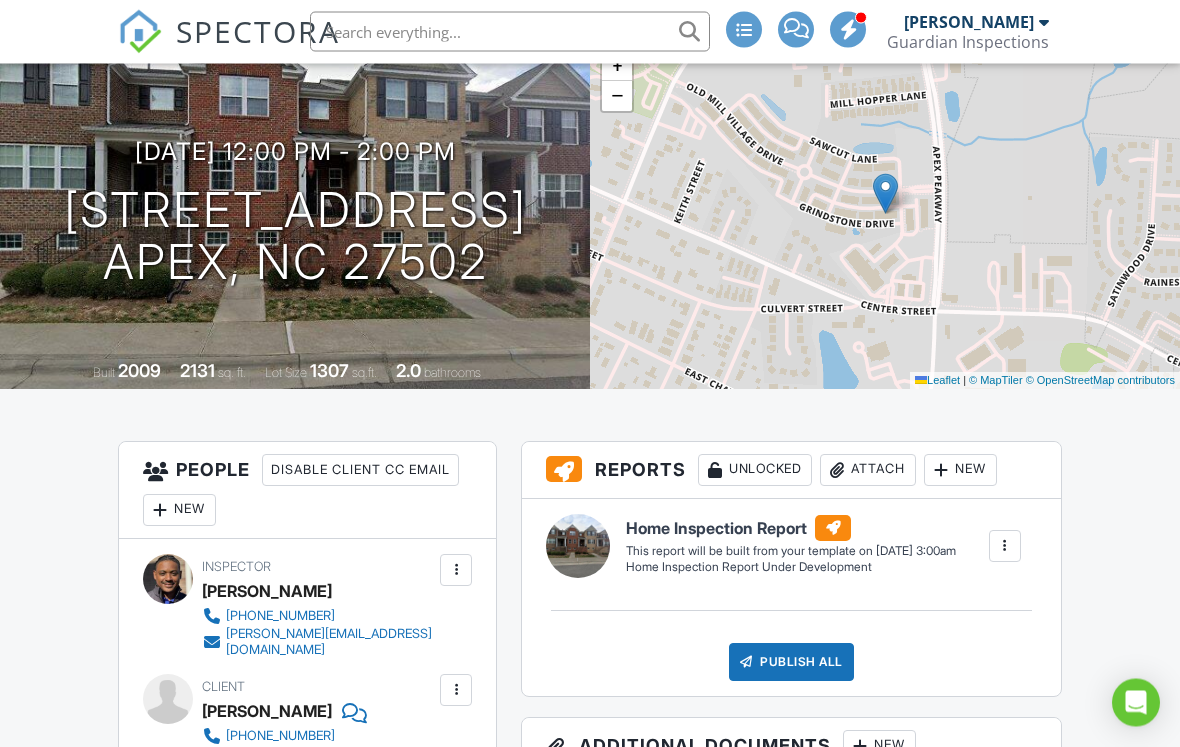 scroll, scrollTop: 450, scrollLeft: 0, axis: vertical 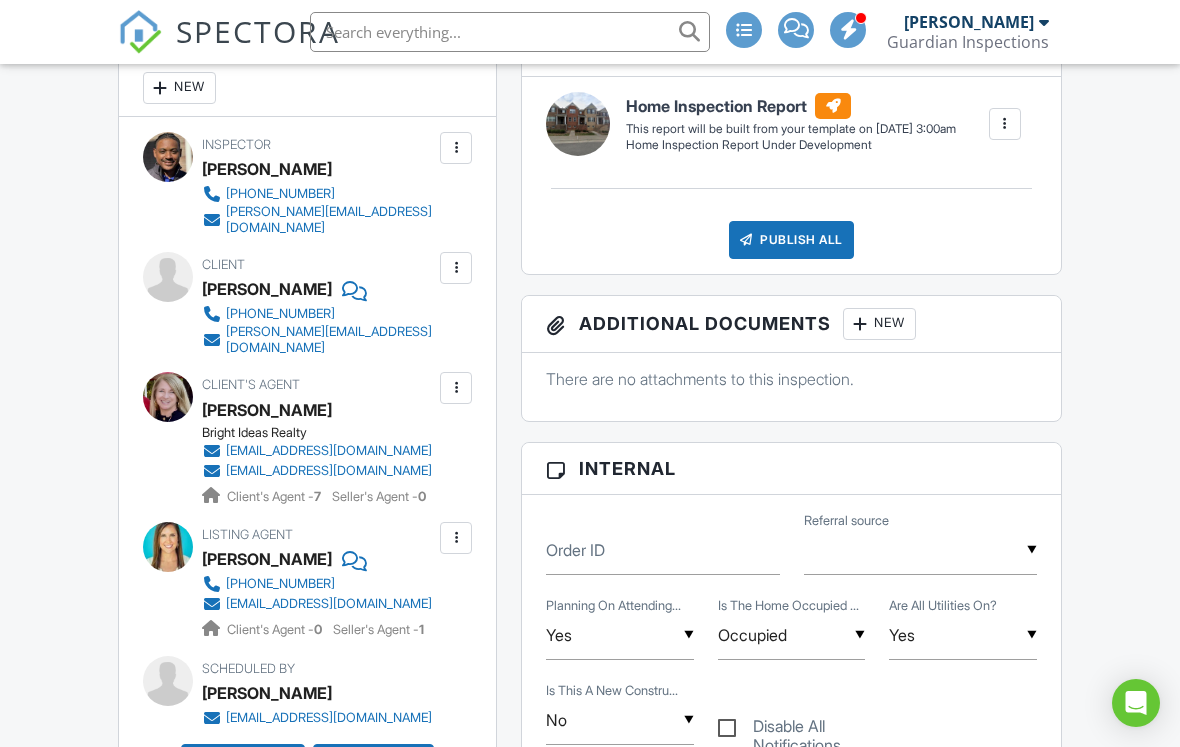 click at bounding box center [456, 538] 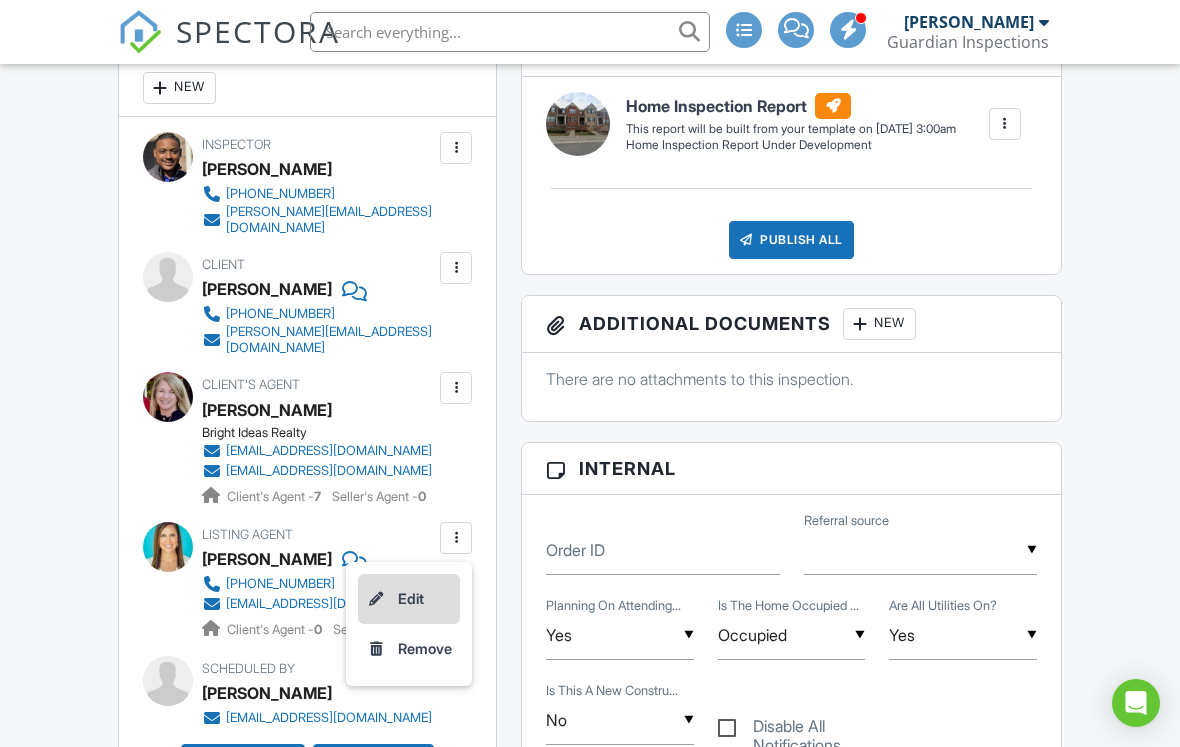 click on "Edit" at bounding box center [409, 599] 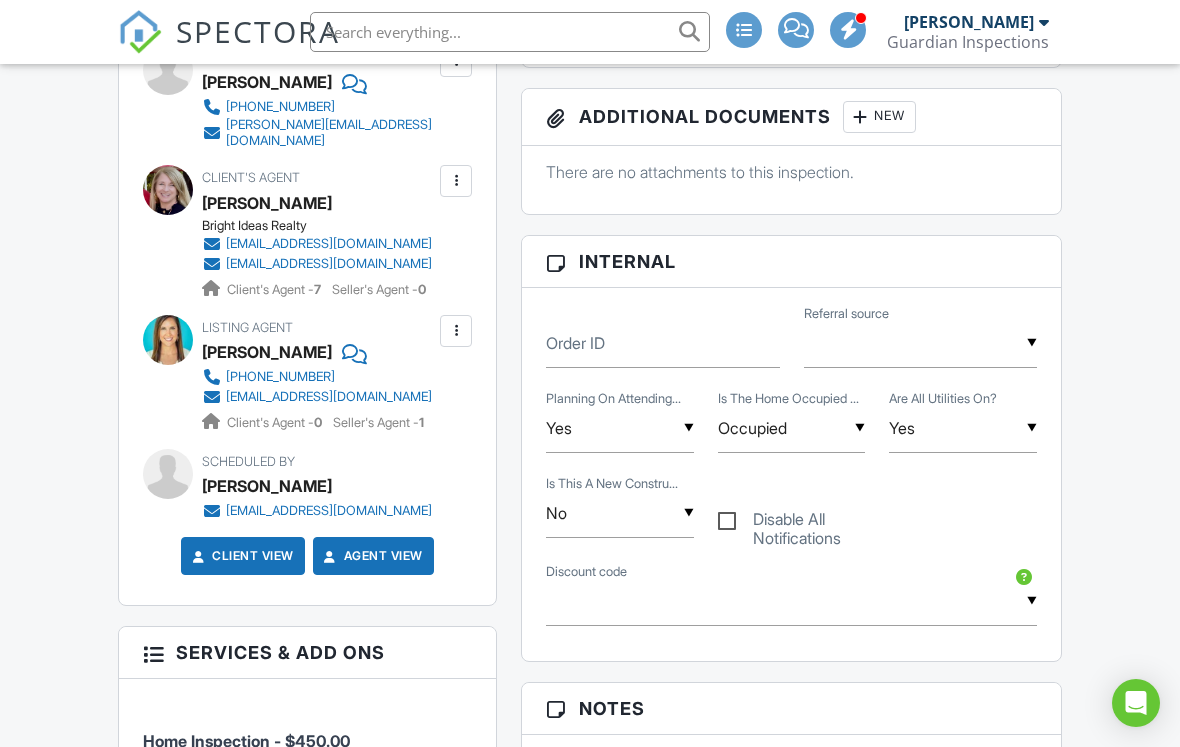 scroll, scrollTop: 798, scrollLeft: 0, axis: vertical 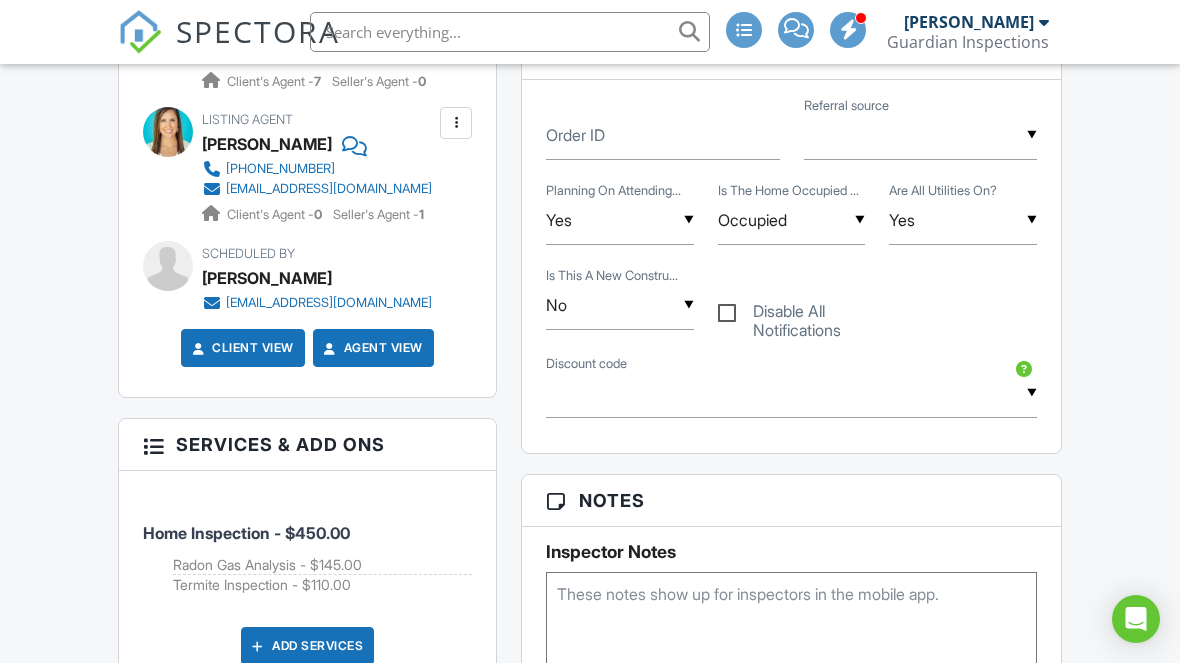 click at bounding box center (791, 622) 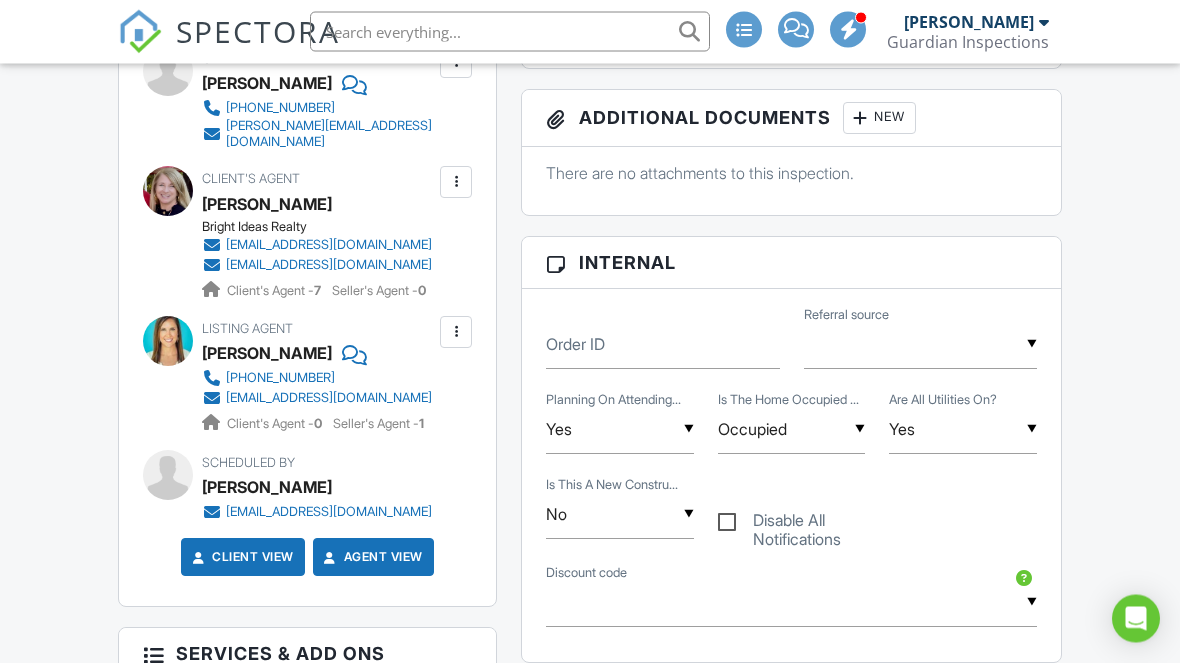 scroll, scrollTop: 709, scrollLeft: 0, axis: vertical 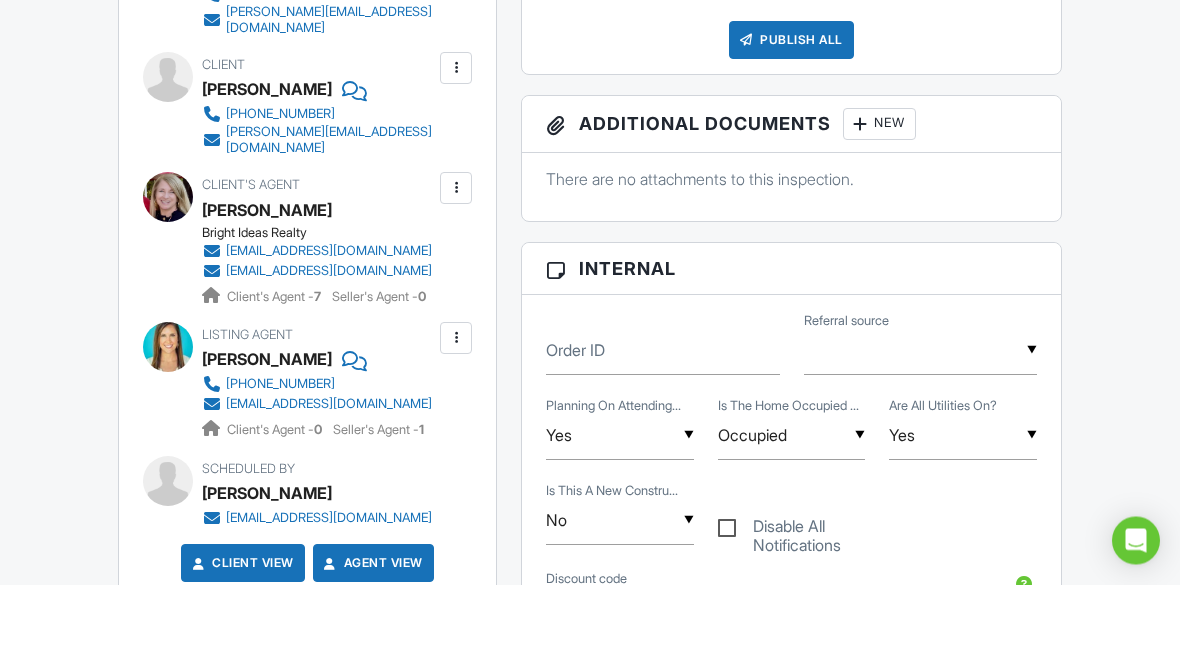 type on "Door Code is 1201" 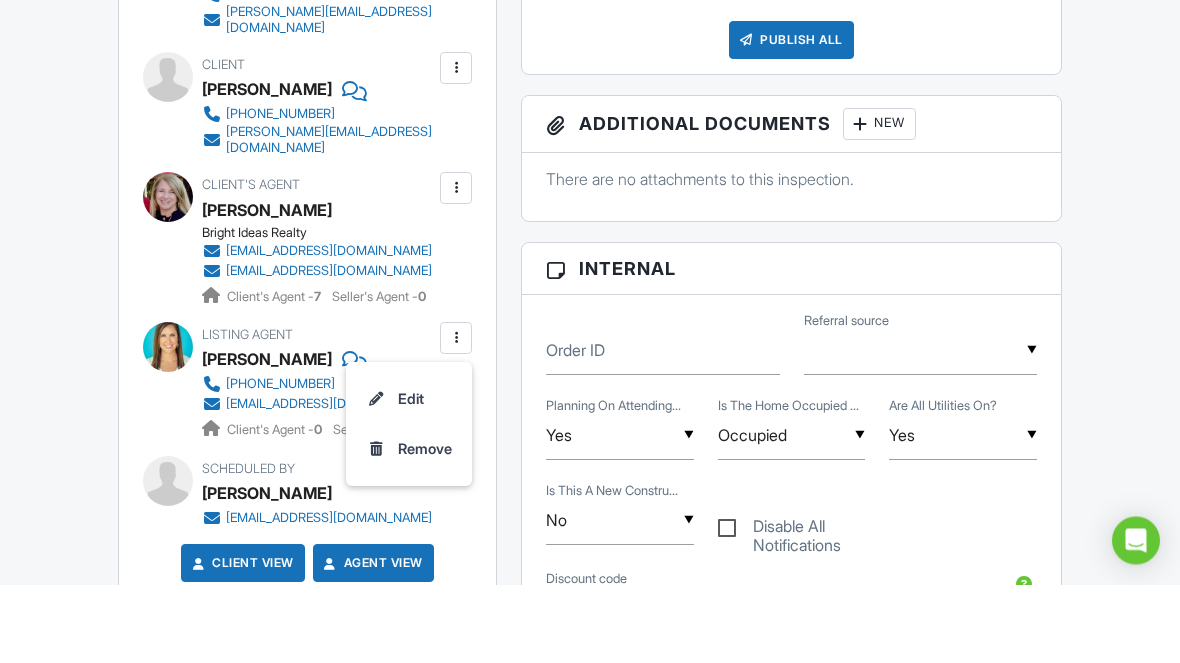 scroll, scrollTop: 788, scrollLeft: 0, axis: vertical 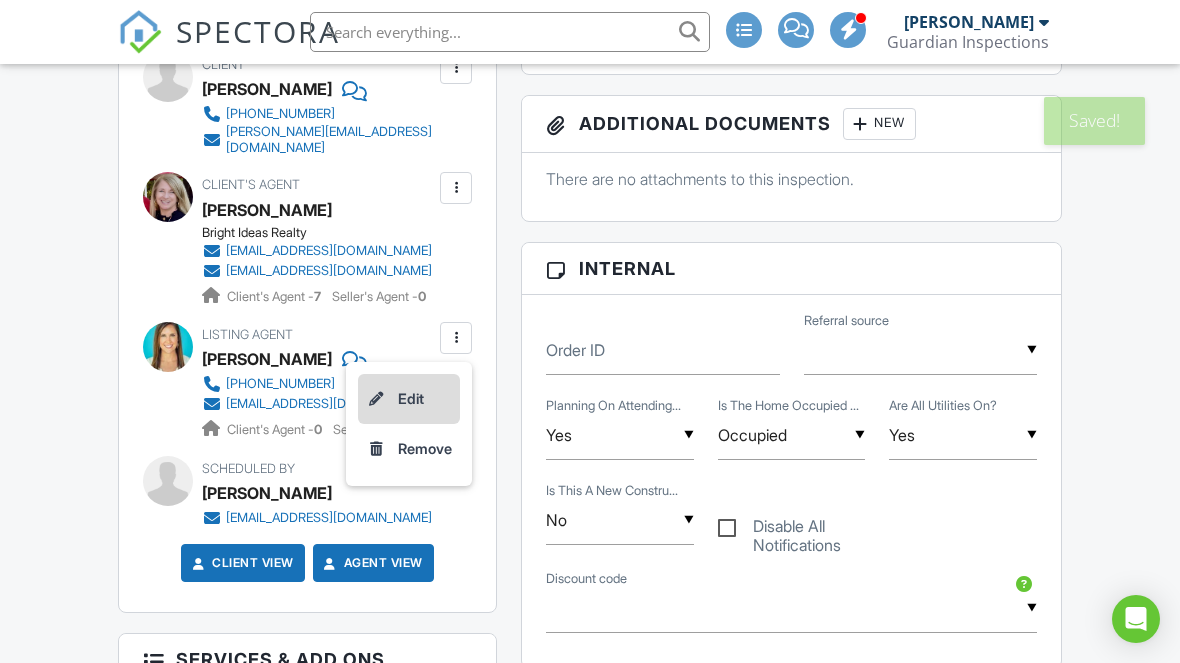 click on "Edit" at bounding box center (409, 399) 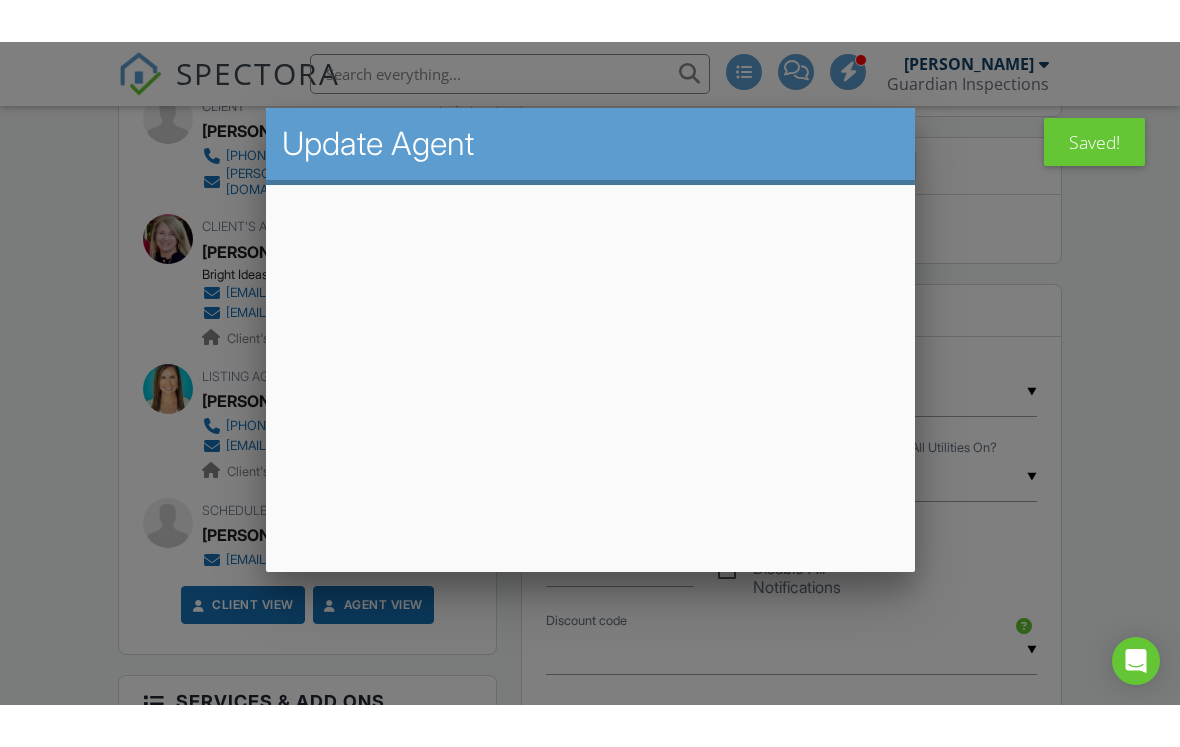 scroll, scrollTop: 787, scrollLeft: 0, axis: vertical 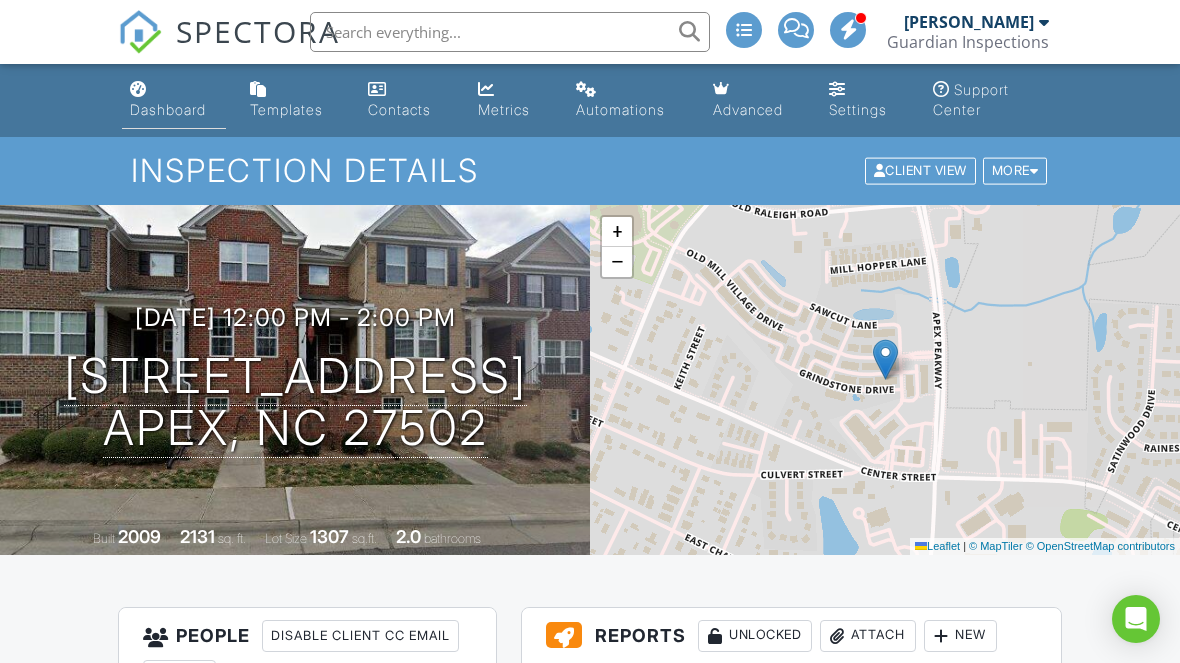 click on "Dashboard" at bounding box center (174, 100) 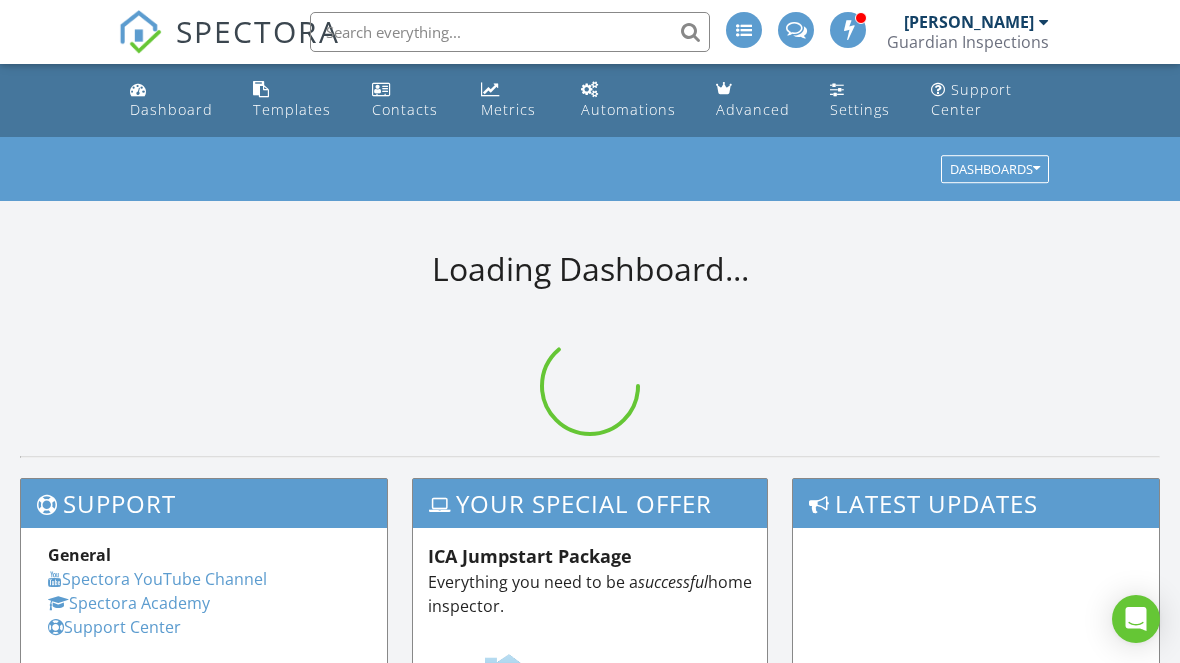 scroll, scrollTop: 0, scrollLeft: 0, axis: both 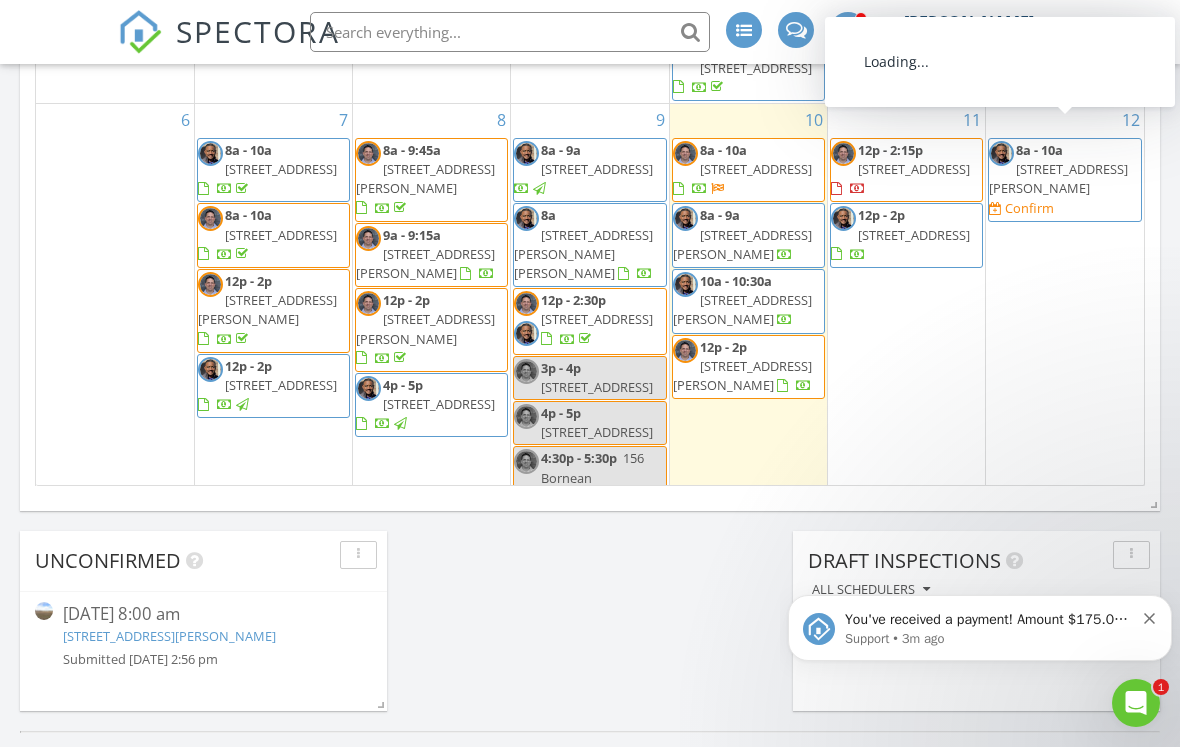 click on "6840 Fire Tower Rd, Bailey 27807" at bounding box center [1058, 178] 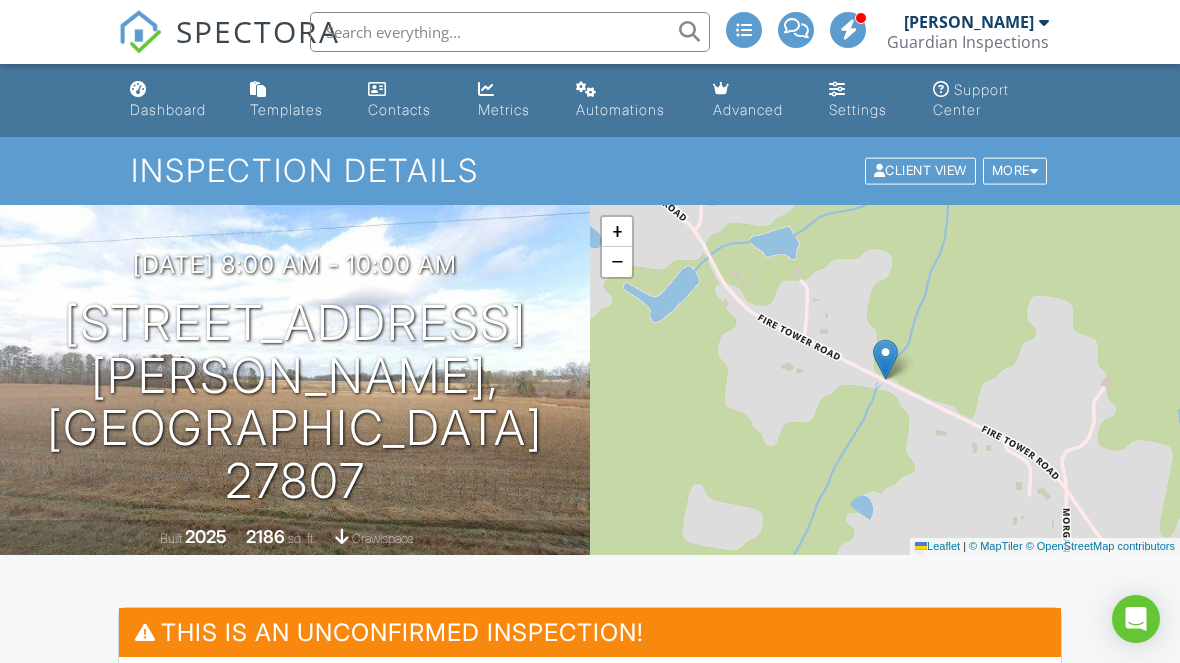 scroll, scrollTop: 0, scrollLeft: 0, axis: both 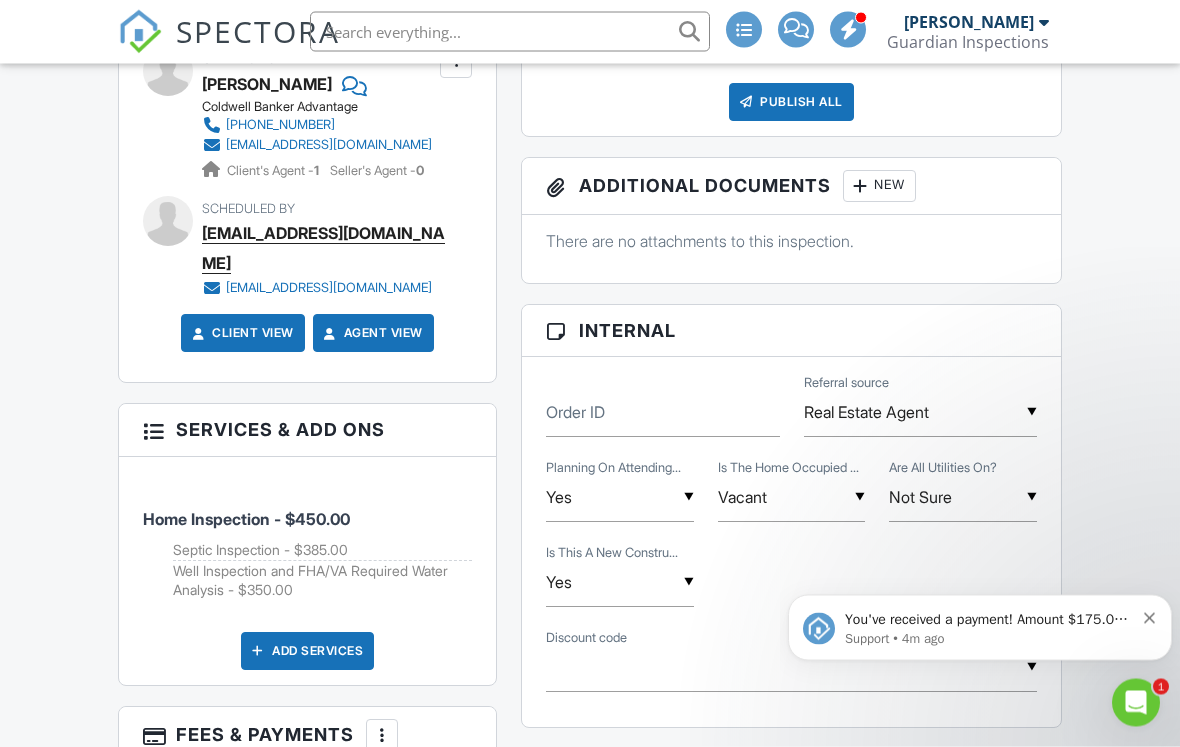 click at bounding box center [1150, 615] 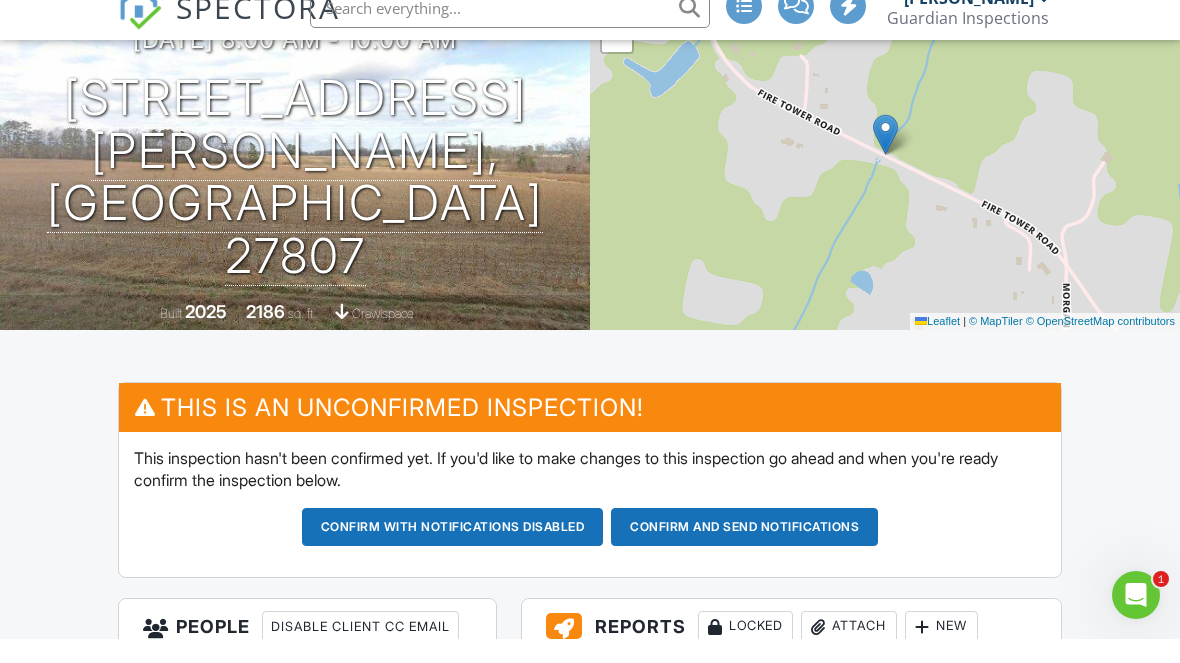 scroll, scrollTop: 225, scrollLeft: 0, axis: vertical 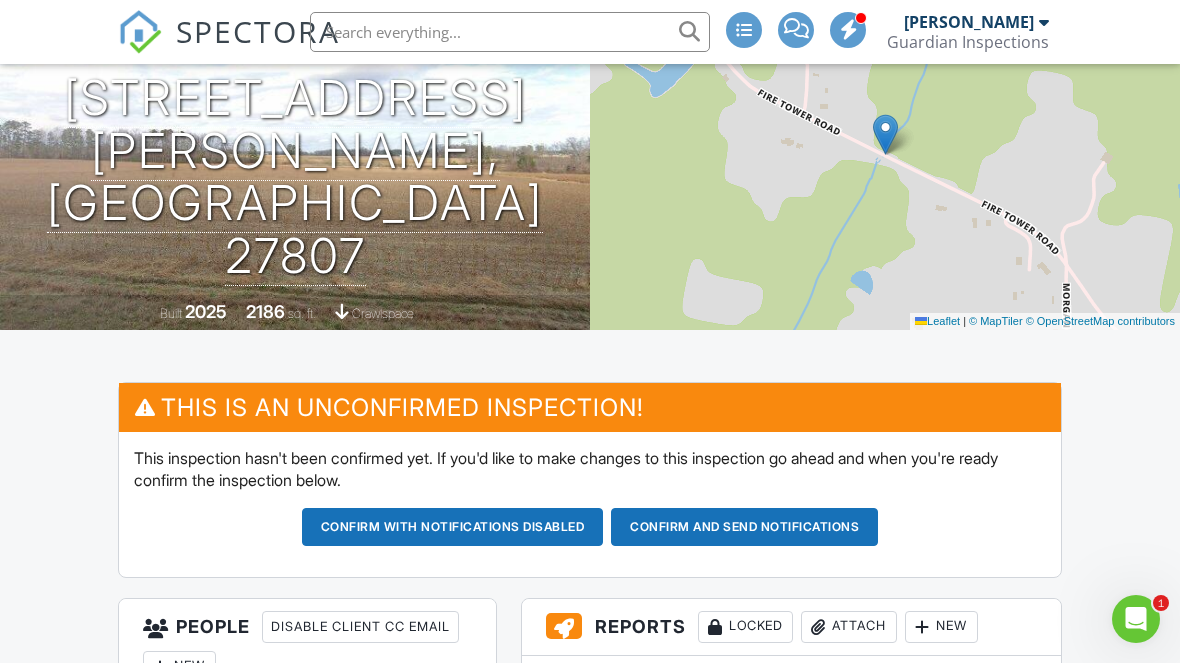 click on "Confirm and send notifications" at bounding box center [453, 527] 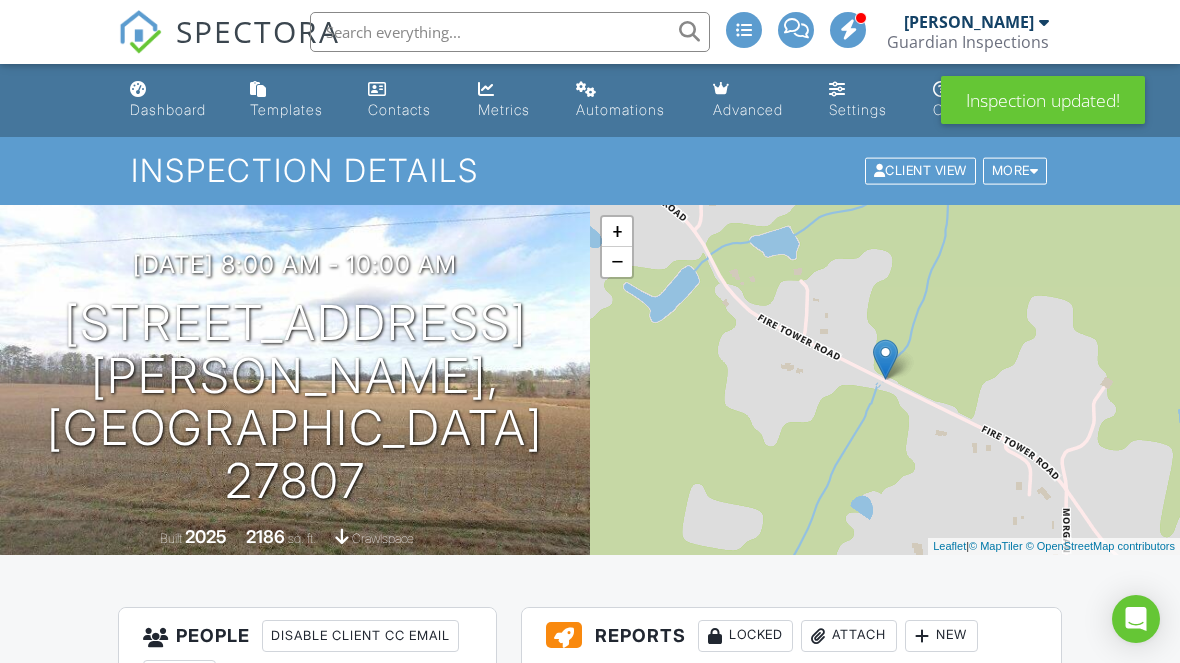 scroll, scrollTop: 0, scrollLeft: 0, axis: both 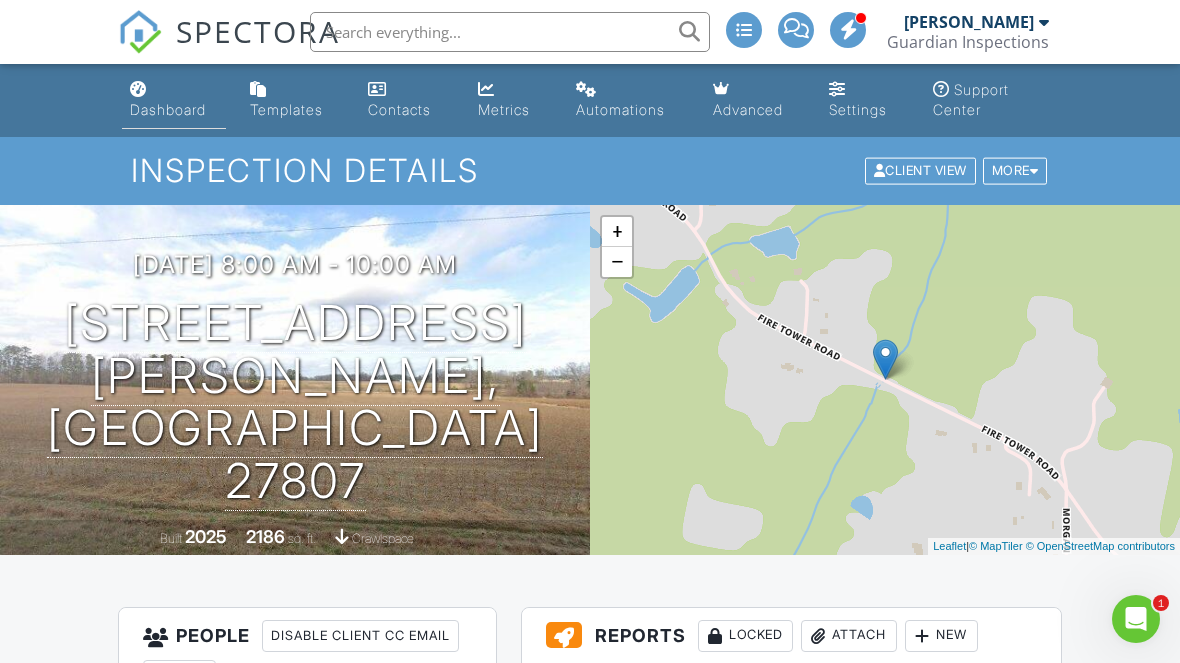 click on "Dashboard" at bounding box center (168, 109) 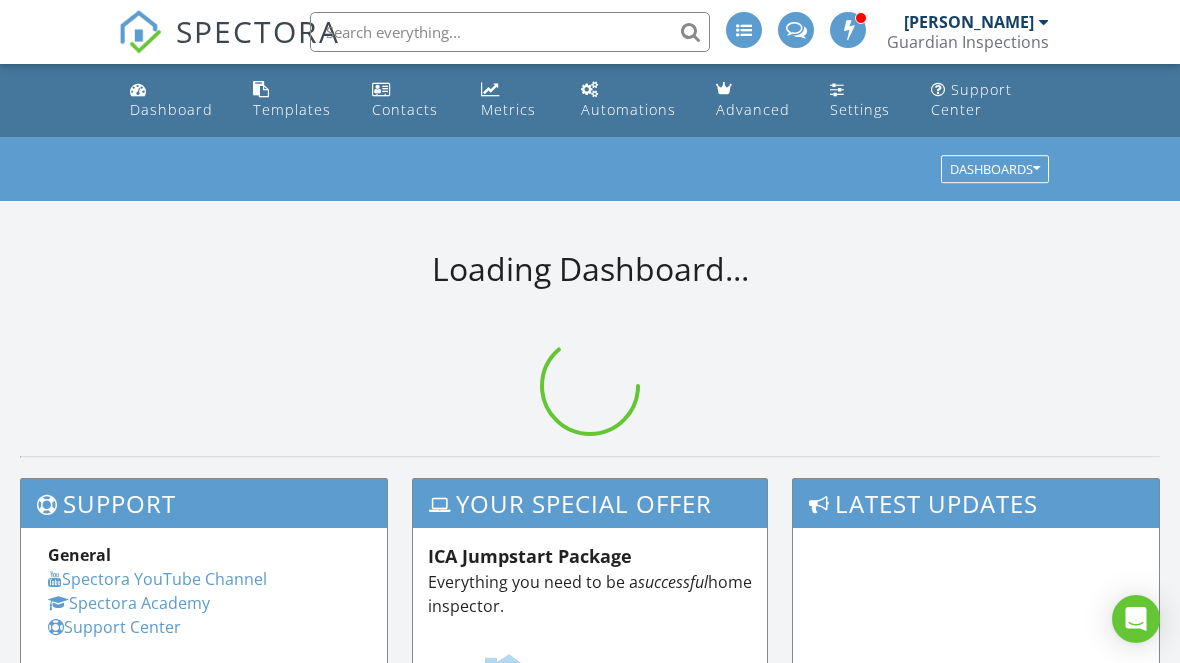scroll, scrollTop: 0, scrollLeft: 0, axis: both 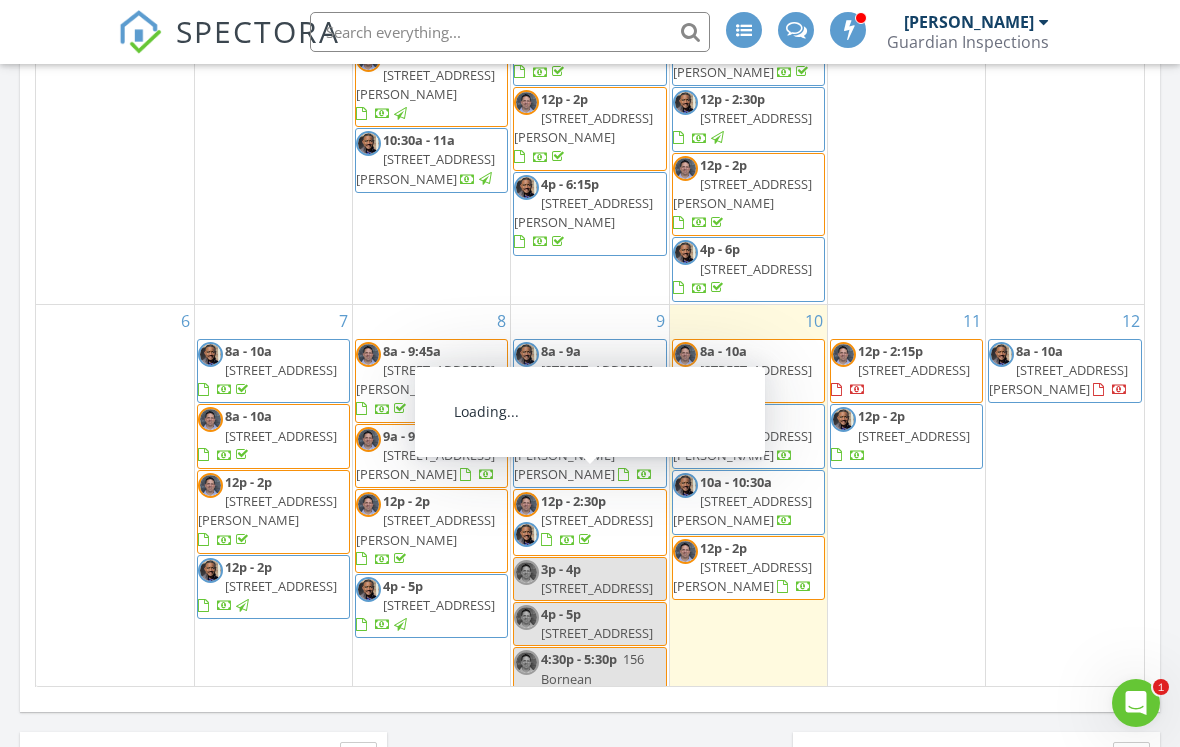 click on "[STREET_ADDRESS]" at bounding box center [597, 520] 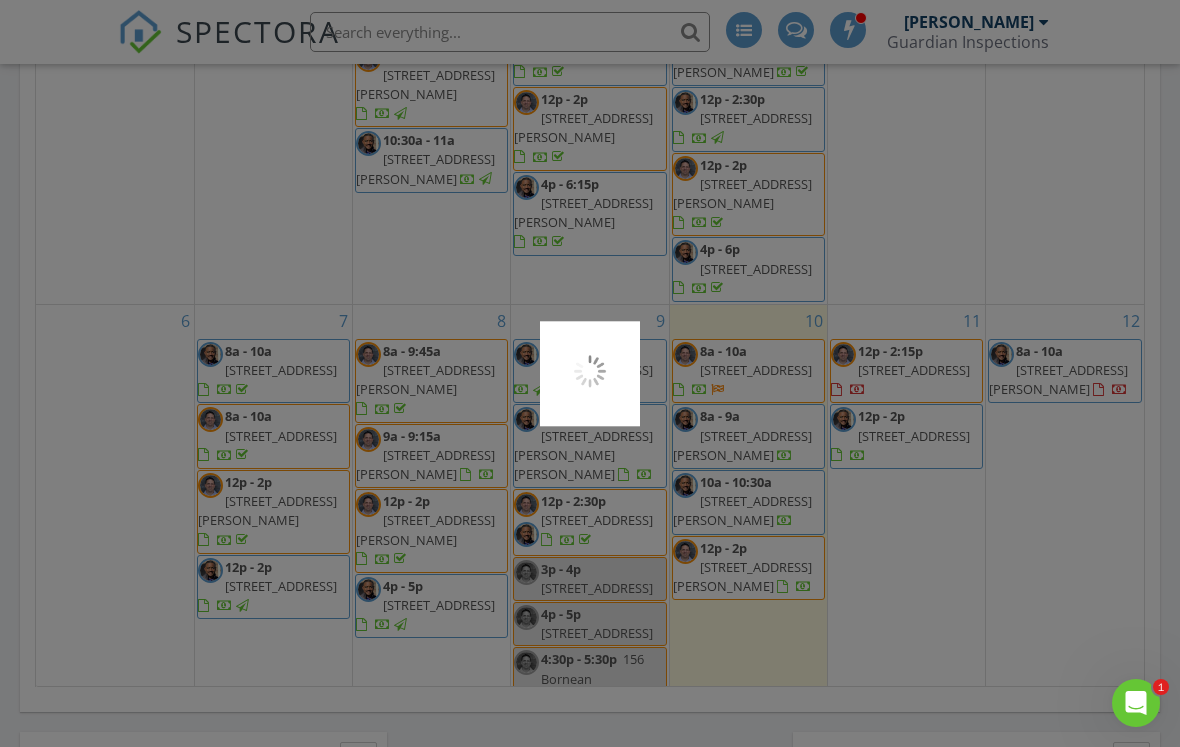 click at bounding box center [590, 373] 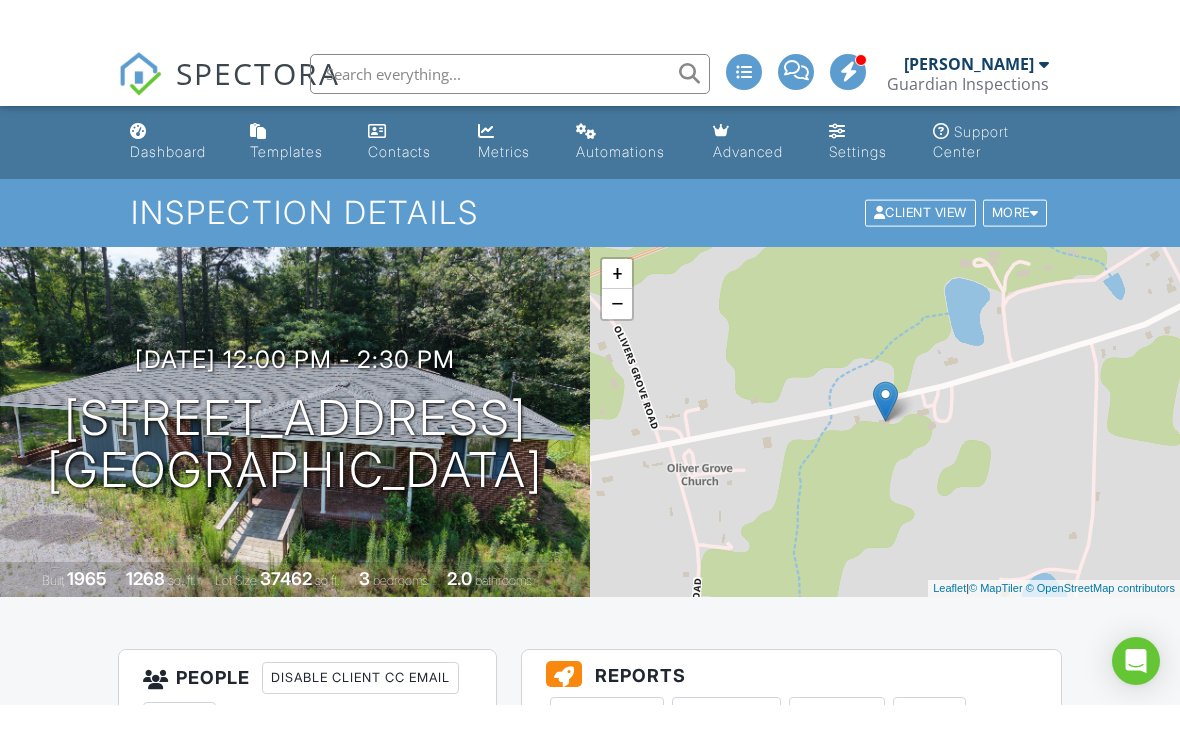scroll, scrollTop: 260, scrollLeft: 0, axis: vertical 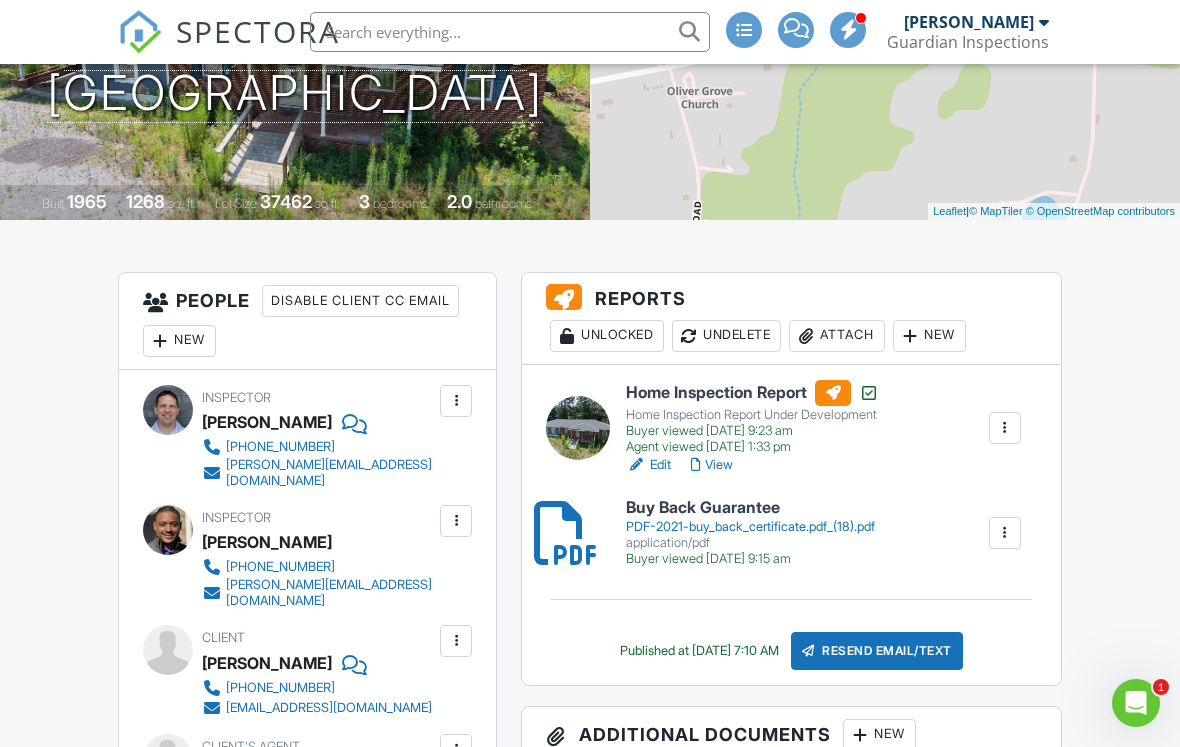 click on "Resend Email/Text" at bounding box center [877, 651] 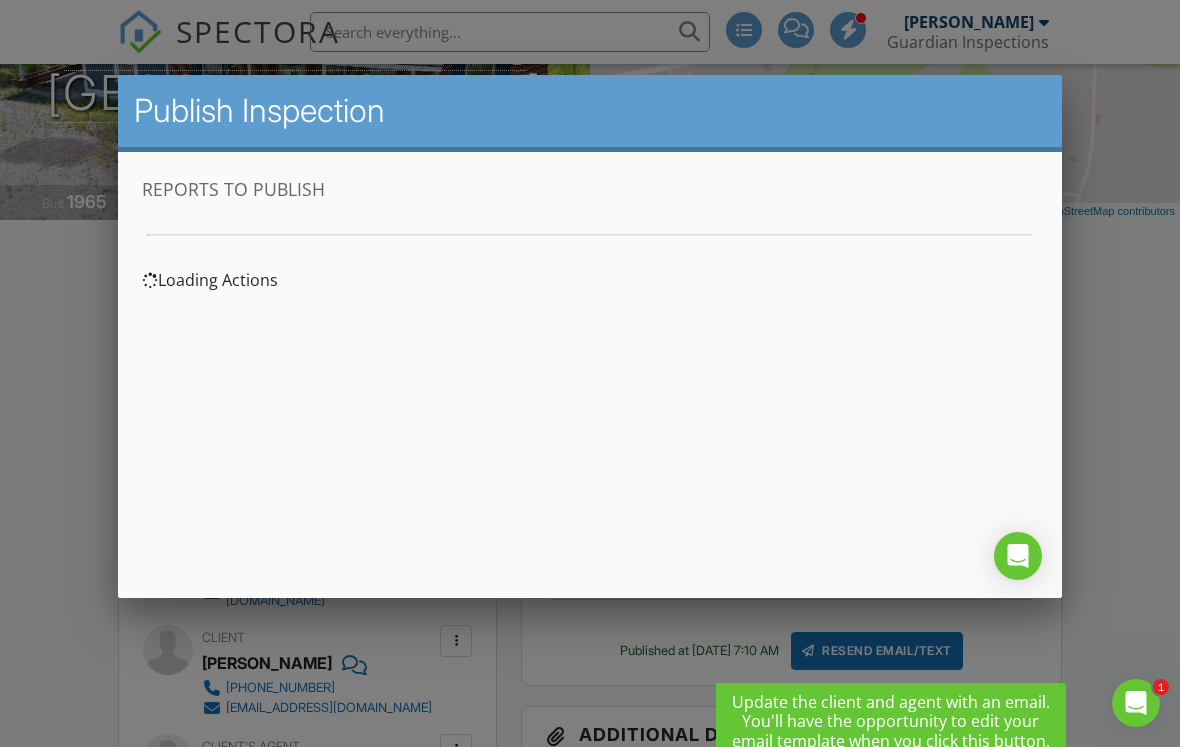 scroll, scrollTop: 0, scrollLeft: 0, axis: both 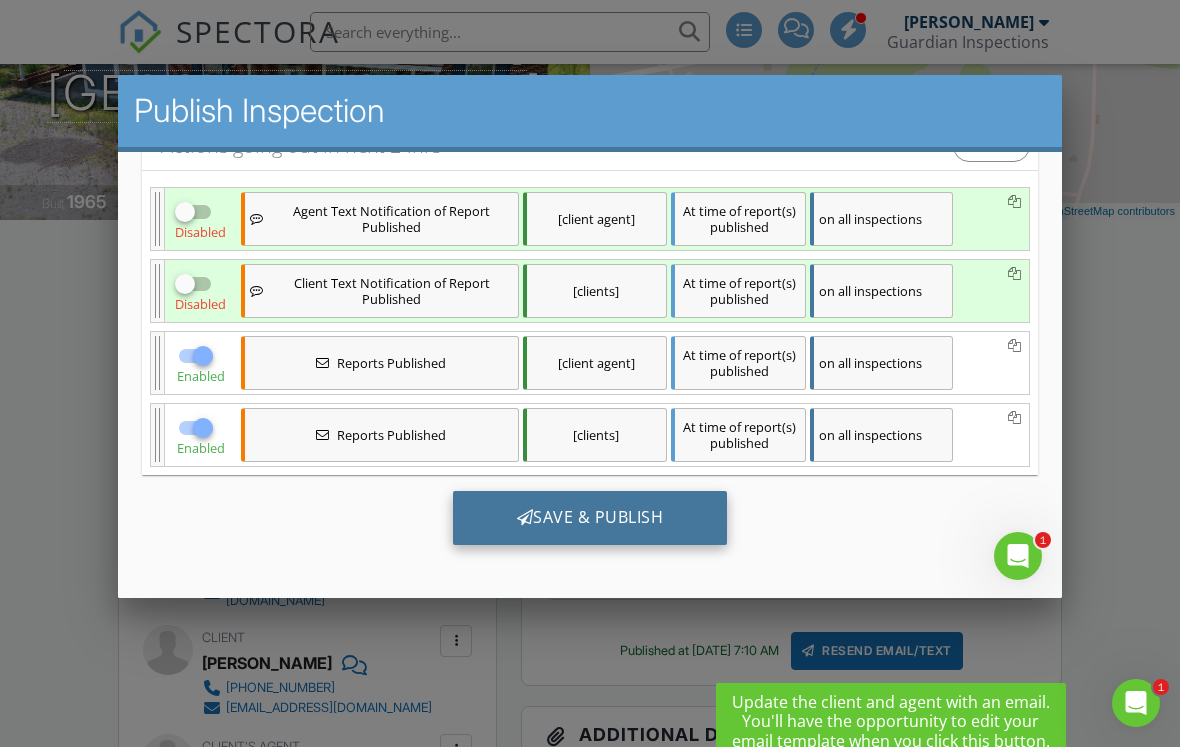 click on "Save & Publish" at bounding box center (590, 517) 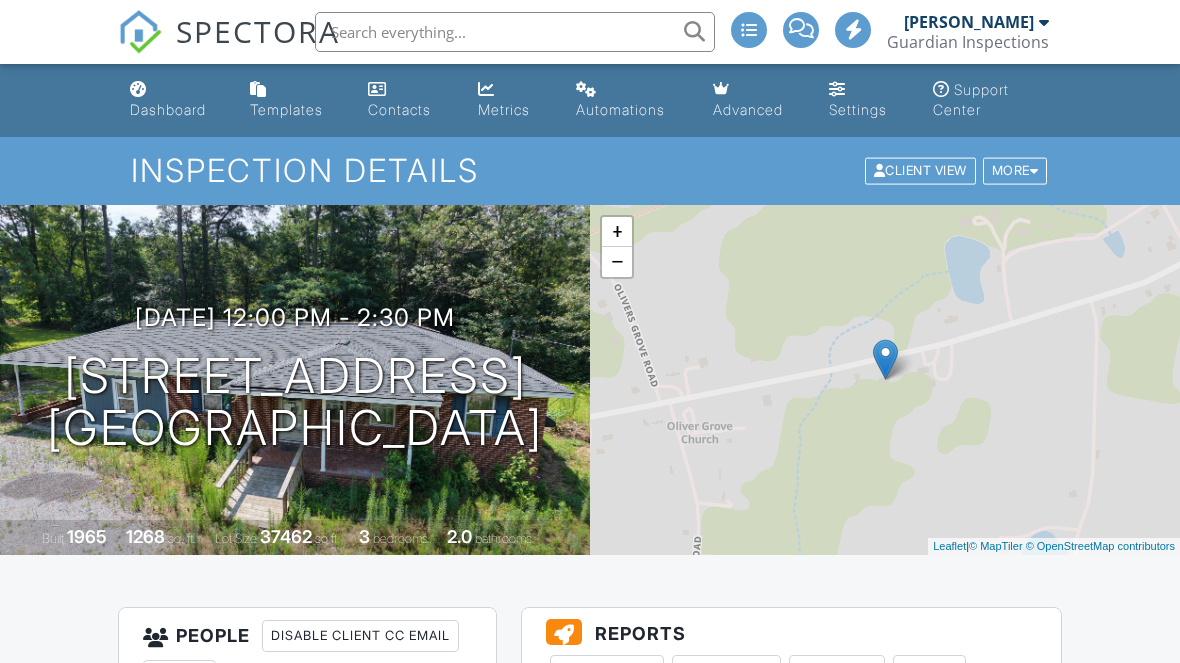 scroll, scrollTop: 0, scrollLeft: 0, axis: both 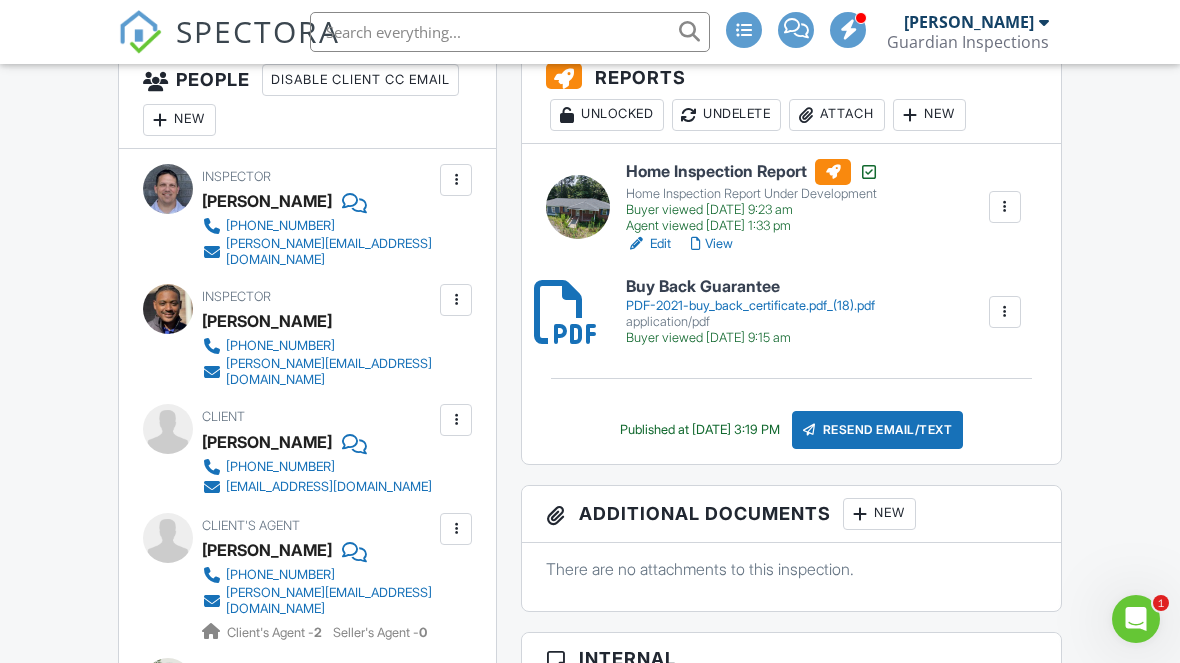 click on "View" at bounding box center (712, 244) 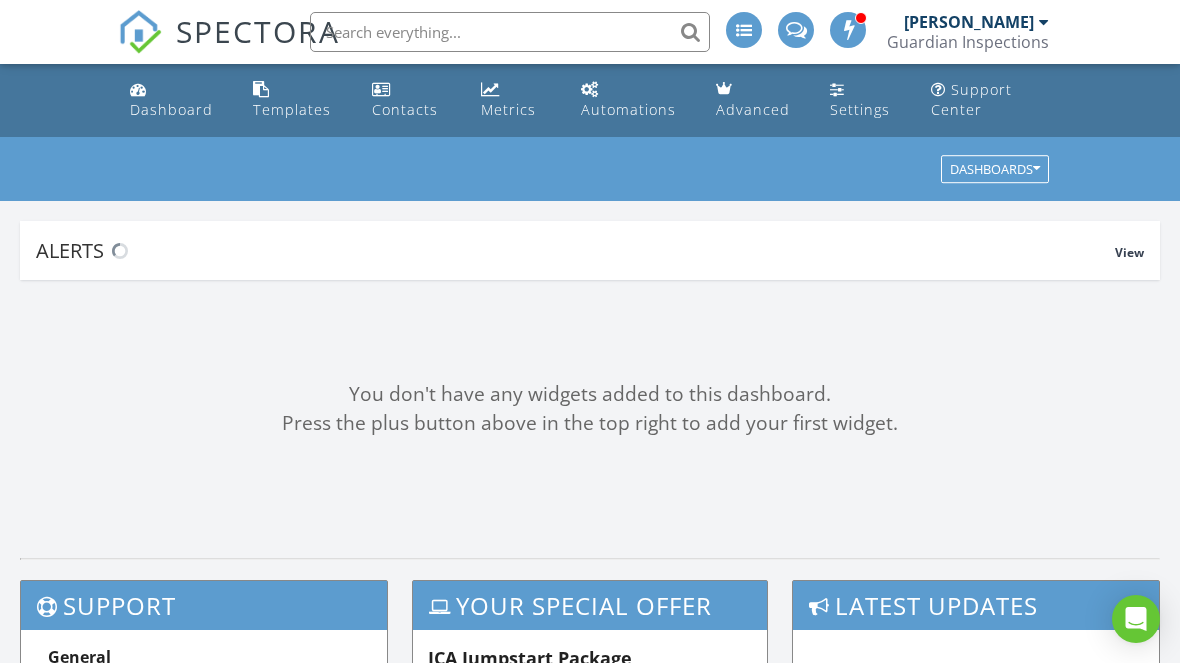 scroll, scrollTop: 0, scrollLeft: 0, axis: both 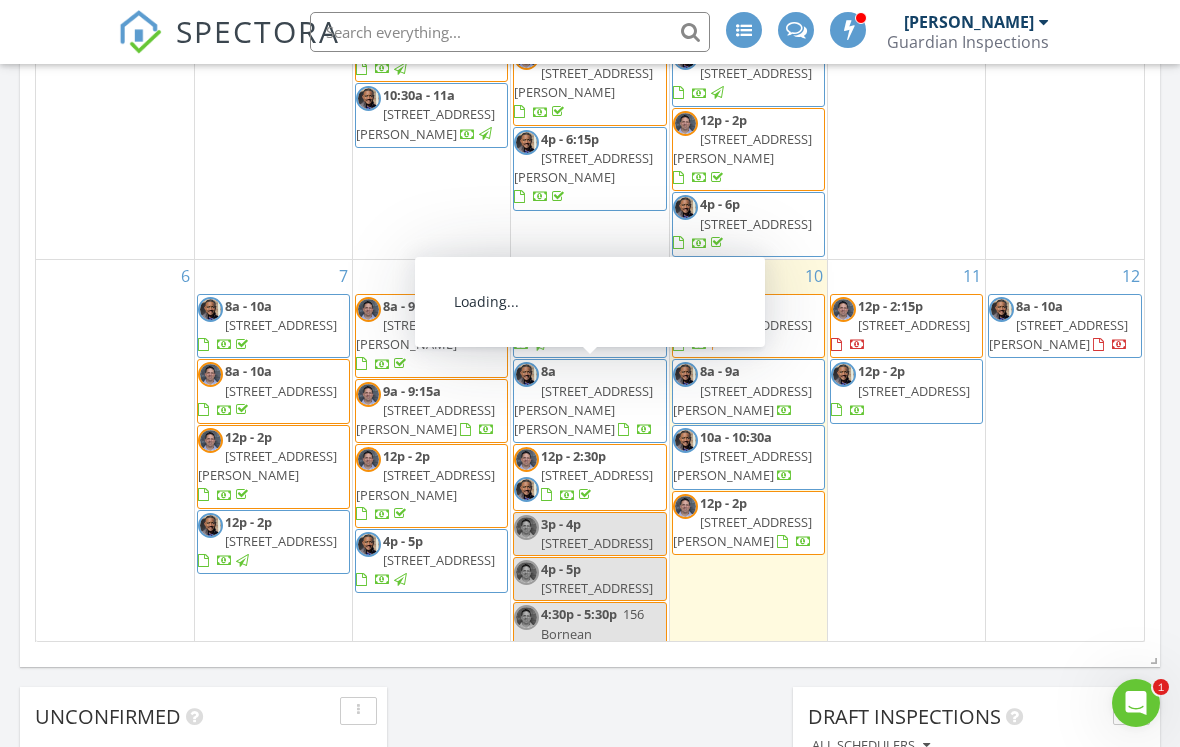 click on "235 Eason Crk Wy, Clayton 27527" at bounding box center (583, 410) 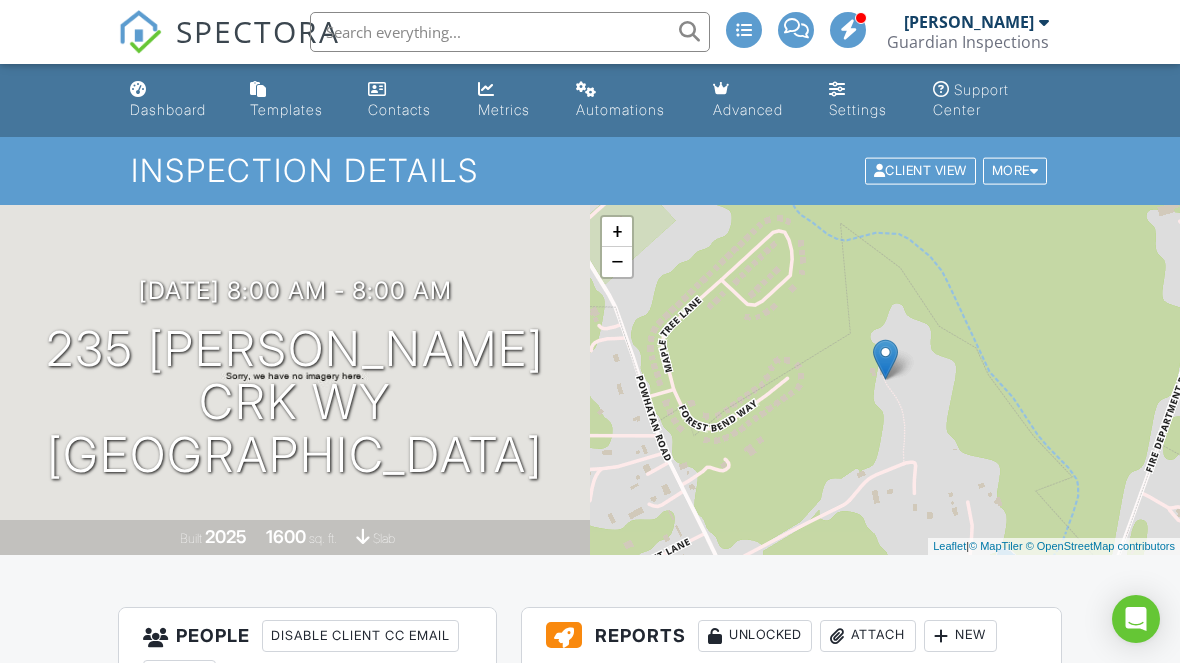 scroll, scrollTop: 0, scrollLeft: 0, axis: both 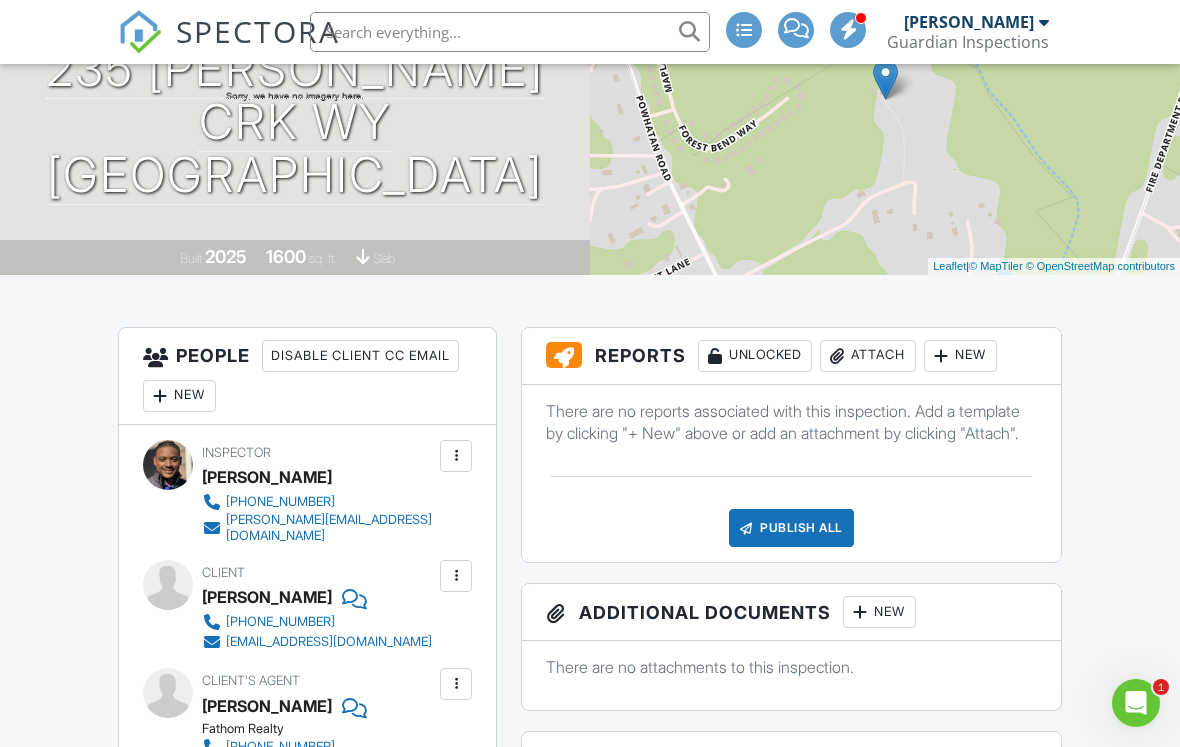 click on "Attach" at bounding box center [868, 356] 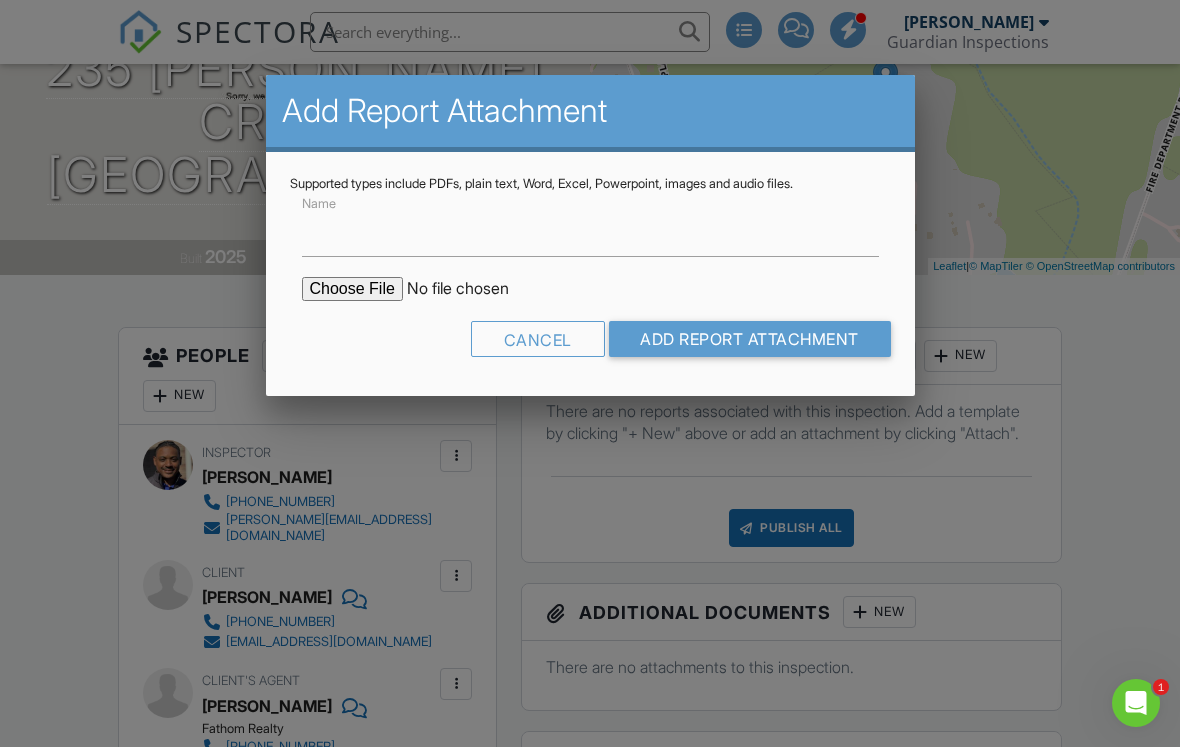 click at bounding box center (472, 289) 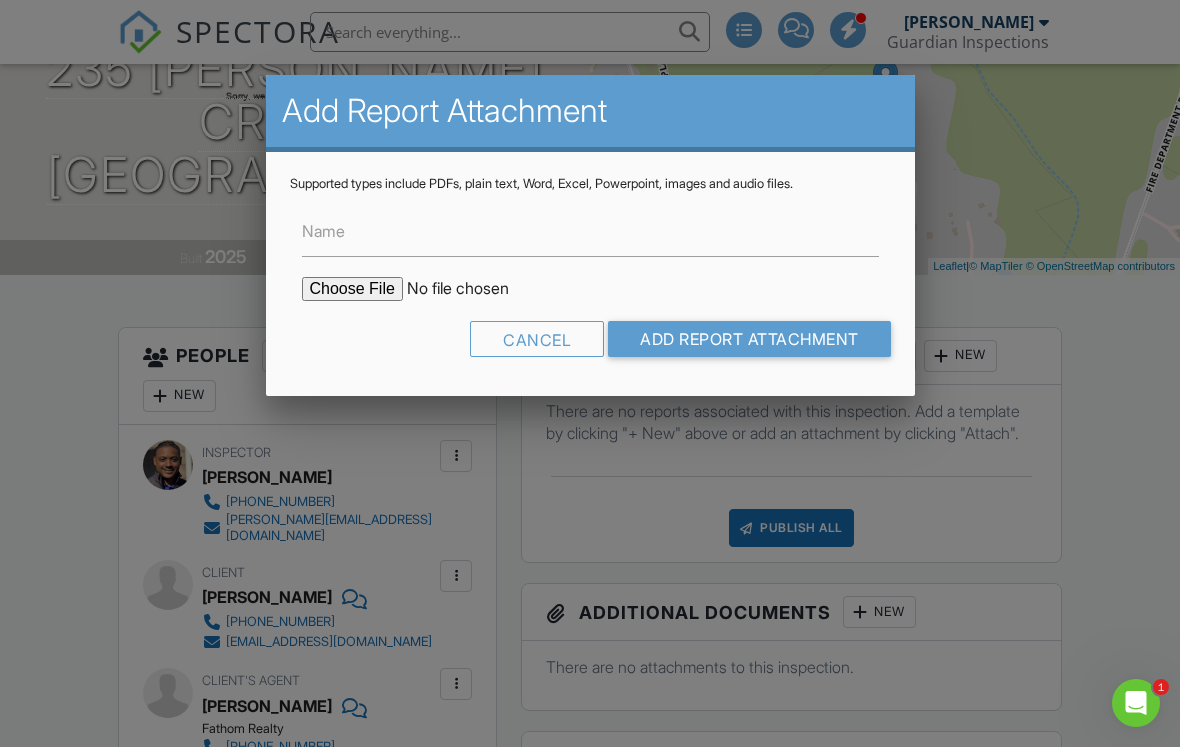 type on "C:\fakepath\235 Eason Creek Way WDIR.pdf" 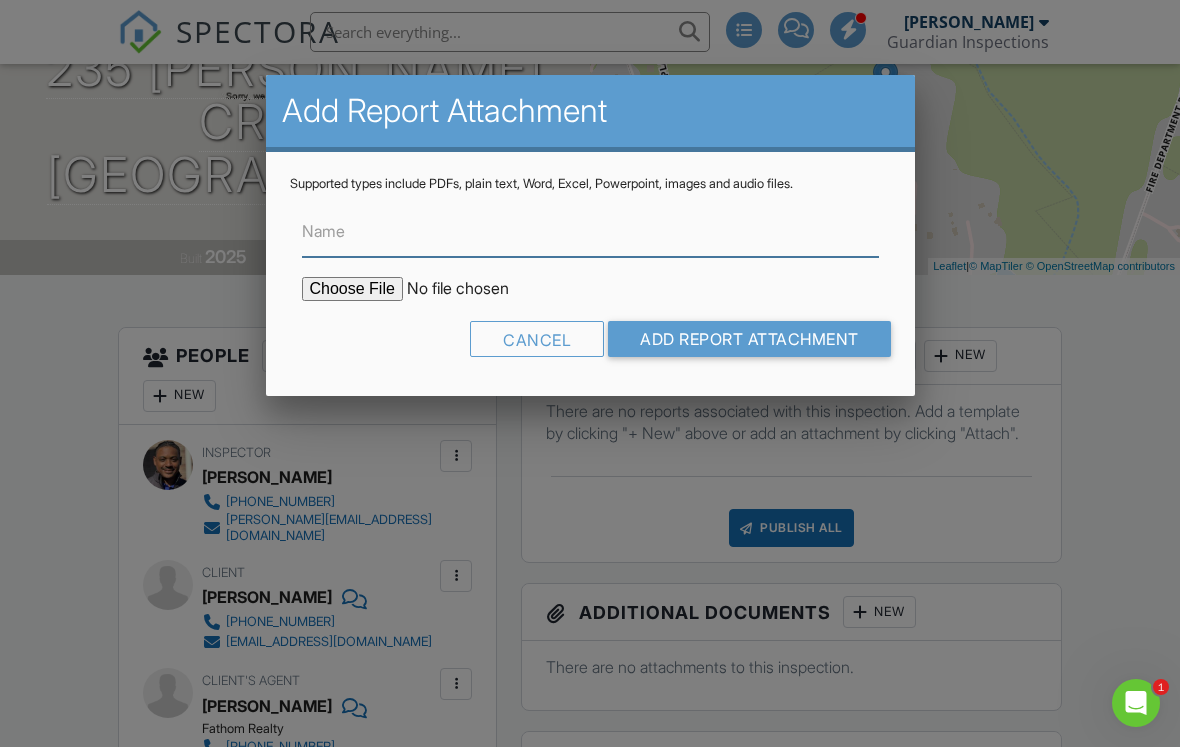 click on "Name" at bounding box center (590, 232) 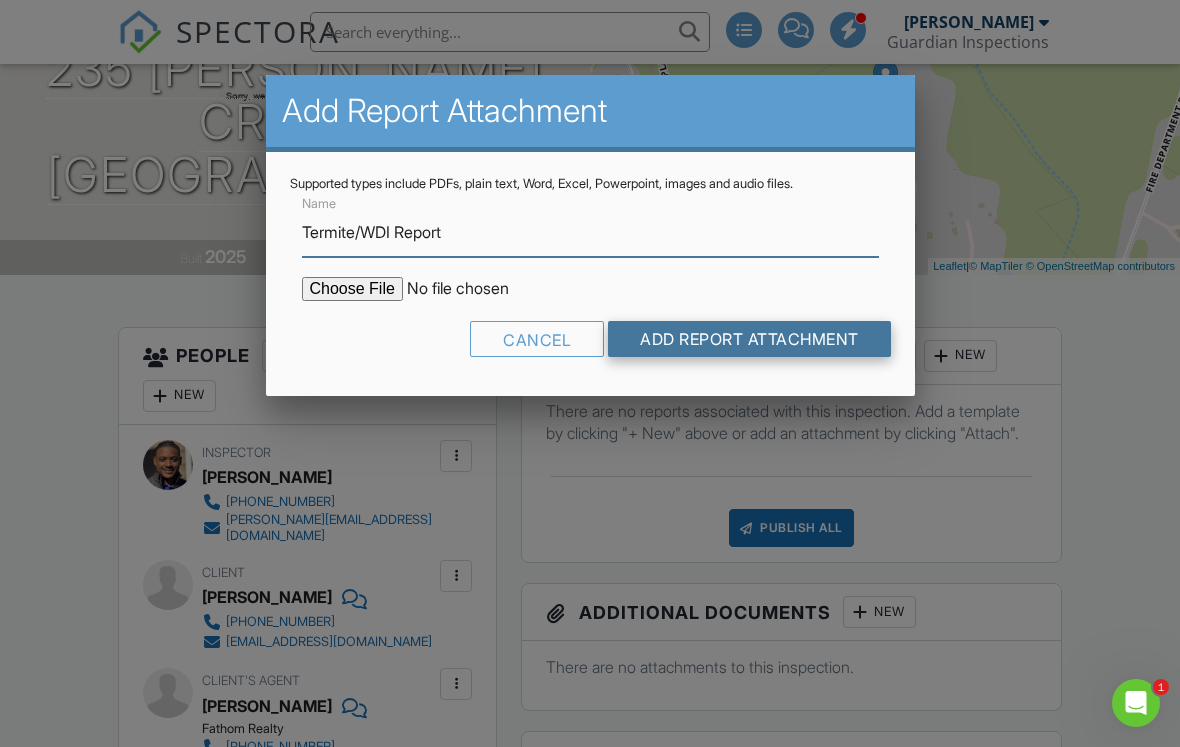 type on "Termite/WDI Report" 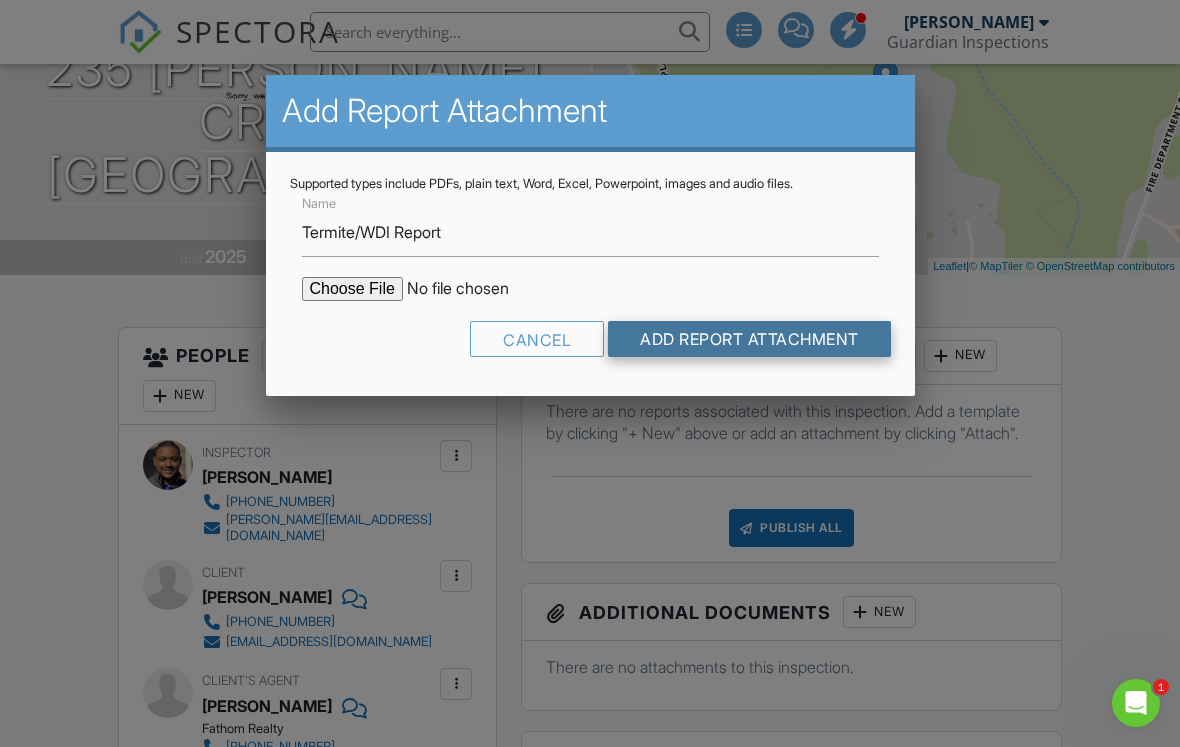 click on "Add Report Attachment" at bounding box center (749, 339) 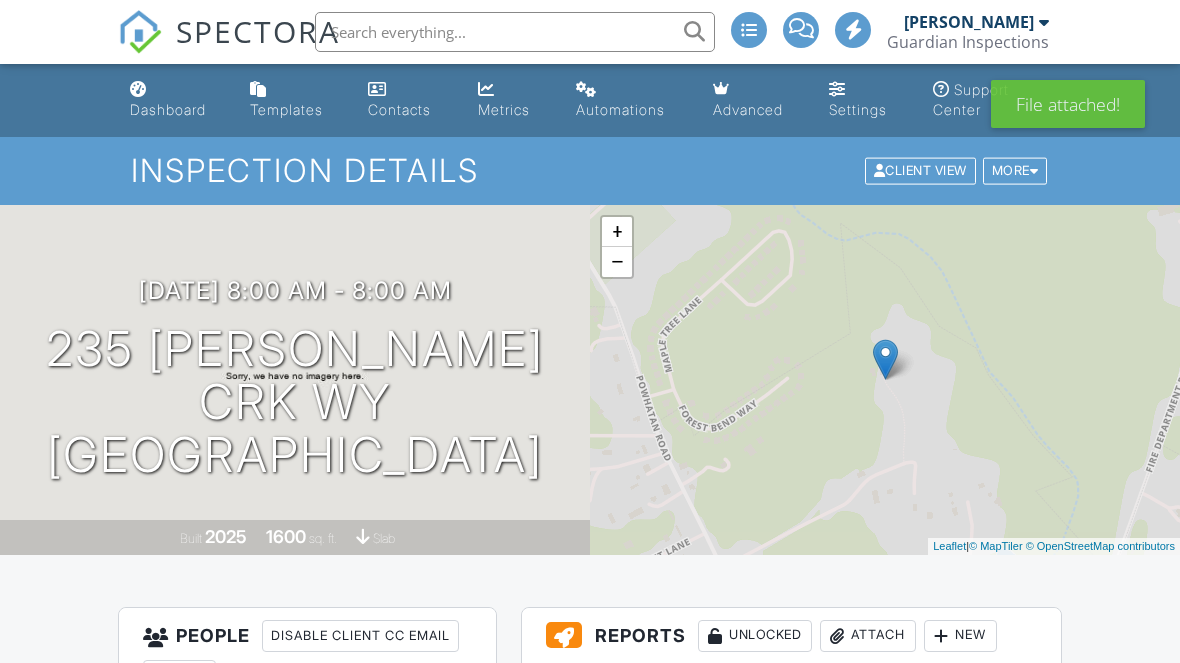 scroll, scrollTop: 0, scrollLeft: 0, axis: both 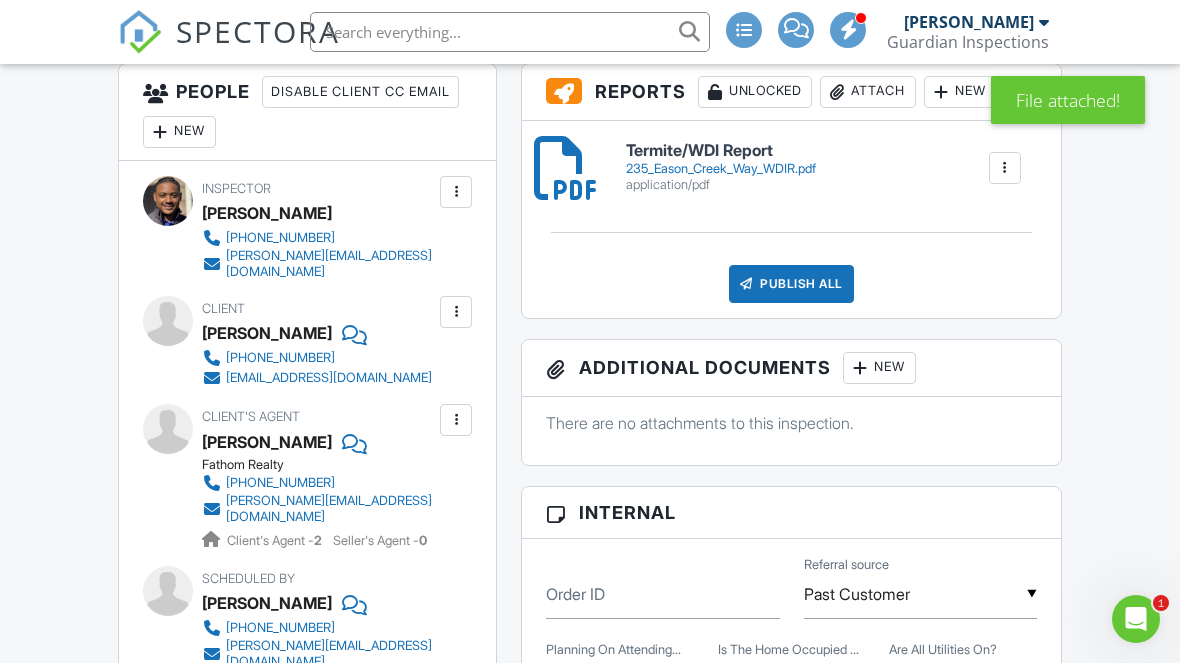 click on "Publish All" at bounding box center [791, 284] 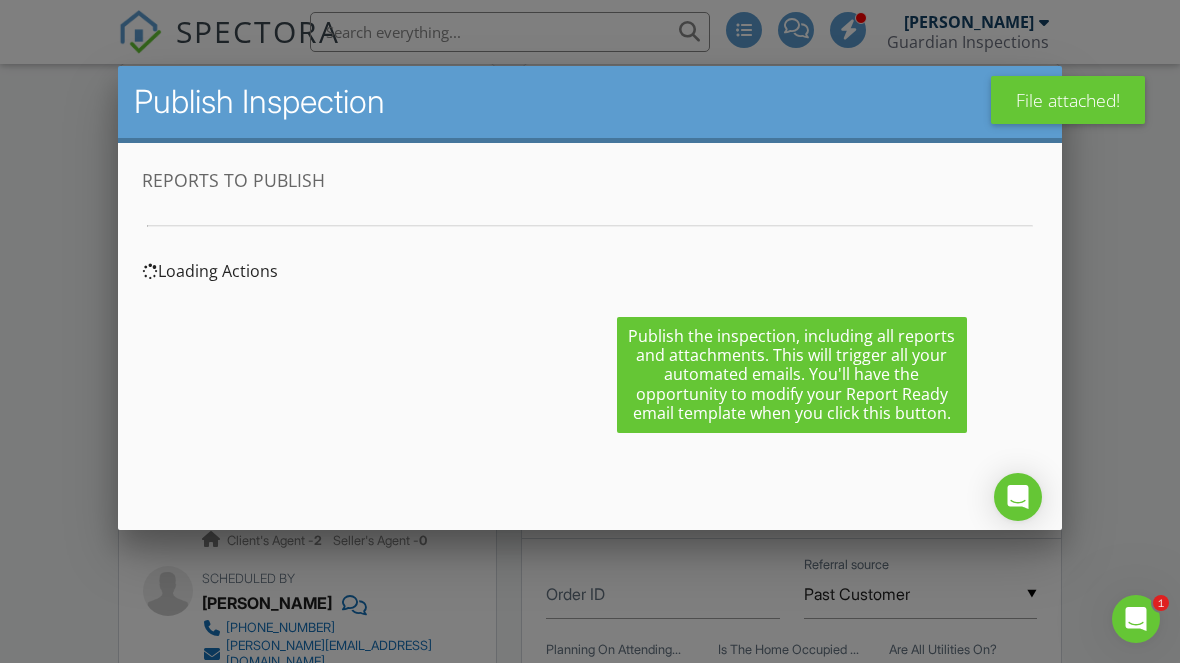 scroll, scrollTop: 0, scrollLeft: 0, axis: both 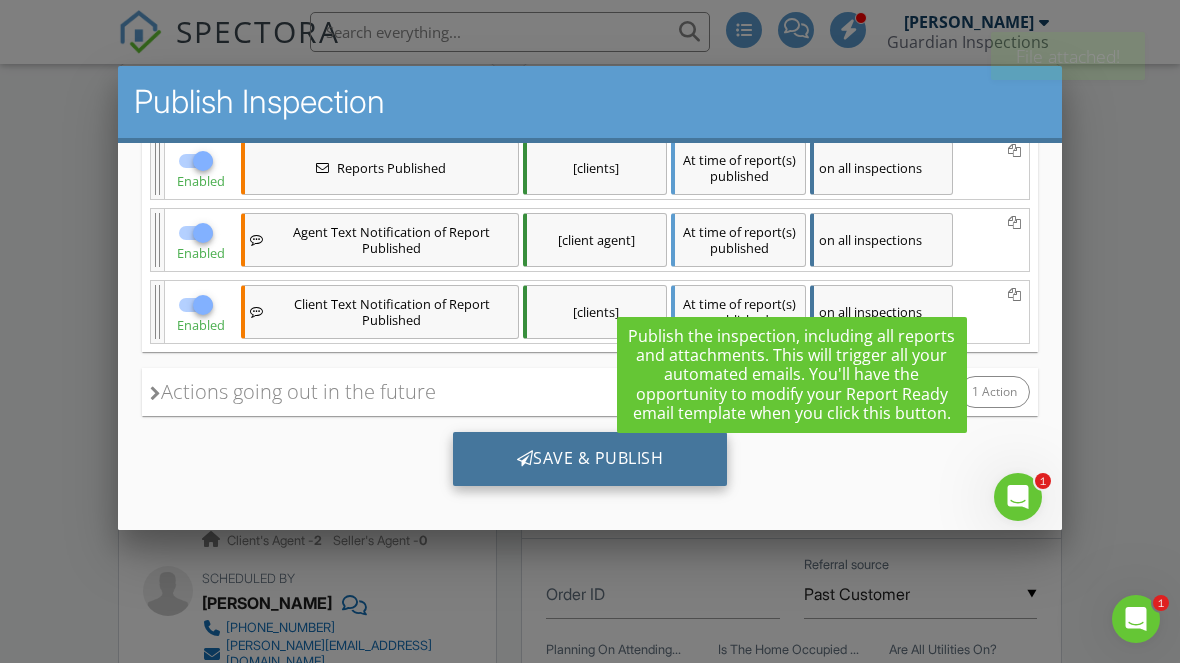 click on "Save & Publish" at bounding box center (590, 459) 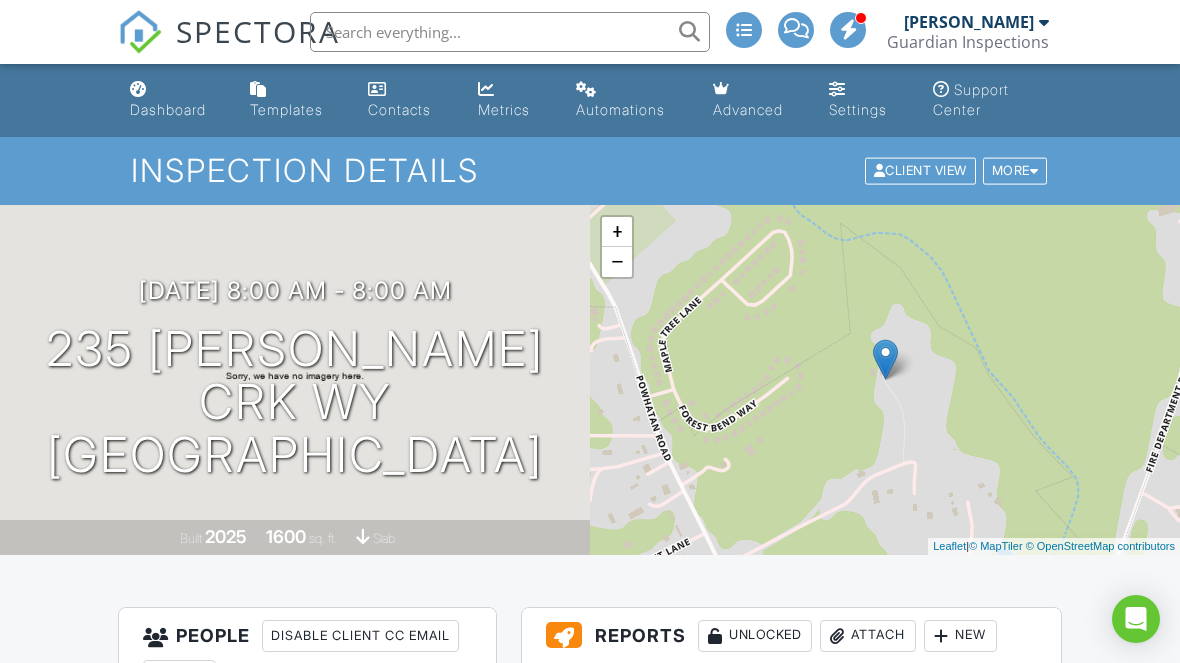 scroll, scrollTop: 0, scrollLeft: 0, axis: both 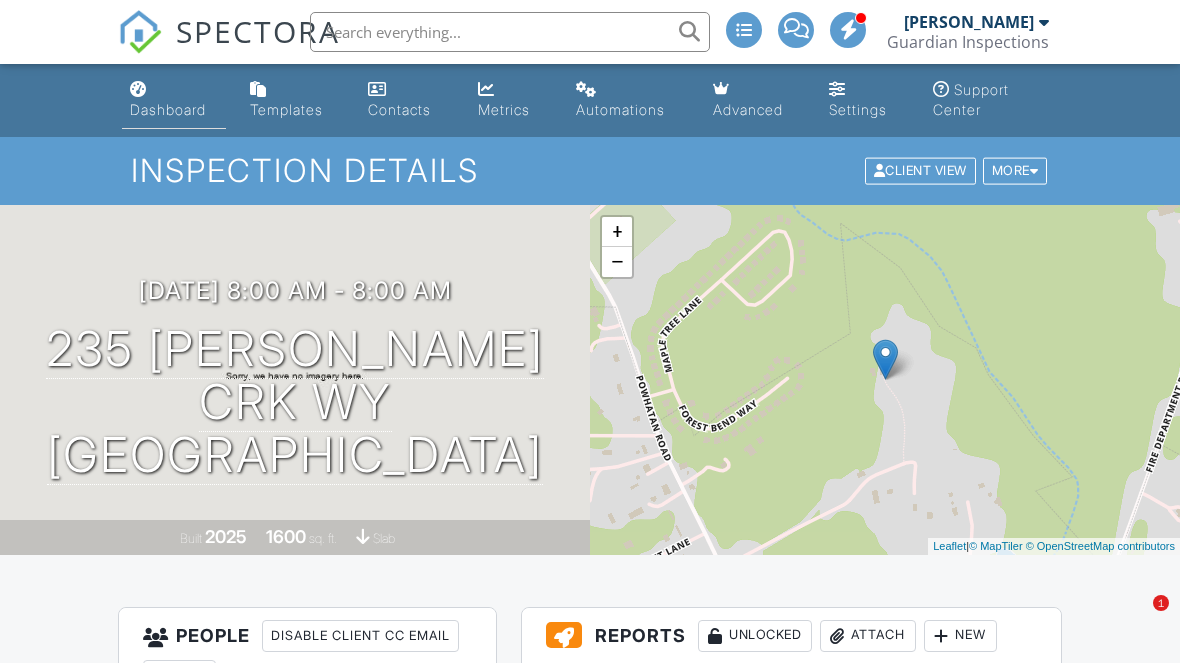 click on "Dashboard" at bounding box center (174, 100) 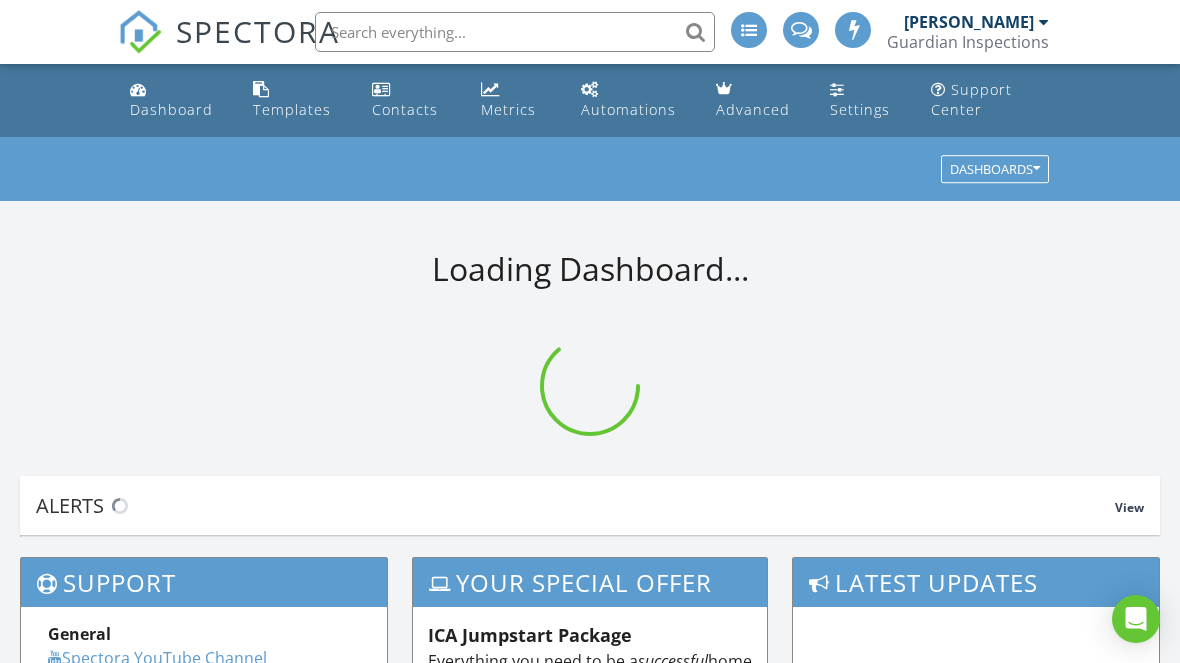 scroll, scrollTop: 0, scrollLeft: 0, axis: both 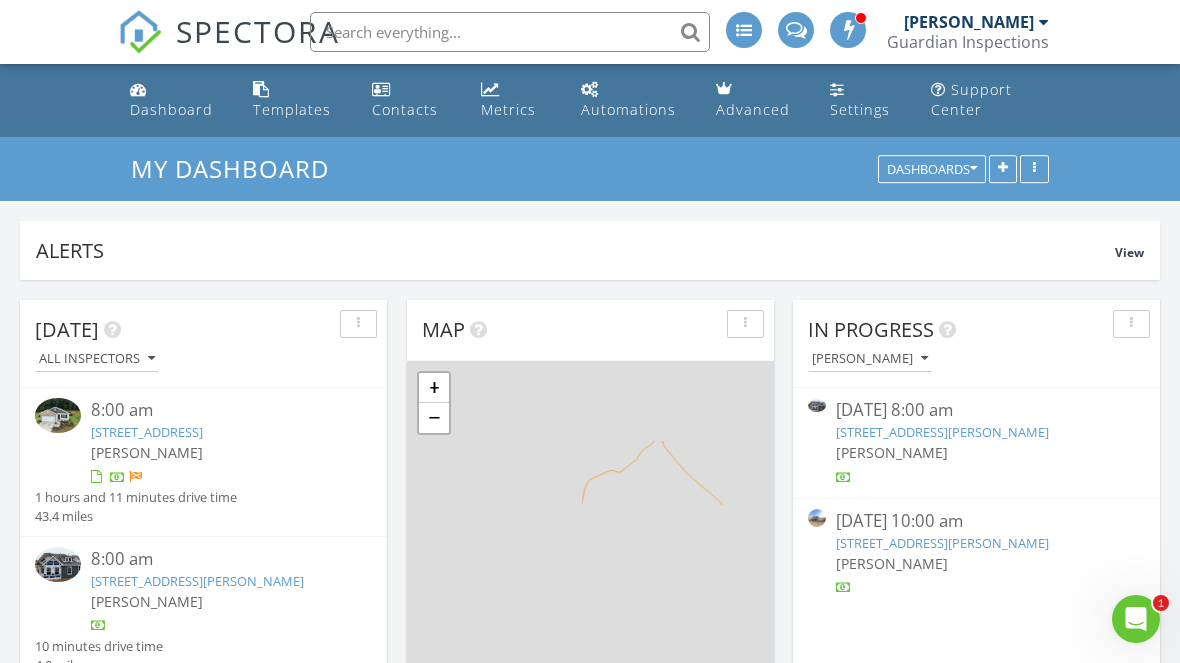 click 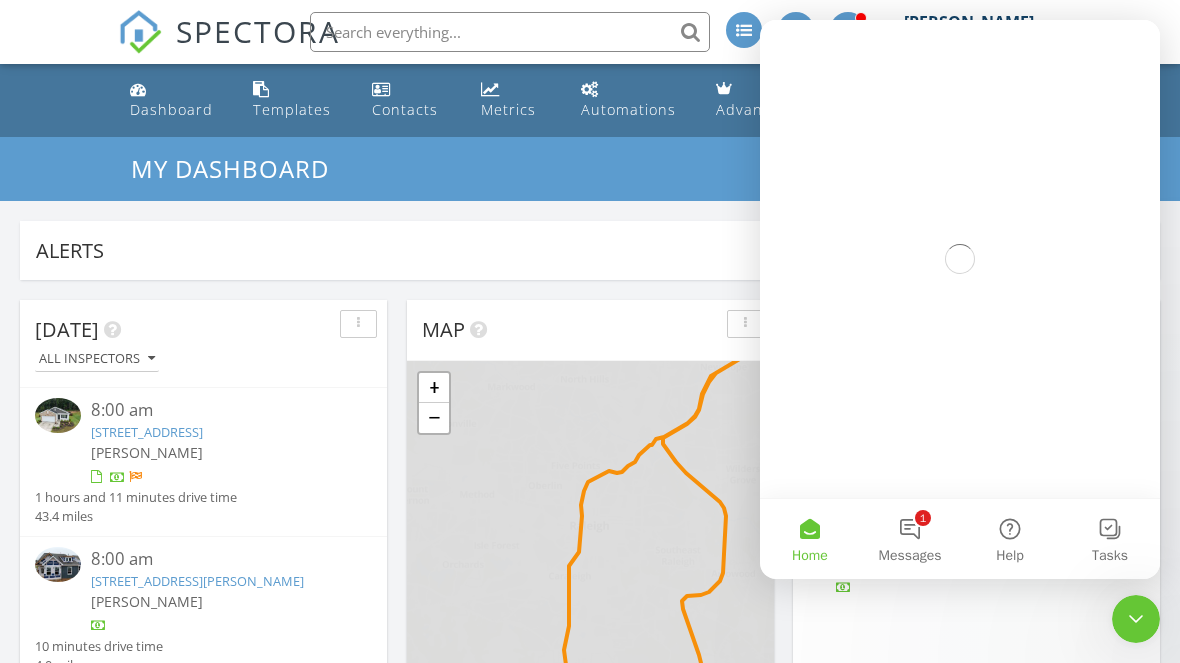 scroll, scrollTop: 0, scrollLeft: 0, axis: both 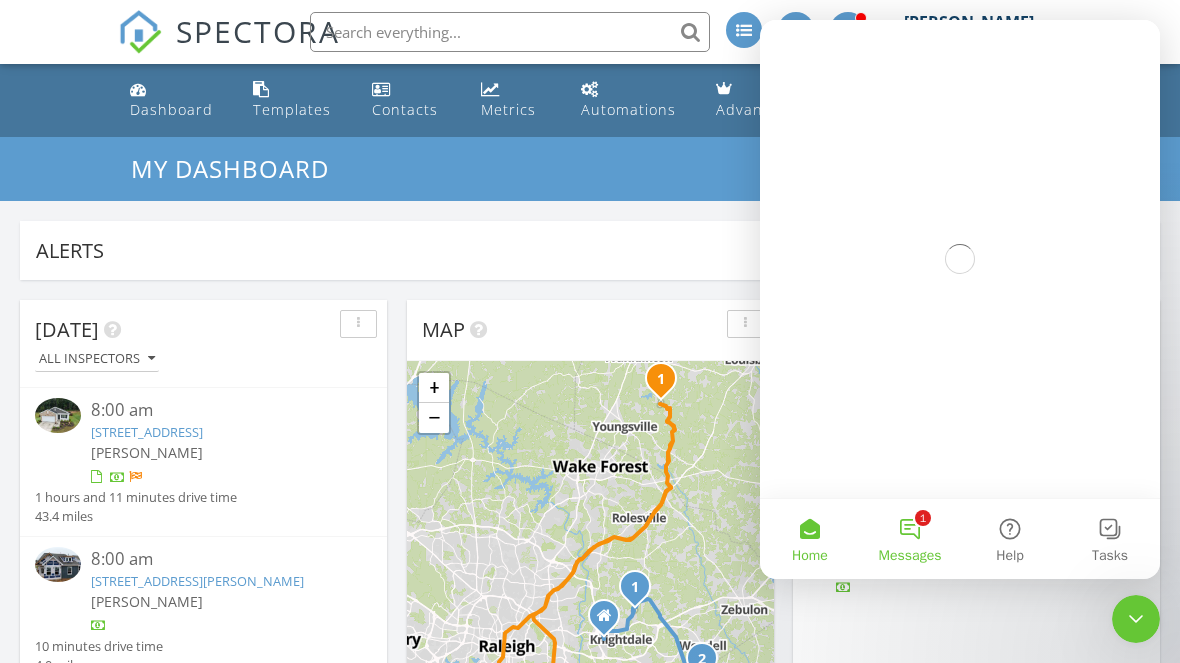 click on "1 Messages" at bounding box center [910, 539] 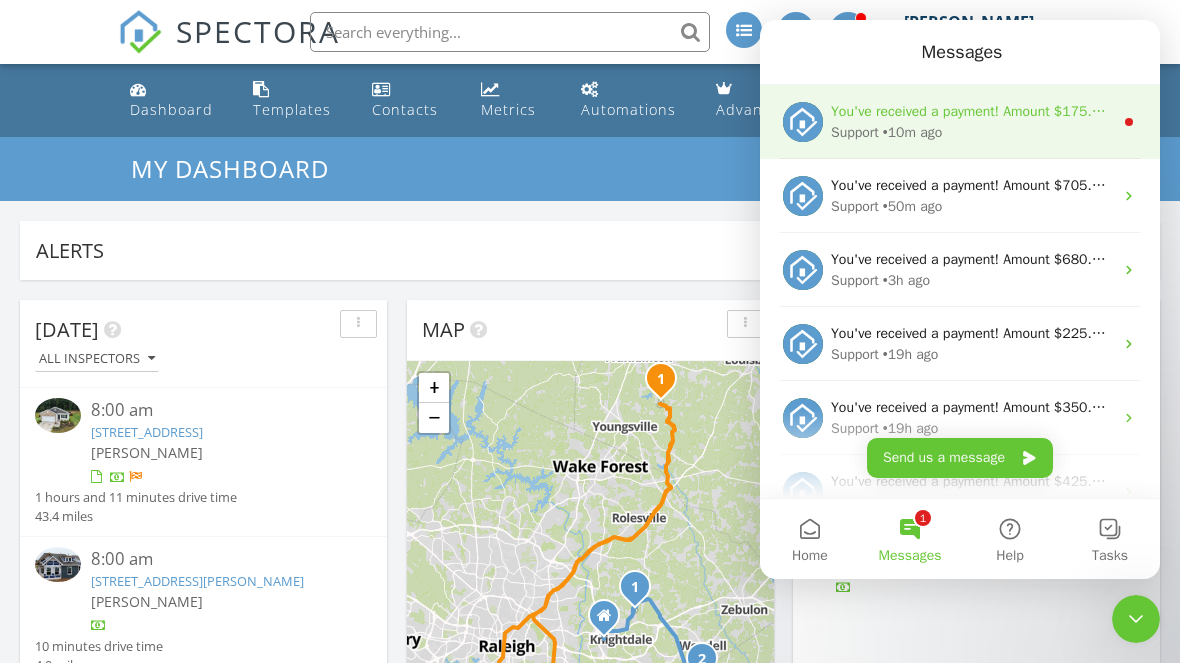 click on "•  10m ago" at bounding box center [912, 132] 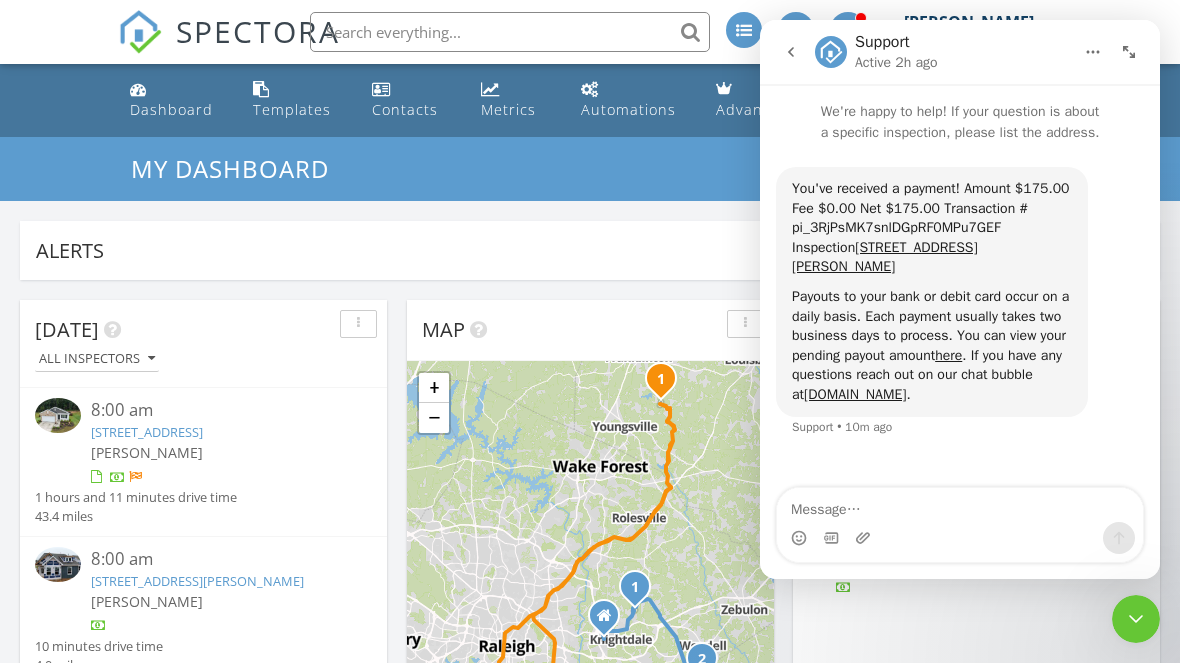 click 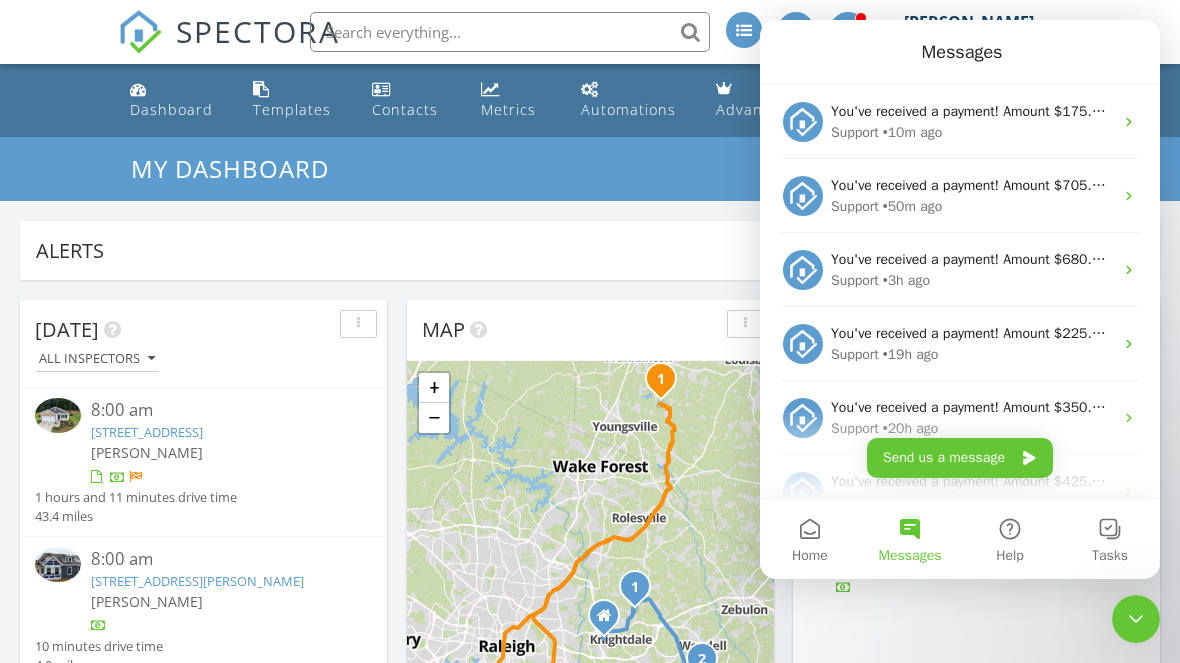 scroll, scrollTop: 47, scrollLeft: 0, axis: vertical 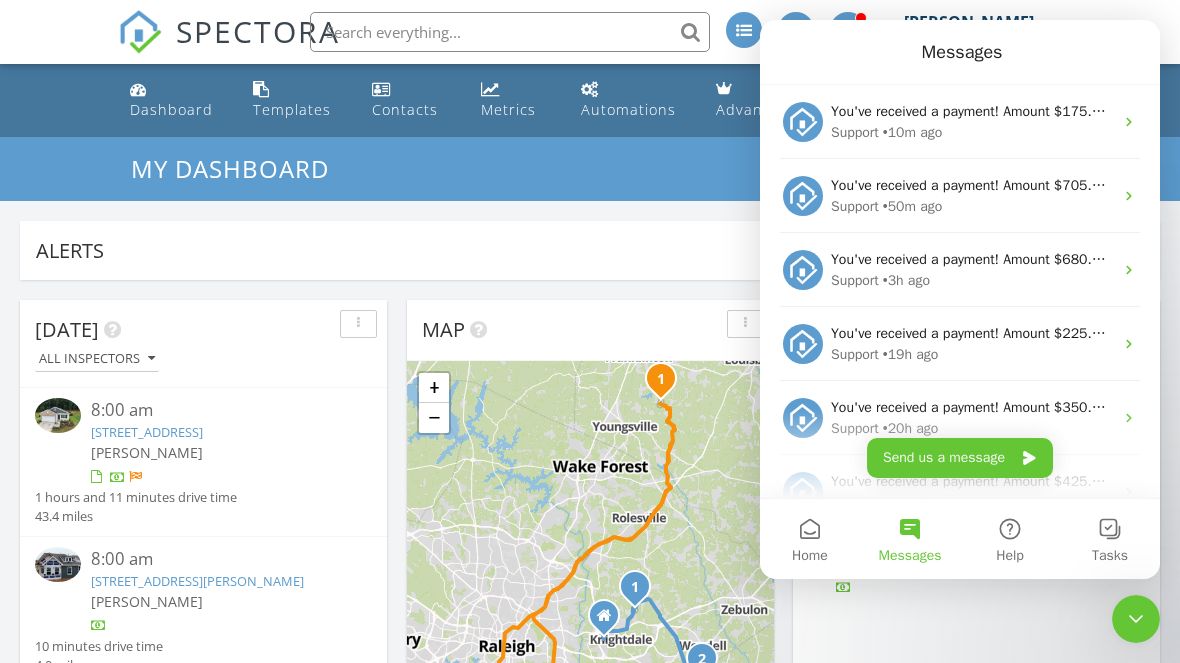click 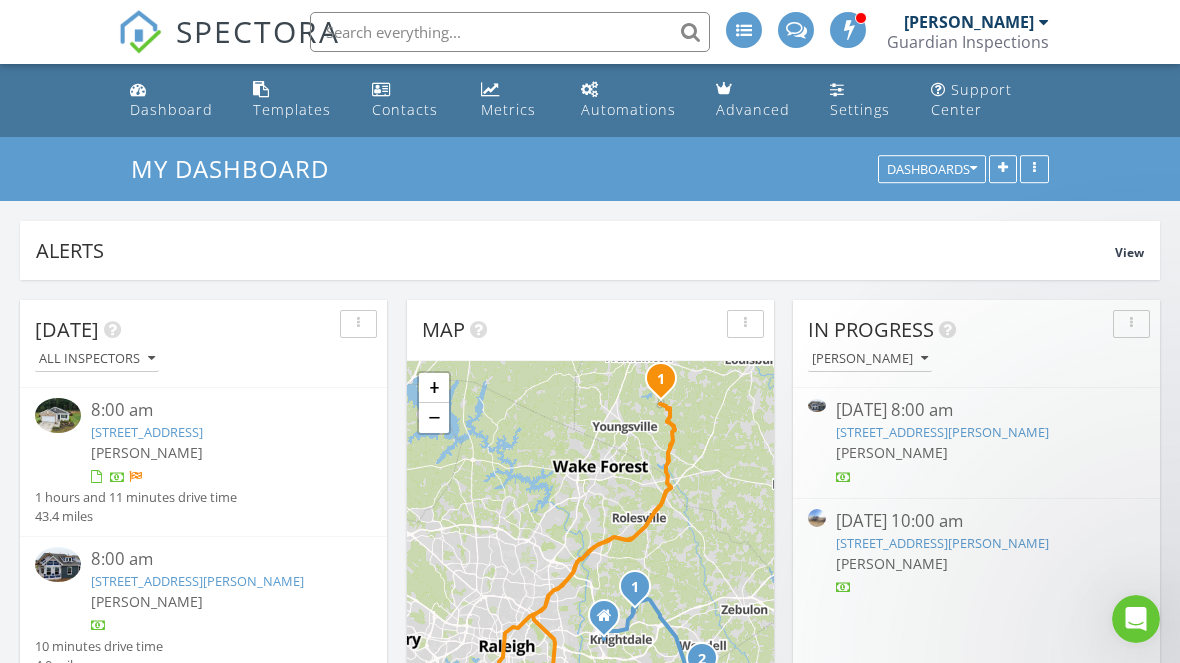 scroll, scrollTop: 0, scrollLeft: 0, axis: both 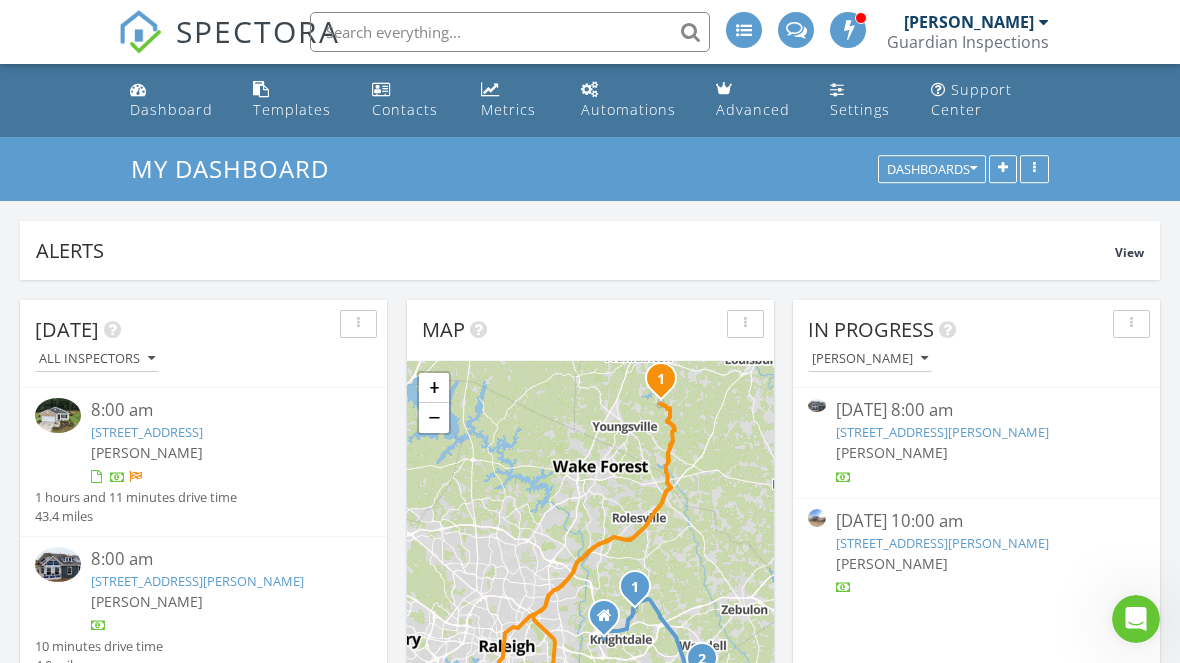 click on "Map               1 2 1 2 + − Louisburg Road, Moores Pond Road, Moores Pond Road, Louisburg Road 124.5 km, 2 h 15 min Head northeast on Lee Drive 550 m Turn right onto Cornwallis Road 1 km Turn left onto Cleveland Road (SR 1010) 3.5 km Turn right onto North Carolina Highway 42 (NC 42) 800 m Take the ramp on the right 350 m Merge left onto I 40 10 km Keep left onto Dan K Moore Freeway (I 40) 600 m Continue onto Thomas Bradshaw Freeway;I 40 West (I 40) 5.5 km Take the ramp towards I 87 North: Rocky Mount 800 m Merge left onto I 87 3.5 km Keep left towards I 440 West 5 km Take the ramp towards US 1 North: Wake Forest 350 m Merge left onto Capital Boulevard (US 1) 3.5 km Keep right onto Louisburg Road (US 401) 20 km Turn left onto Moores Pond Road 8 km Turn left onto Flat Rock Church Road 1.5 km Turn right onto Mays Crossroads Road 2 km Turn left onto Hill Road 300 m Turn right onto Cedarhurst Lane 1 km You have arrived at your 1st destination, on the right 0 m Head west on Cedarhust Lane 70 m 100 m 1 km 2 km" at bounding box center (590, 1190) 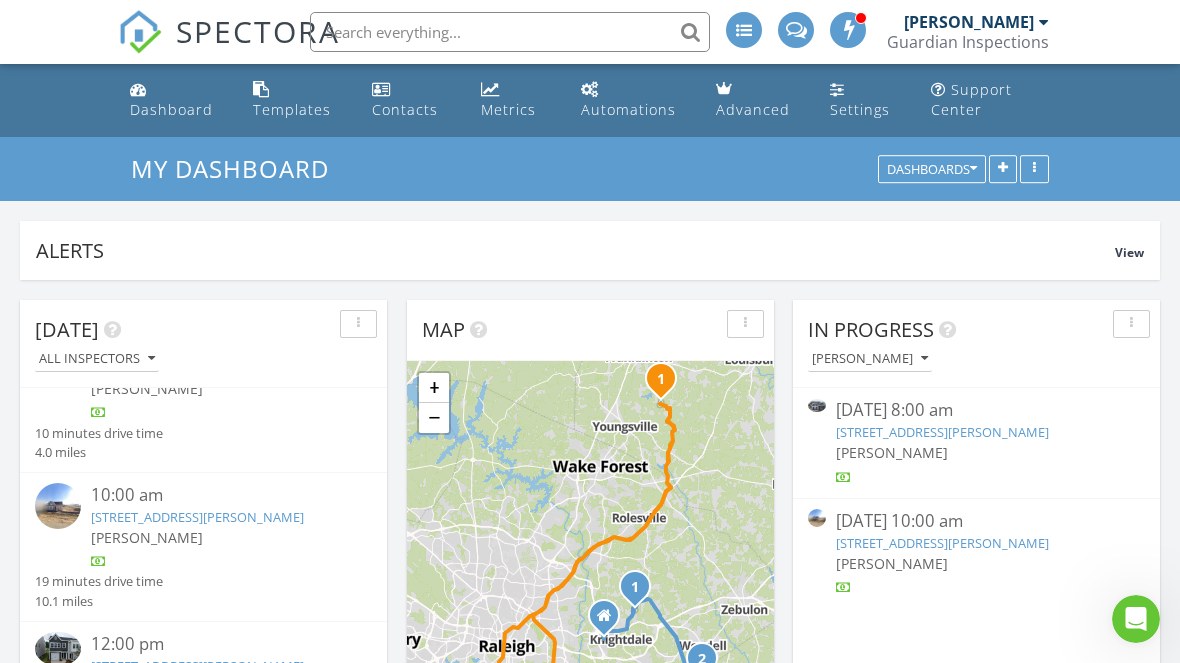 scroll, scrollTop: 281, scrollLeft: 0, axis: vertical 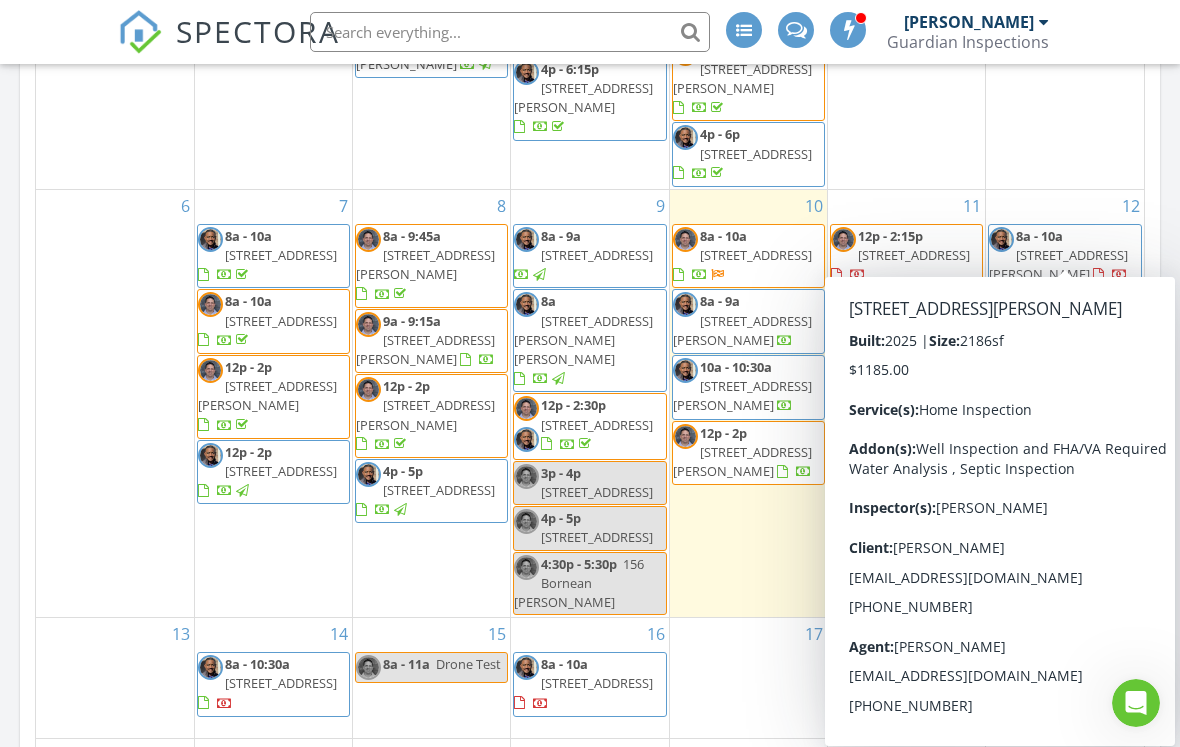 click on "6840 Fire Tower Rd, Bailey 27807" at bounding box center [1058, 264] 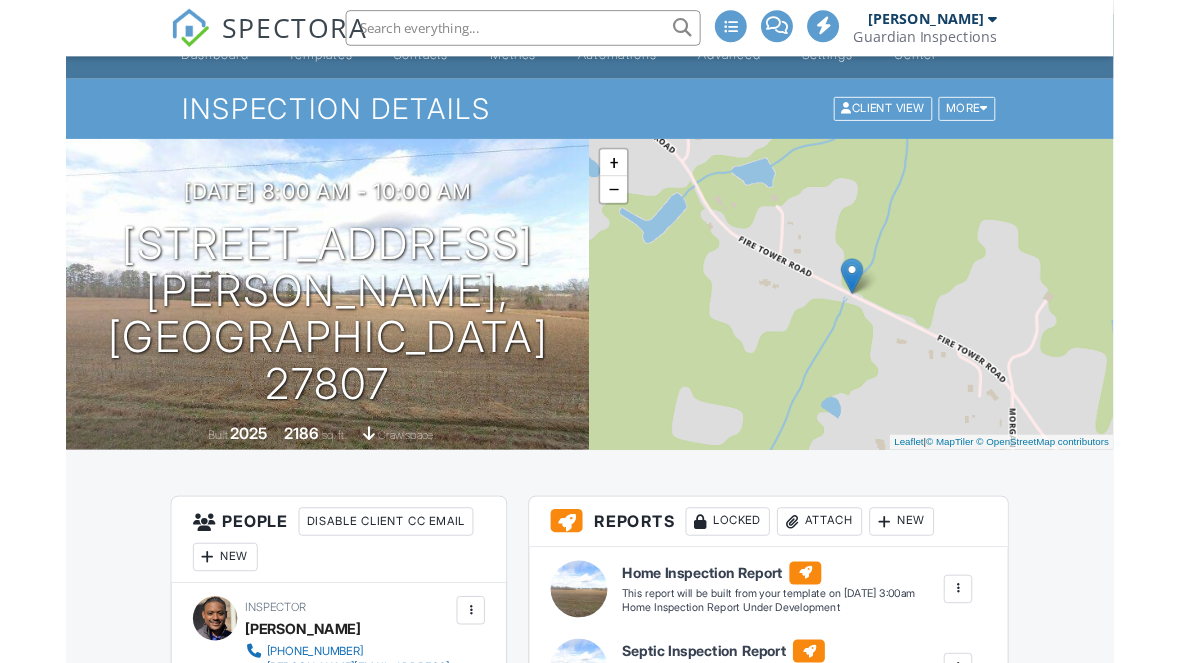 scroll, scrollTop: 133, scrollLeft: 0, axis: vertical 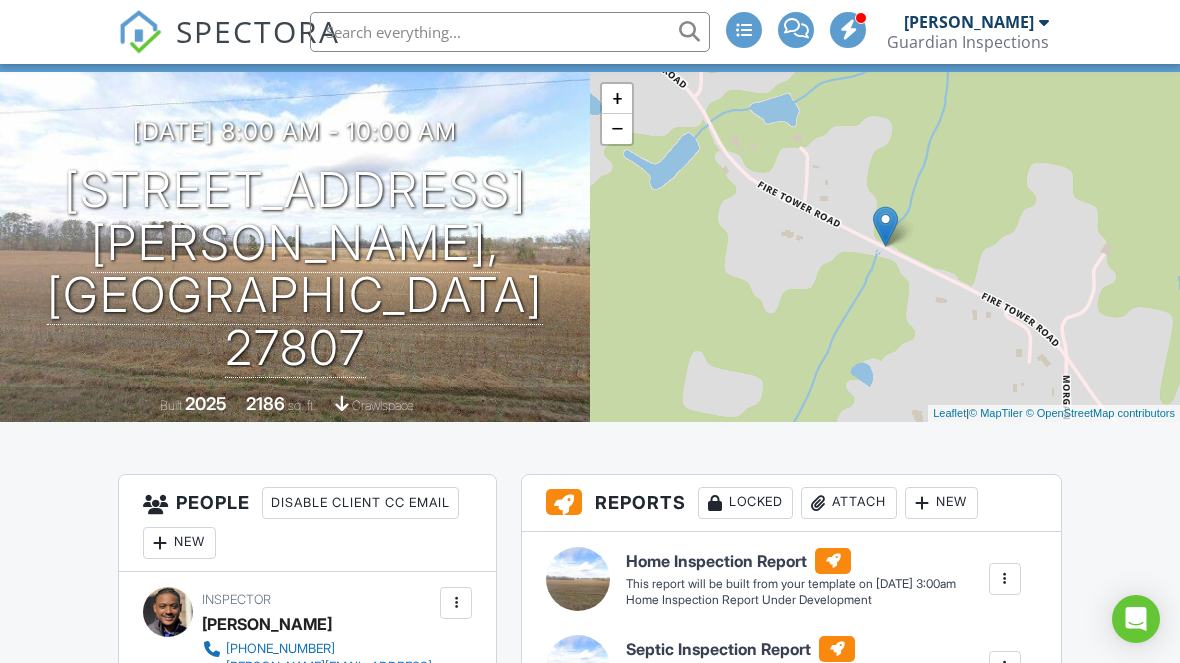 click at bounding box center (160, 543) 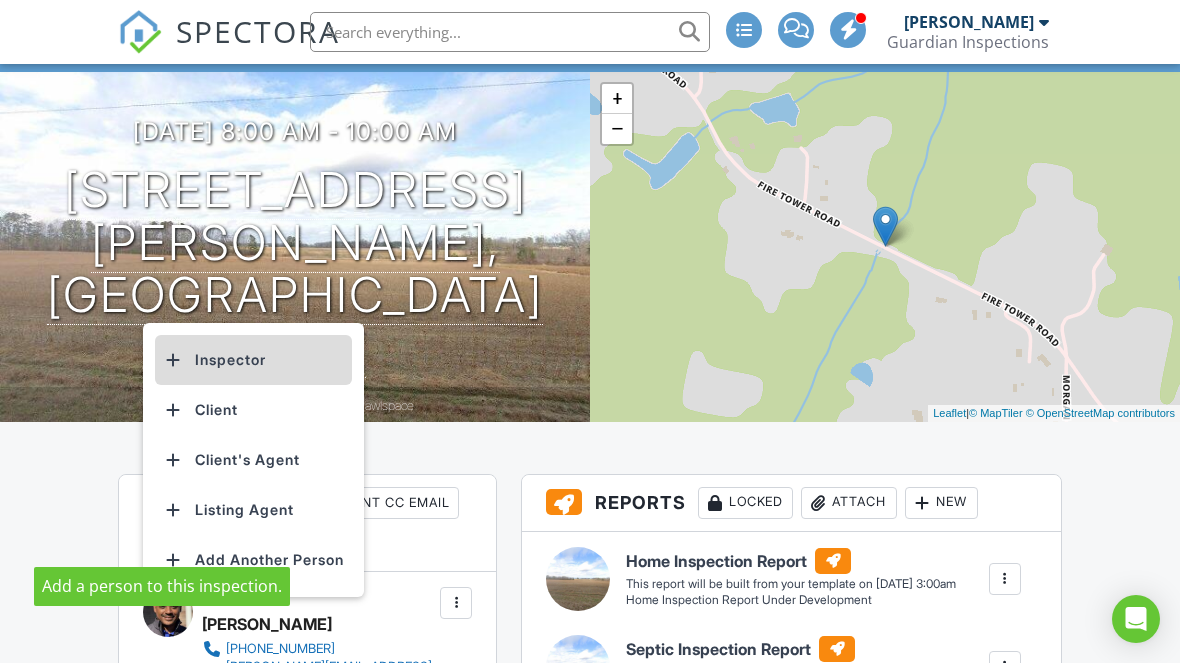 click on "Inspector" at bounding box center [253, 360] 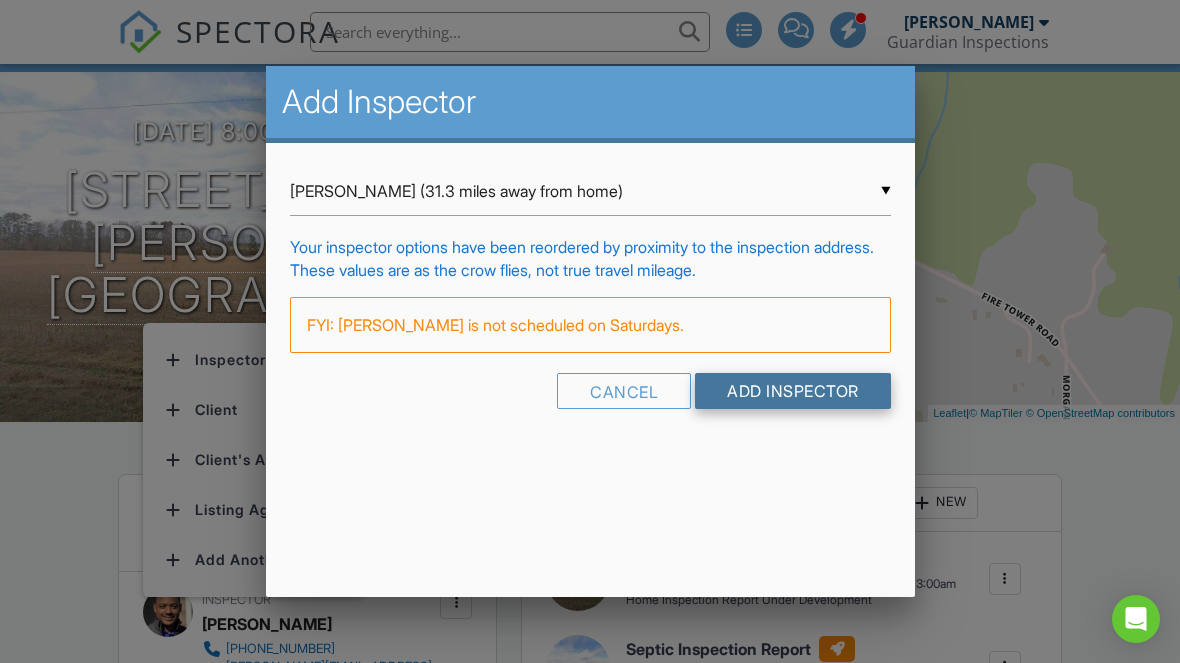 click on "Add Inspector" at bounding box center (793, 391) 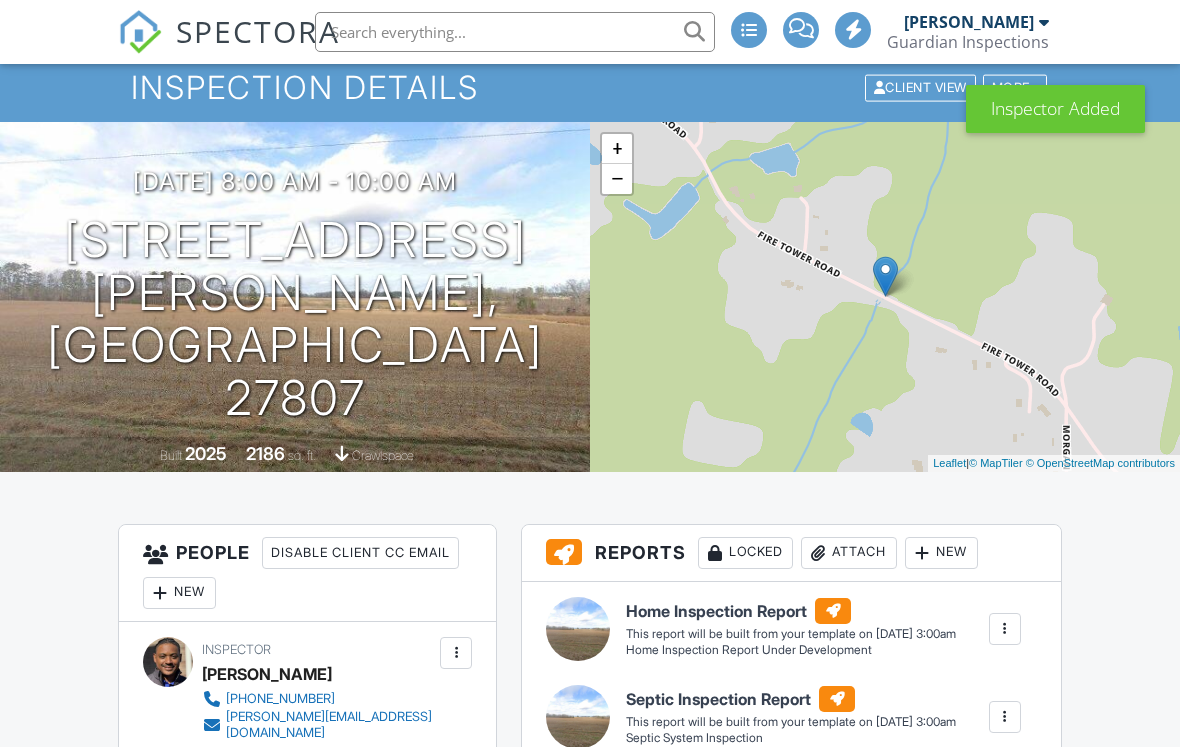 scroll, scrollTop: 378, scrollLeft: 0, axis: vertical 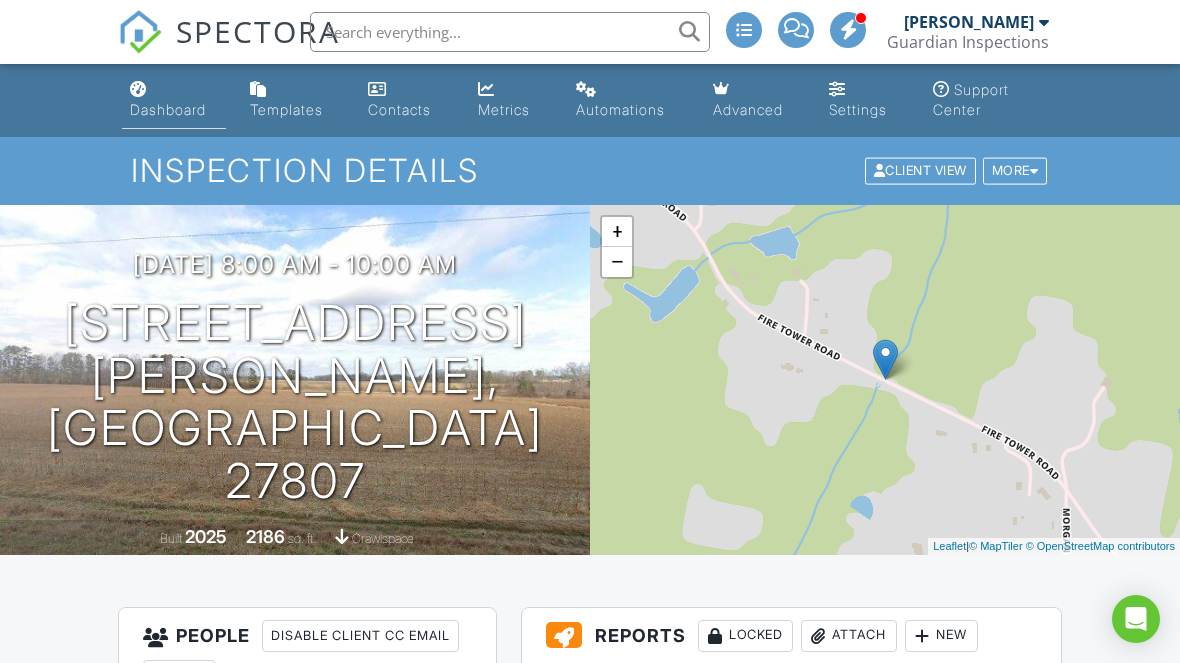 click on "Dashboard" at bounding box center [168, 109] 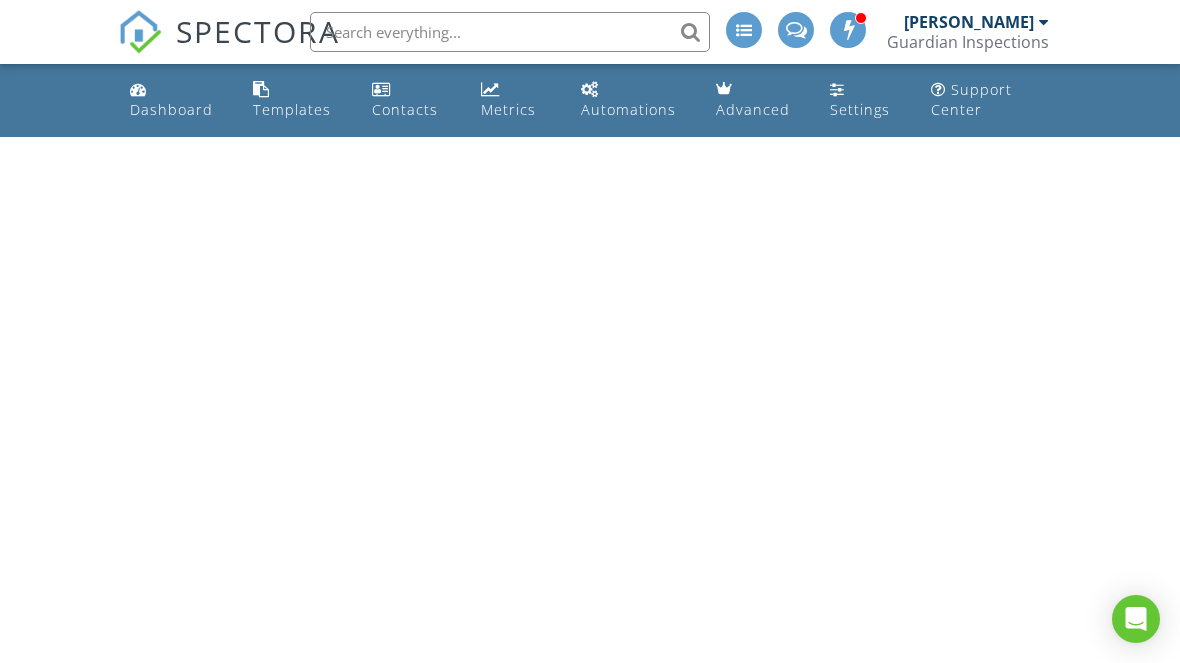 scroll, scrollTop: 0, scrollLeft: 0, axis: both 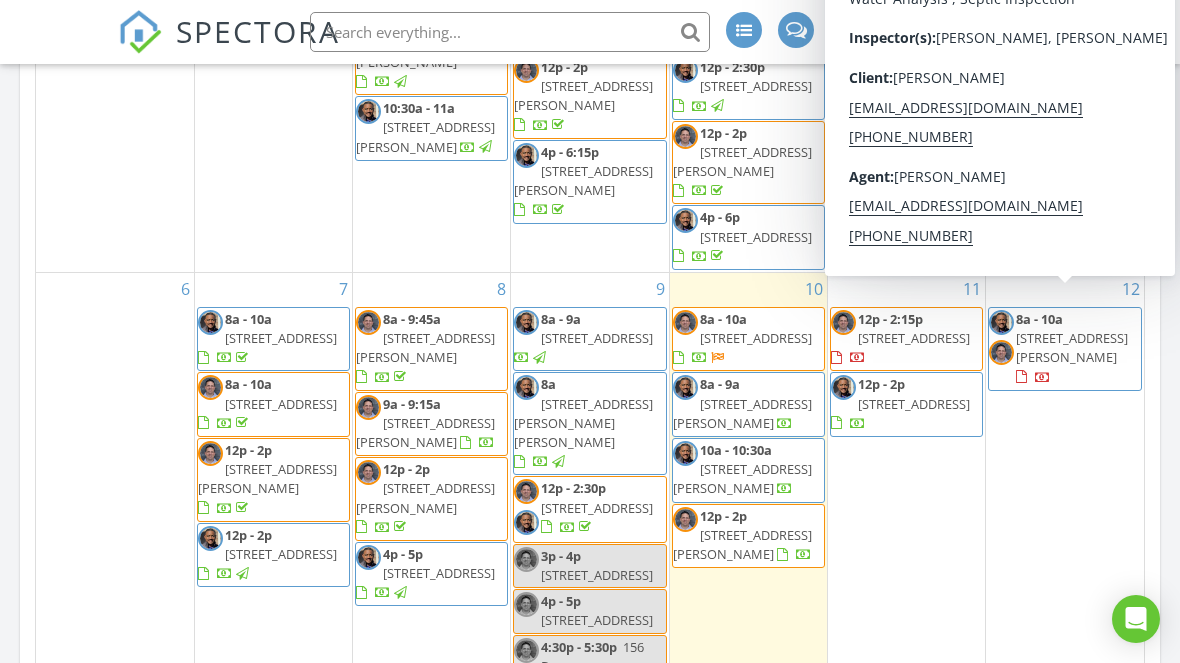 click on "[STREET_ADDRESS][PERSON_NAME]" at bounding box center [1072, 347] 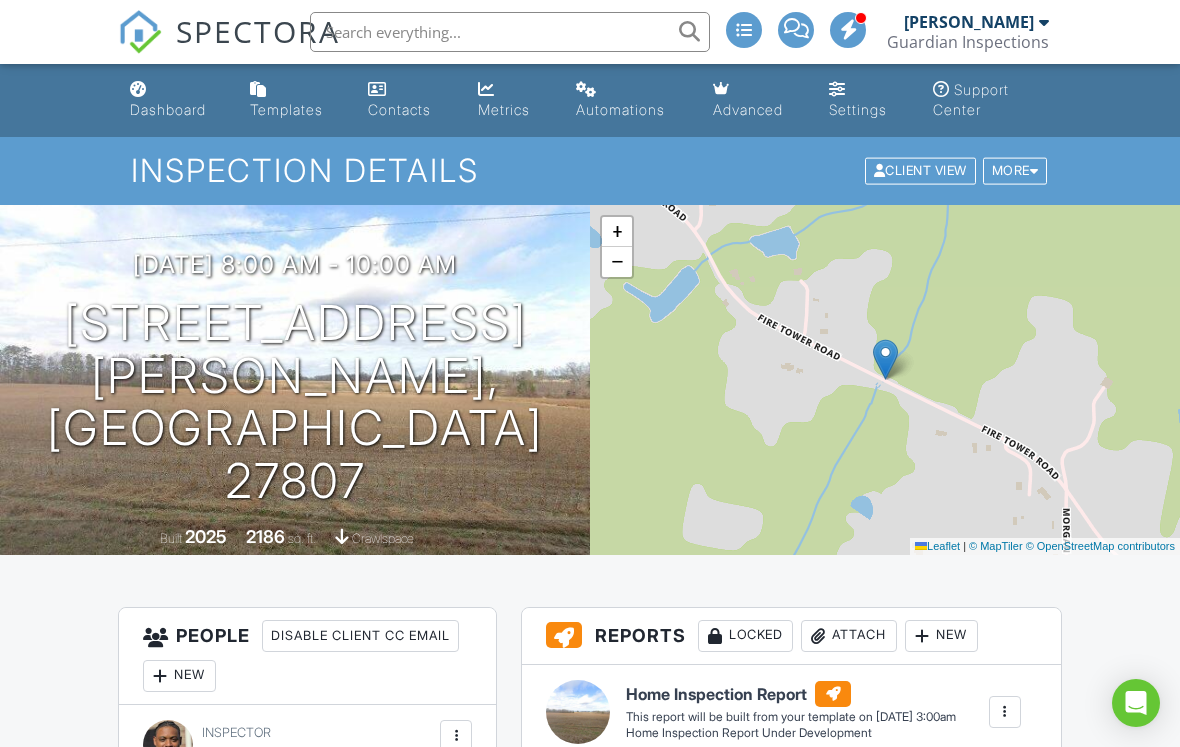 scroll, scrollTop: 362, scrollLeft: 0, axis: vertical 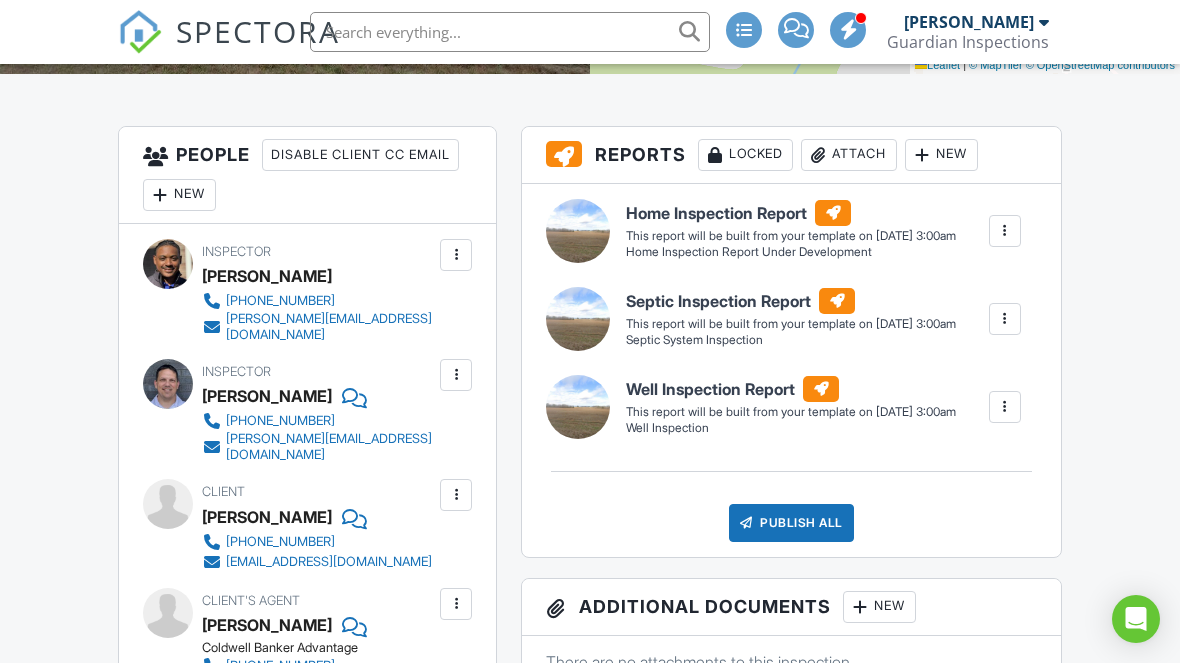 click on "New" at bounding box center [179, 195] 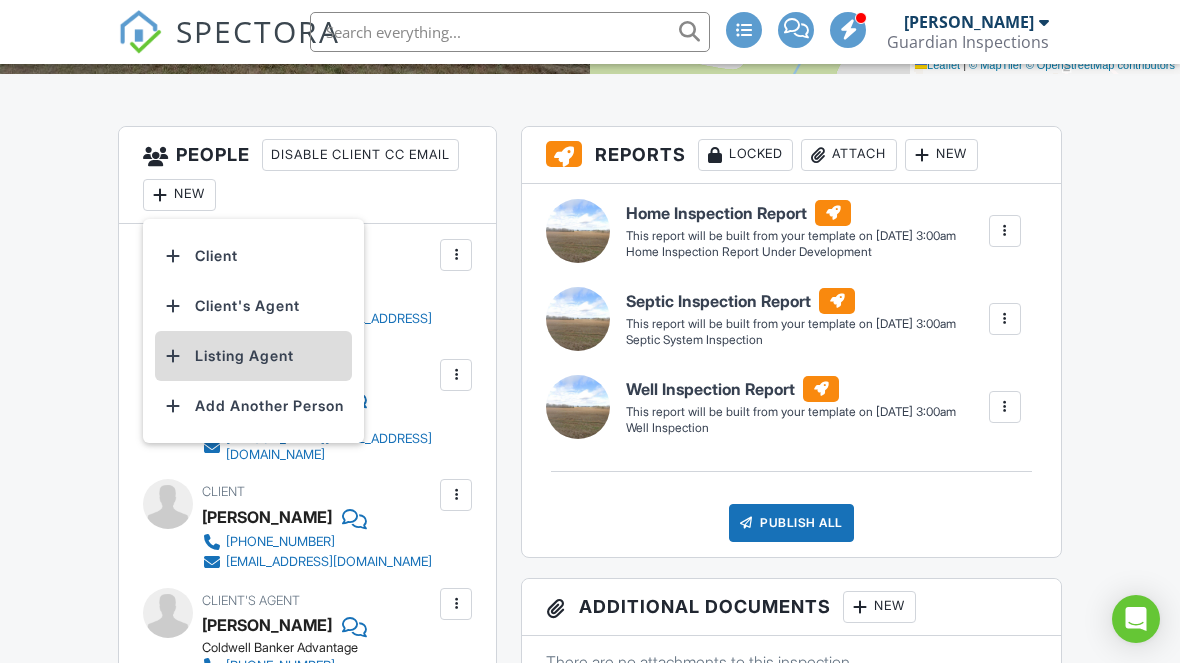 click on "Listing Agent" at bounding box center (253, 356) 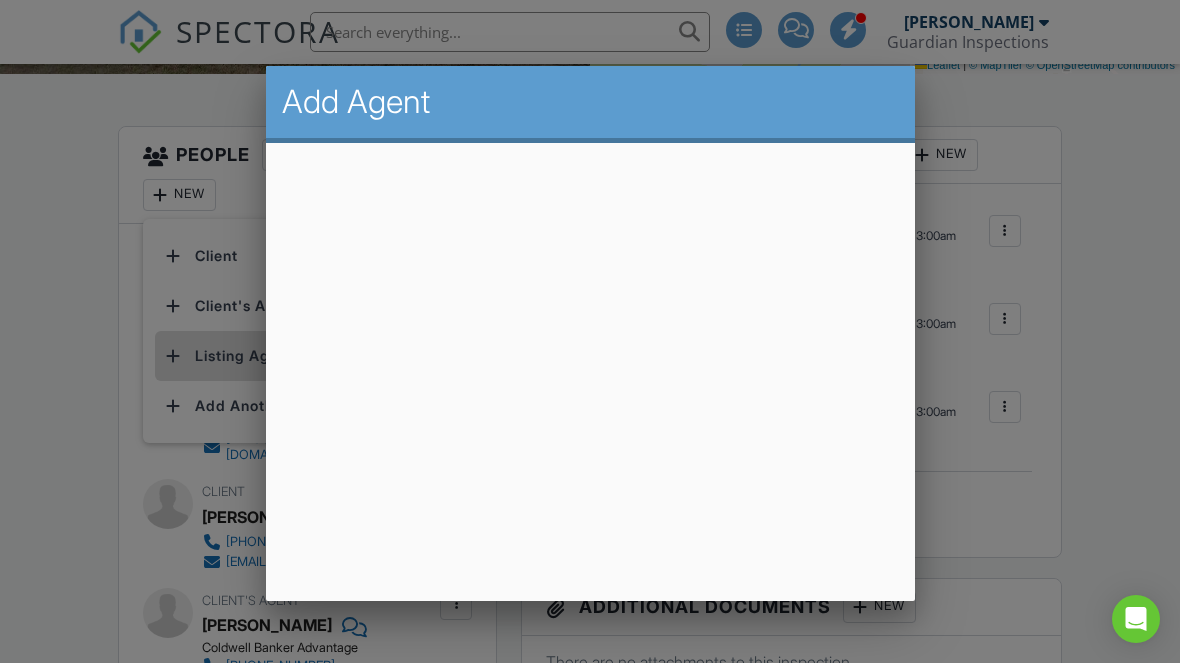 scroll, scrollTop: 480, scrollLeft: 0, axis: vertical 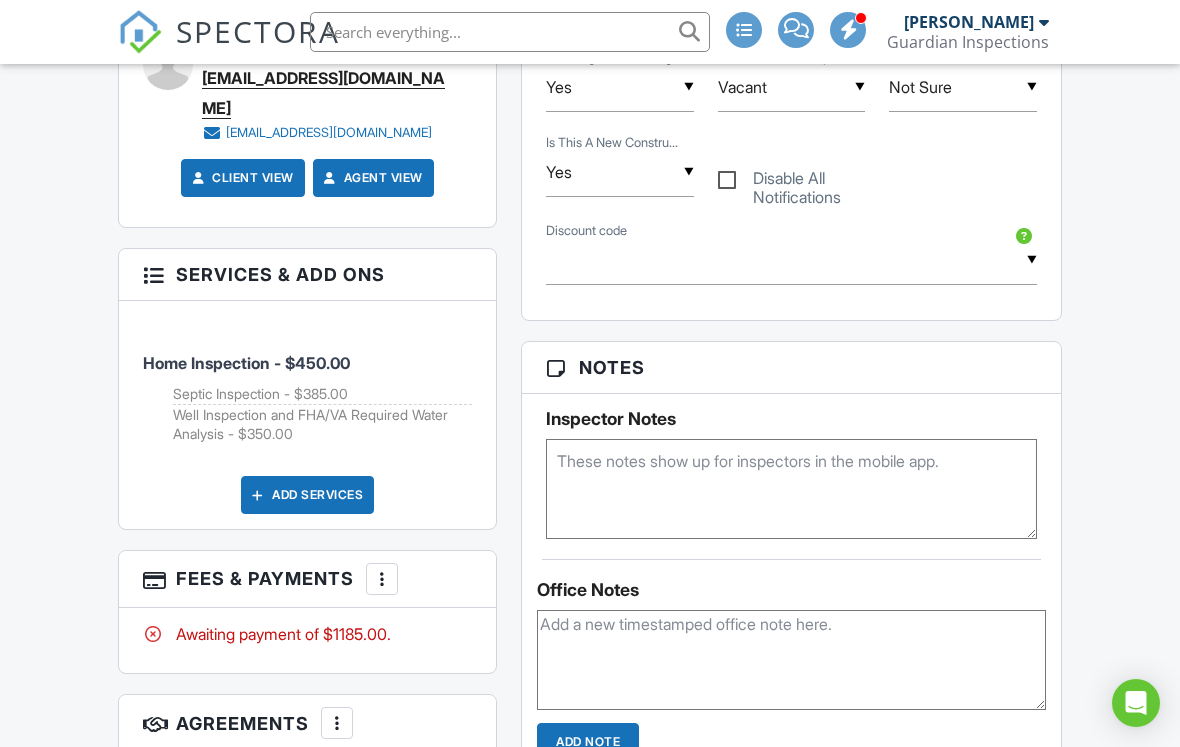 click at bounding box center (791, 489) 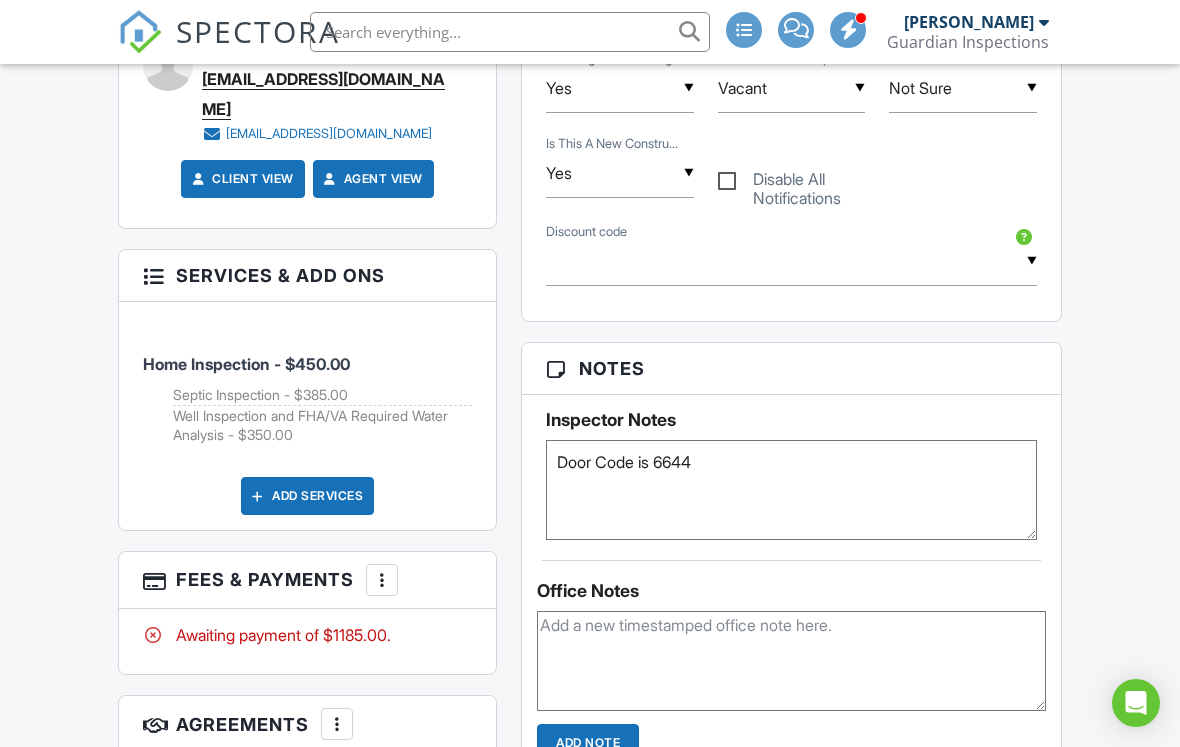 type on "Door Code is 6644" 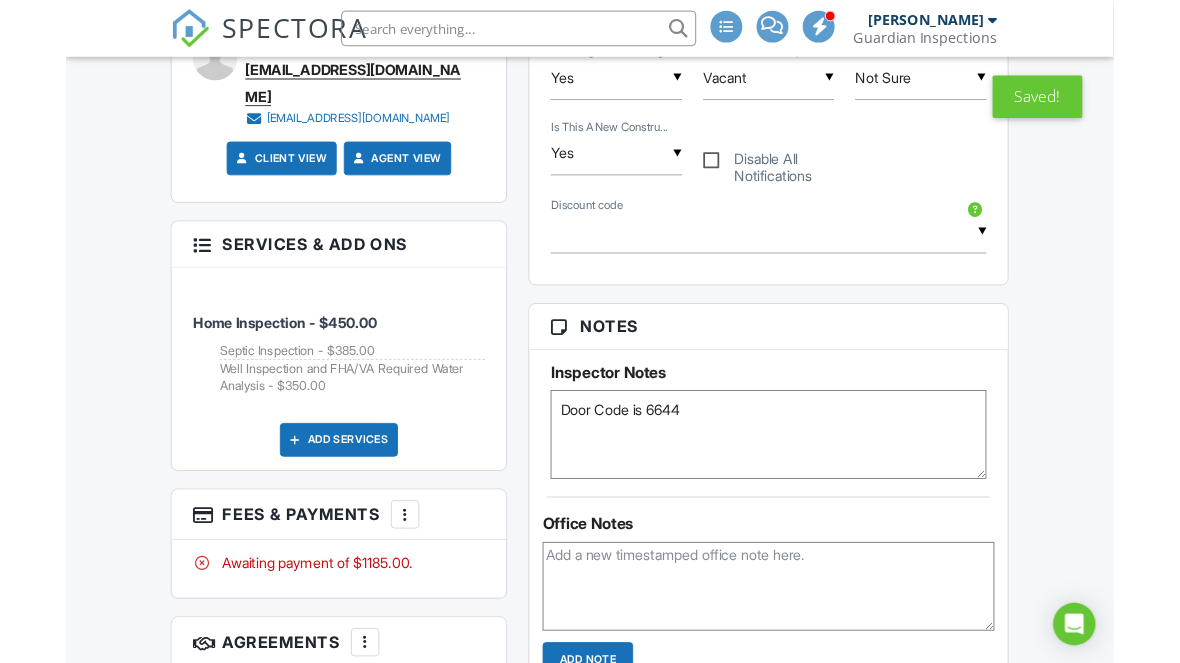 scroll, scrollTop: 0, scrollLeft: 0, axis: both 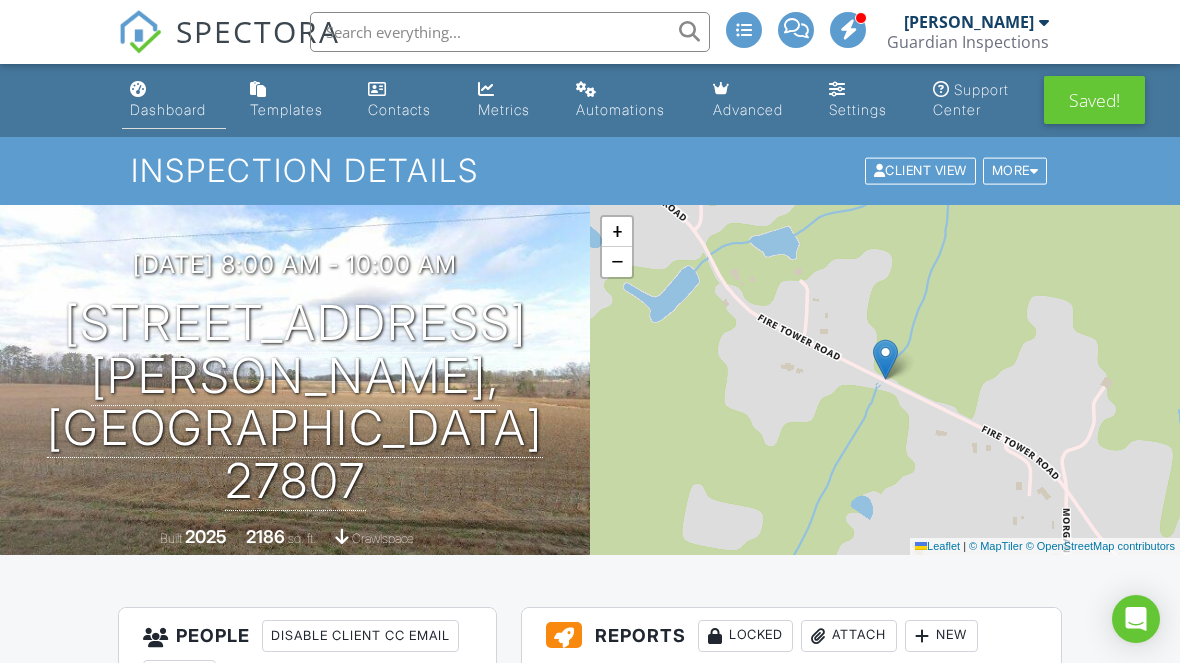 click on "Dashboard" at bounding box center [174, 100] 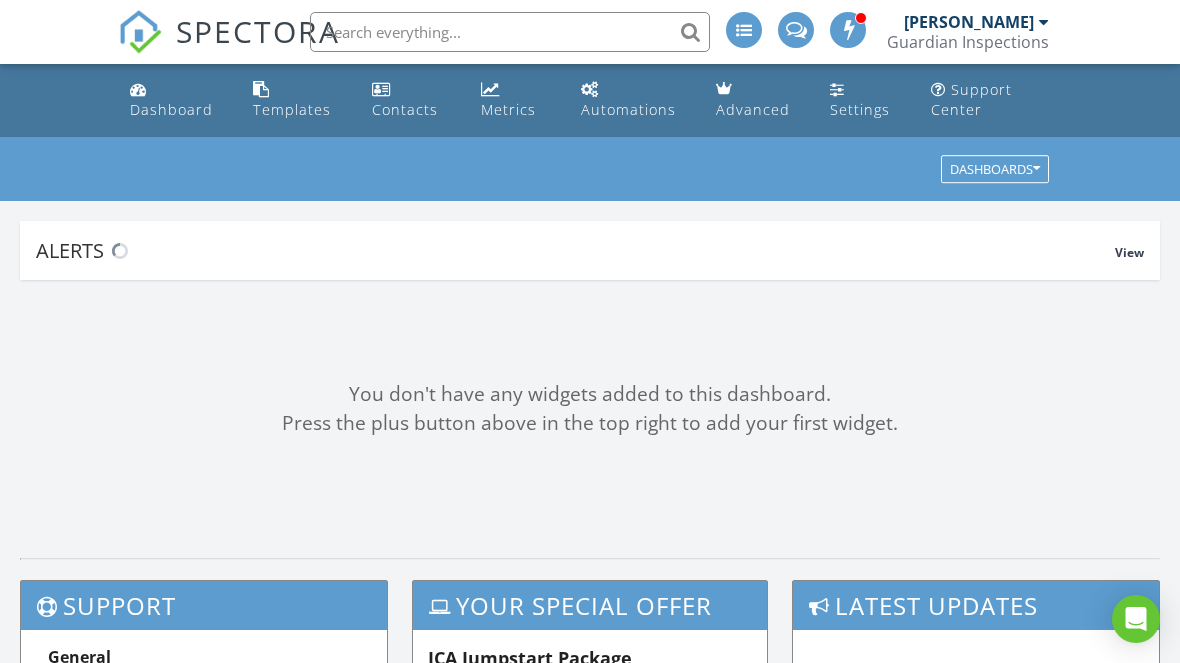 scroll, scrollTop: 0, scrollLeft: 0, axis: both 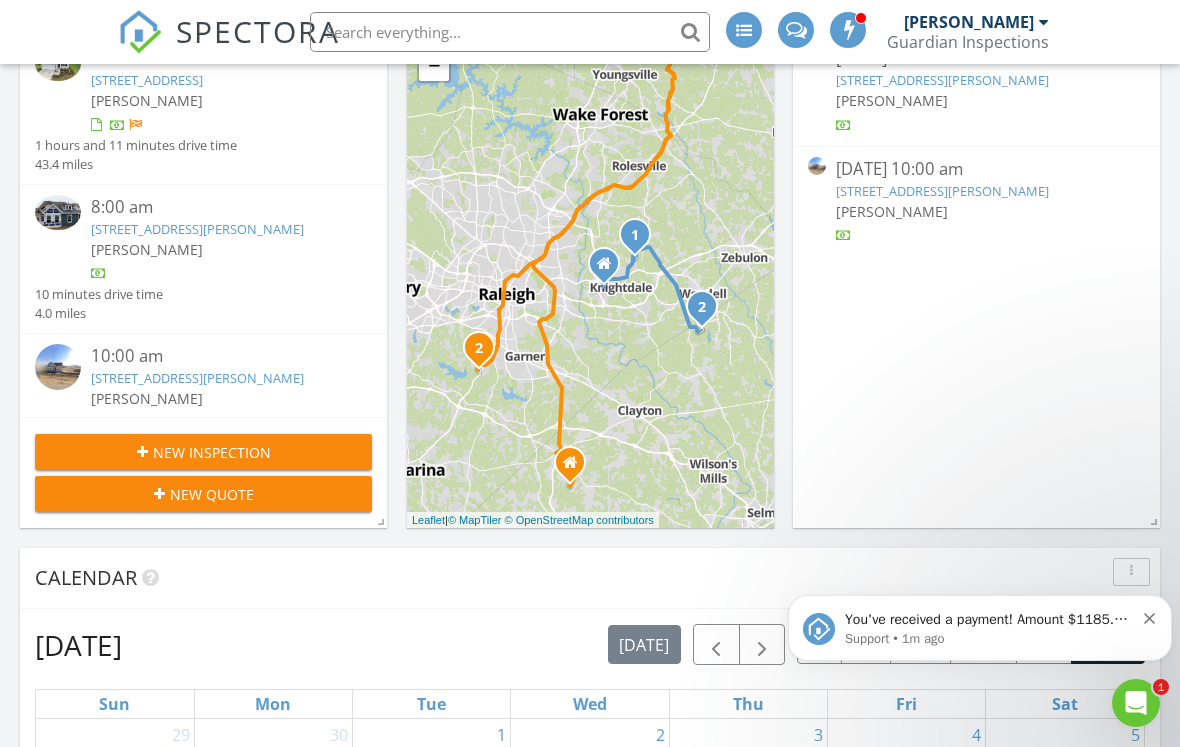 click on "You've received a payment!  Amount  $1185.00  Fee  $0.00  Net  $1185.00  Transaction #  pi_3RjQ8eK7snlDGpRF1iiqIcMW  Inspection  6840 Fire Tower Rd, Bailey, NC 27807 Payouts to your bank or debit card occur on a daily basis. Each payment usually takes two business days to process. You can view your pending payout amount here. If you have any questions reach out on our chat bubble at app.spectora.com." at bounding box center [989, 620] 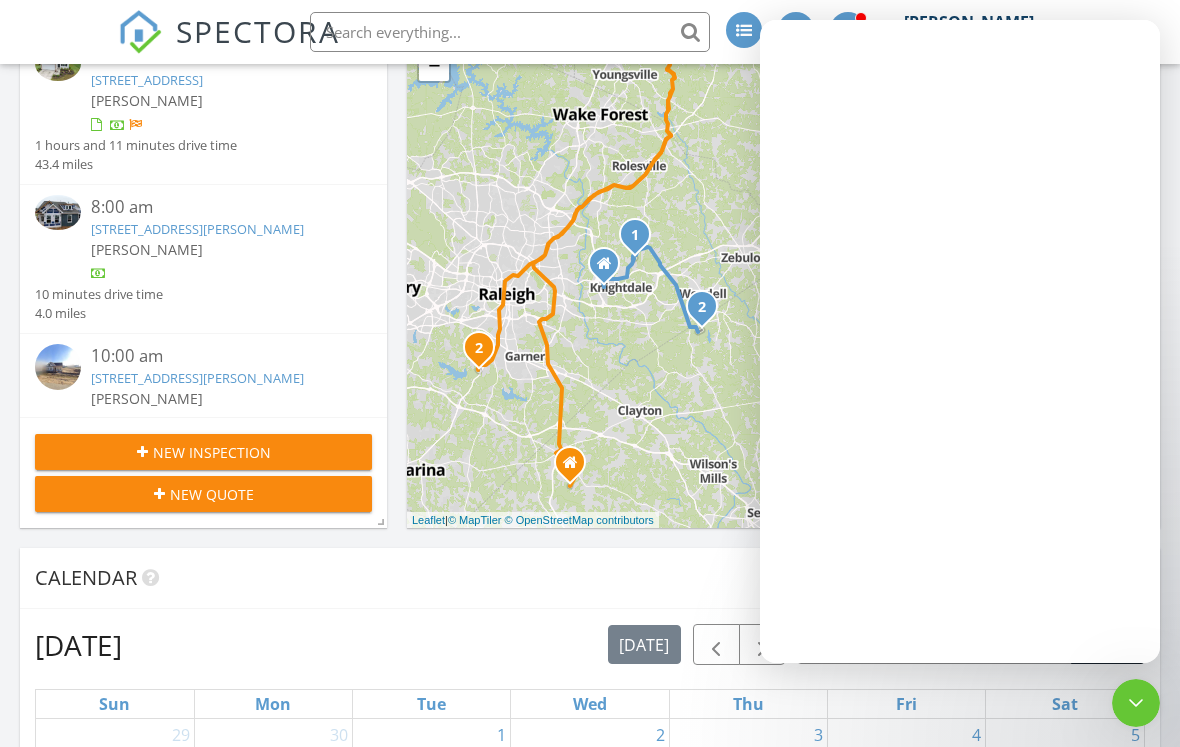 scroll, scrollTop: 0, scrollLeft: 0, axis: both 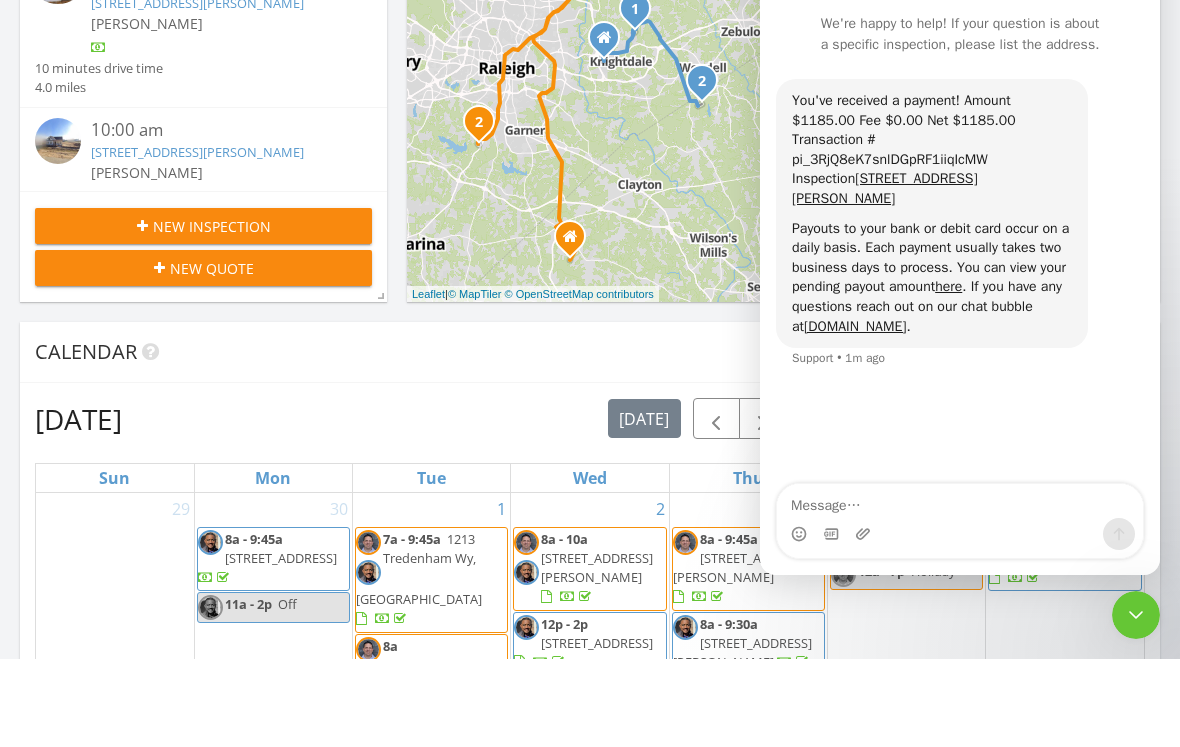 click 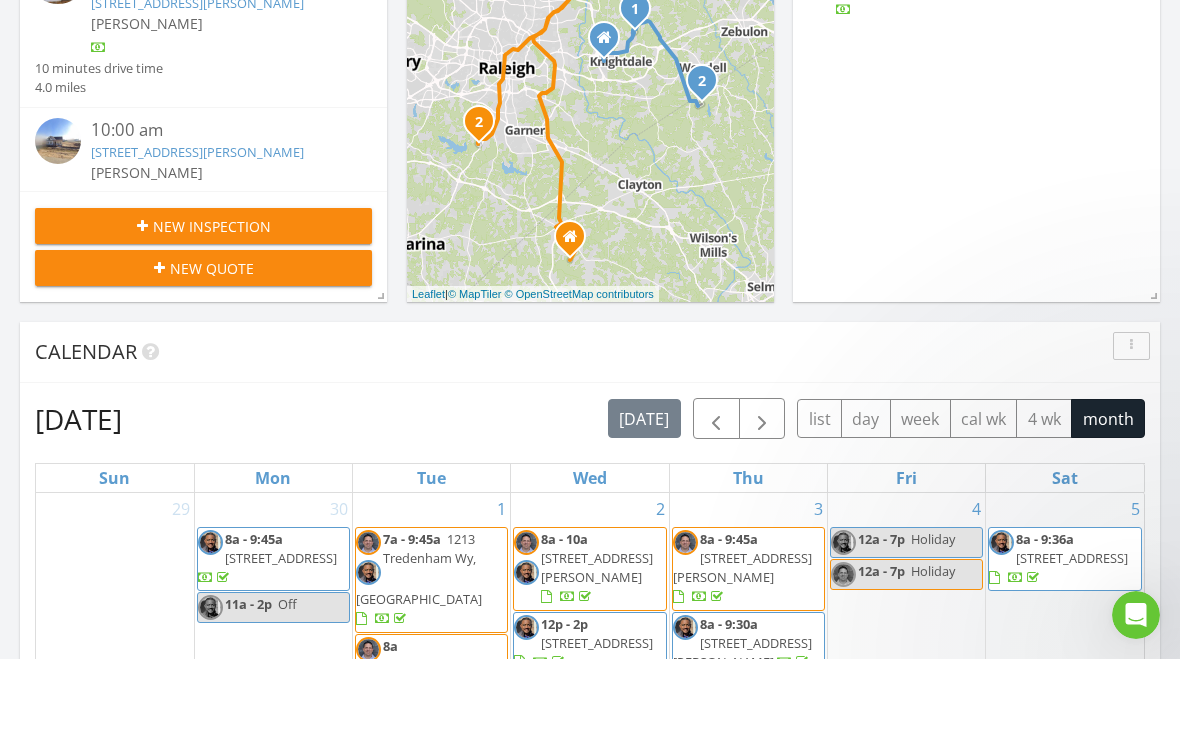 scroll, scrollTop: 457, scrollLeft: 0, axis: vertical 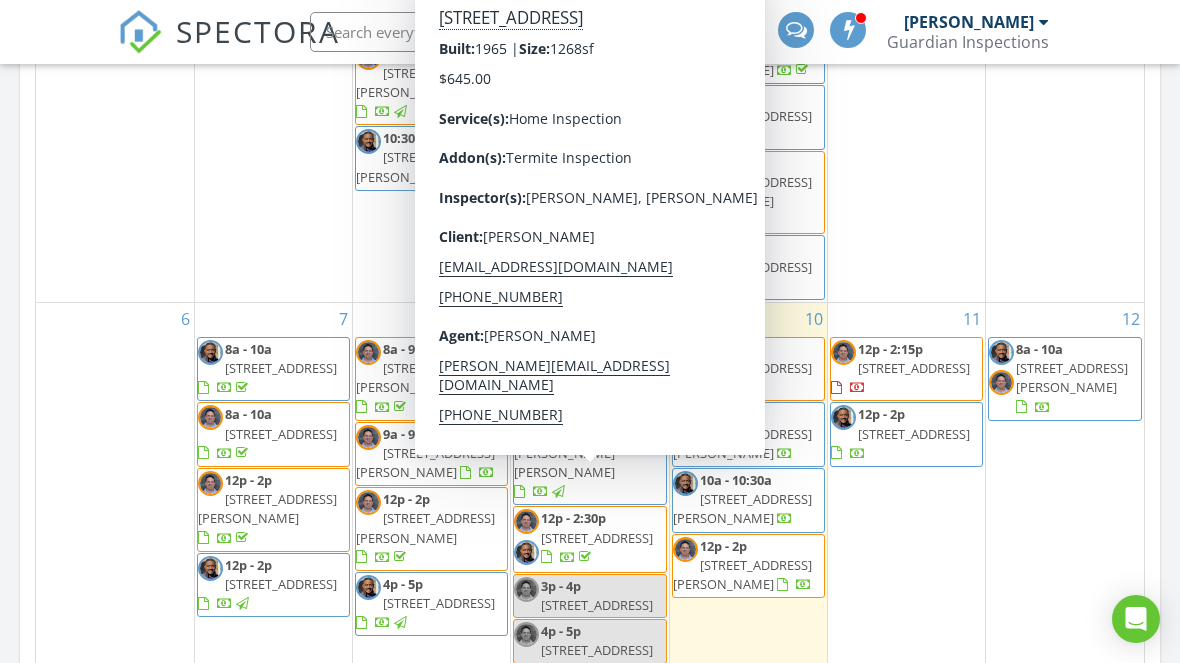 click on "[STREET_ADDRESS]" at bounding box center [597, 538] 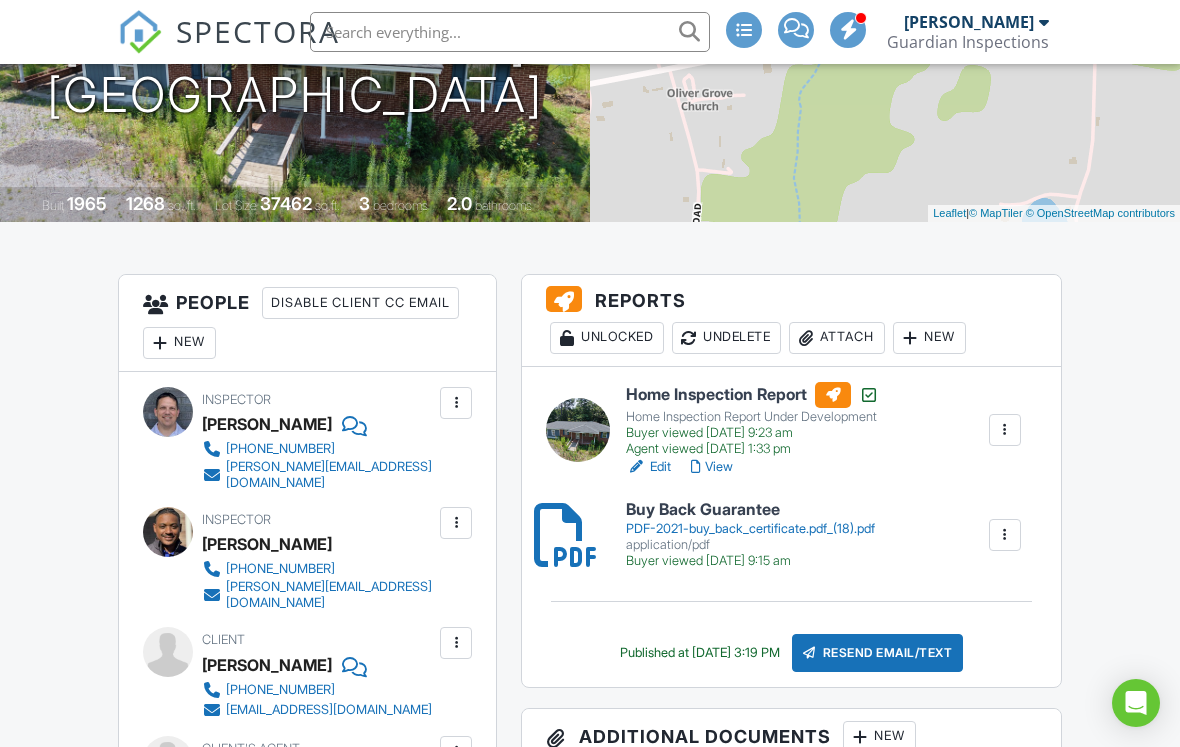 scroll, scrollTop: 0, scrollLeft: 0, axis: both 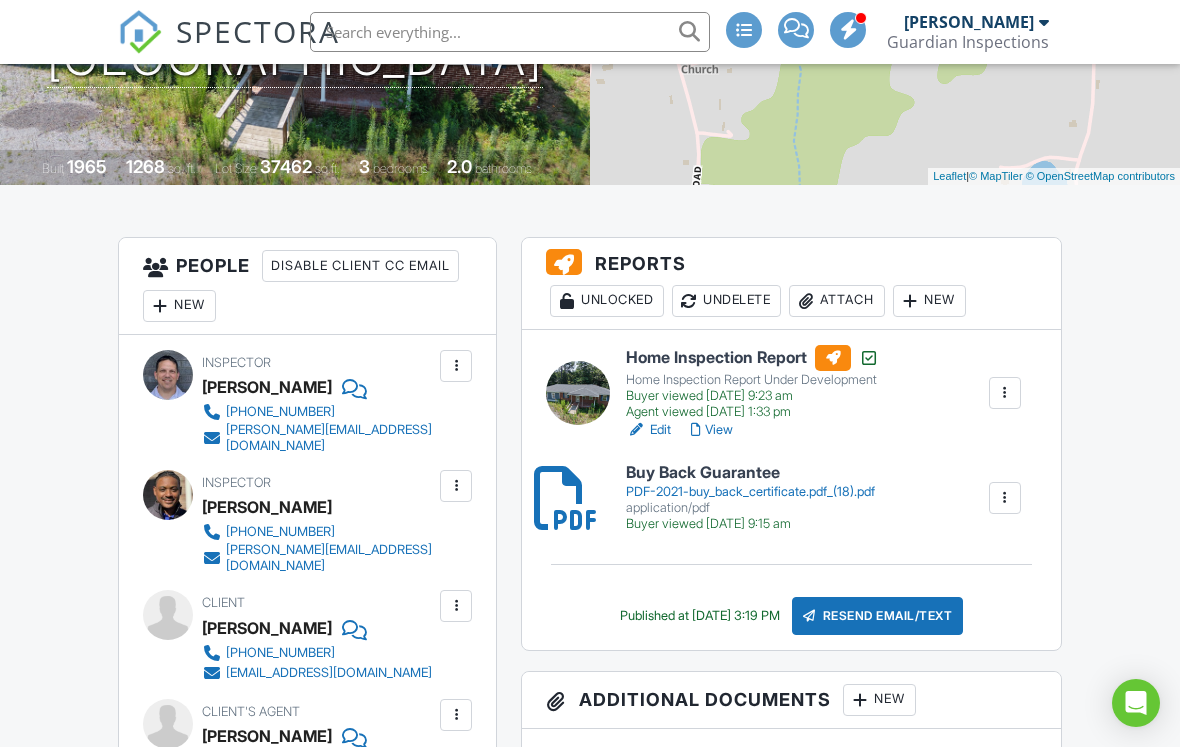 click on "View" at bounding box center [712, 430] 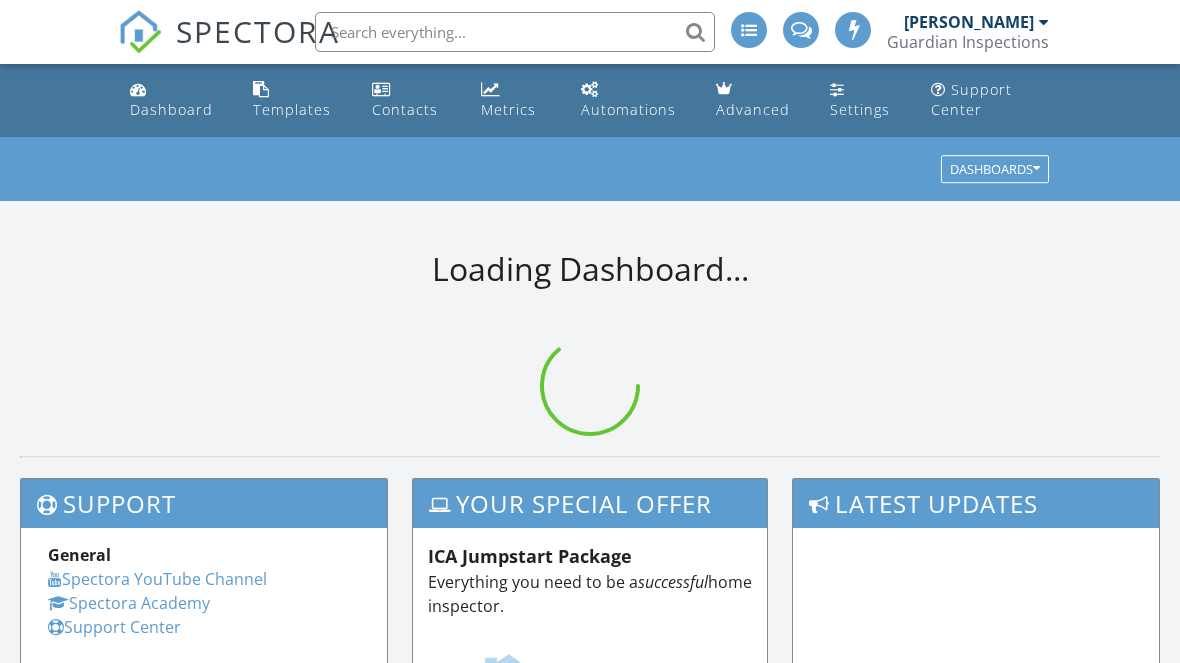 scroll, scrollTop: 0, scrollLeft: 0, axis: both 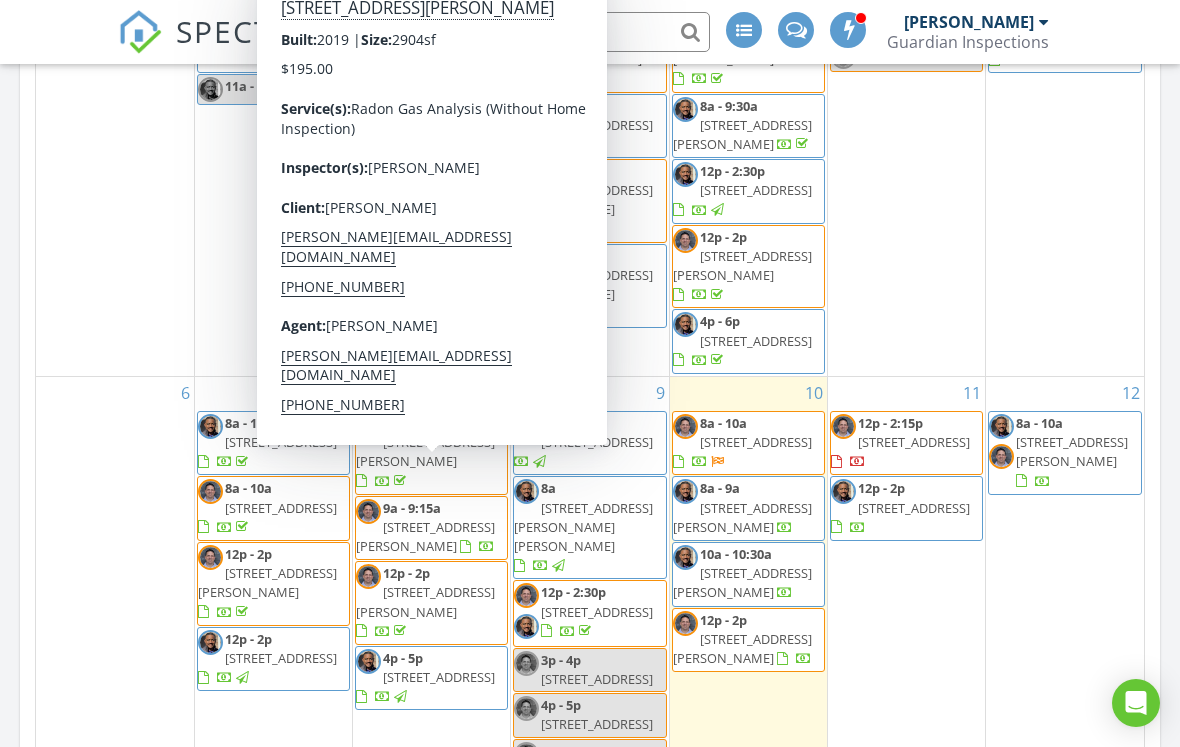 click on "[STREET_ADDRESS][PERSON_NAME]" at bounding box center (425, 536) 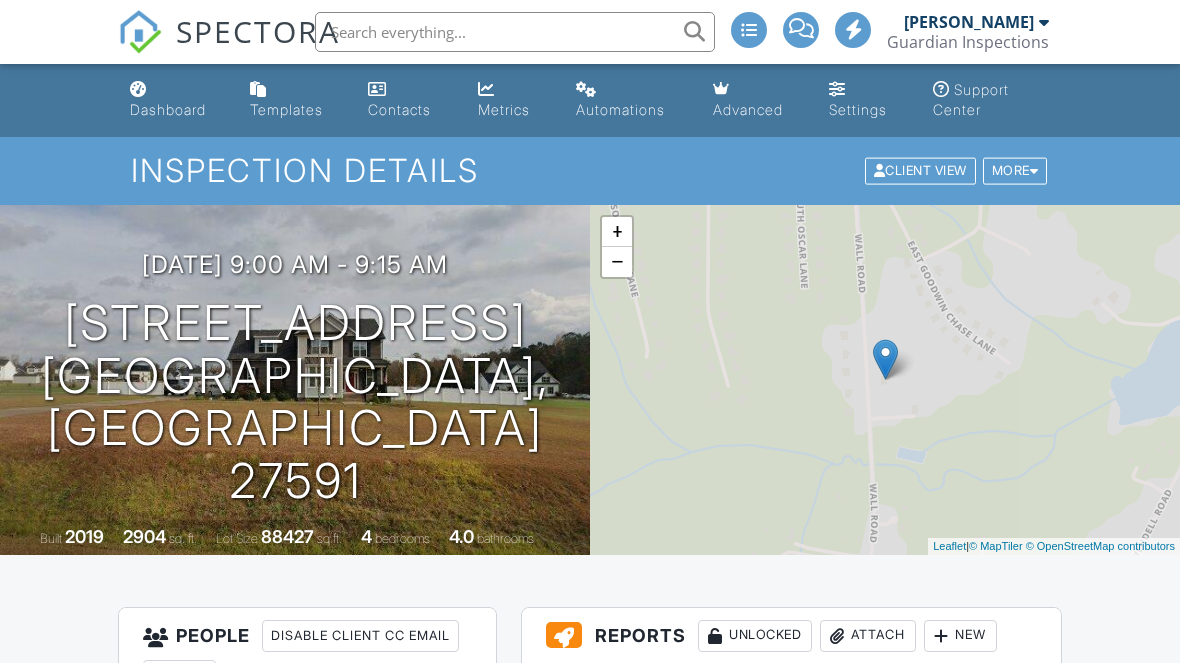 scroll, scrollTop: 0, scrollLeft: 0, axis: both 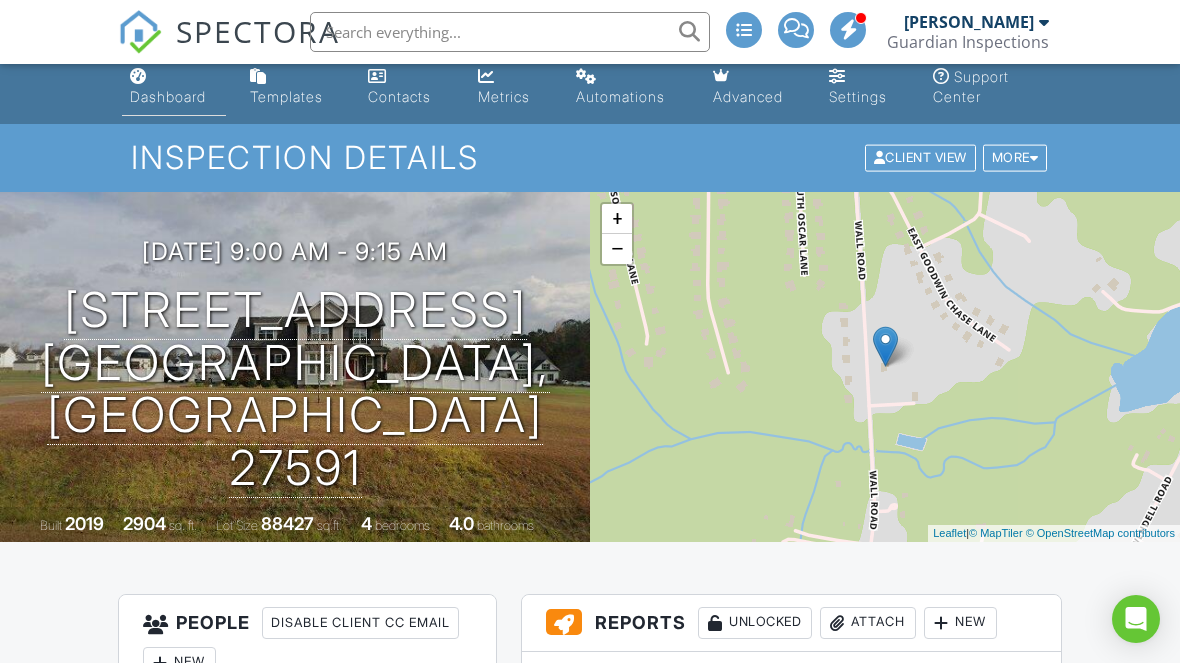 click on "Dashboard" at bounding box center (168, 96) 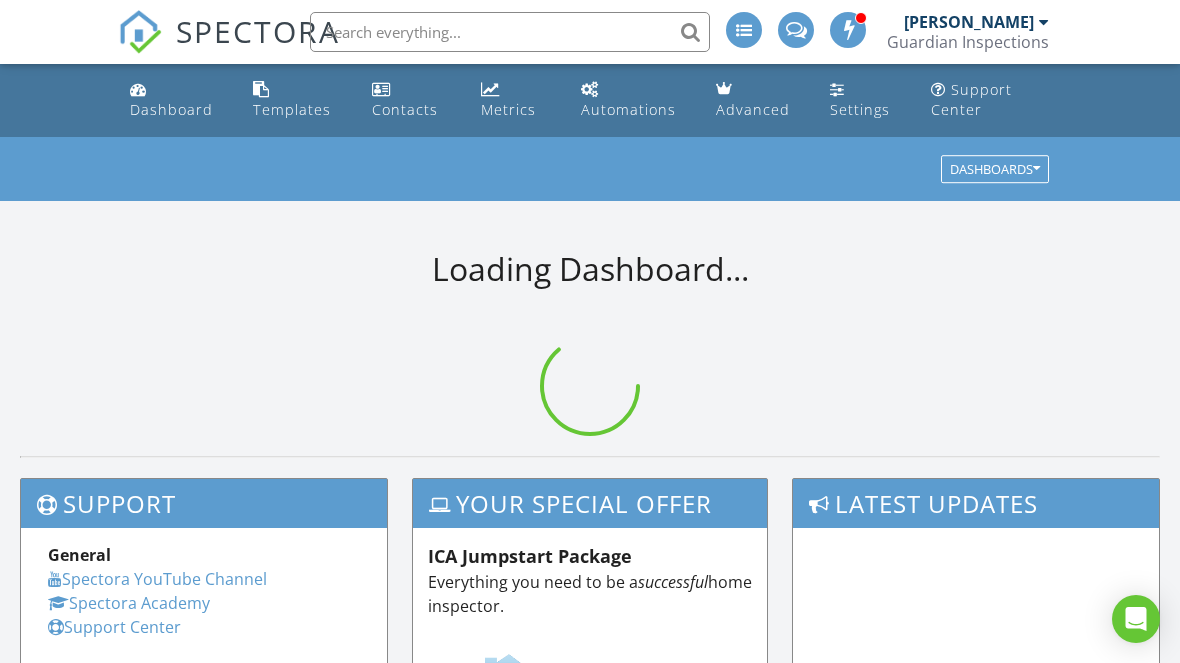 scroll, scrollTop: 0, scrollLeft: 0, axis: both 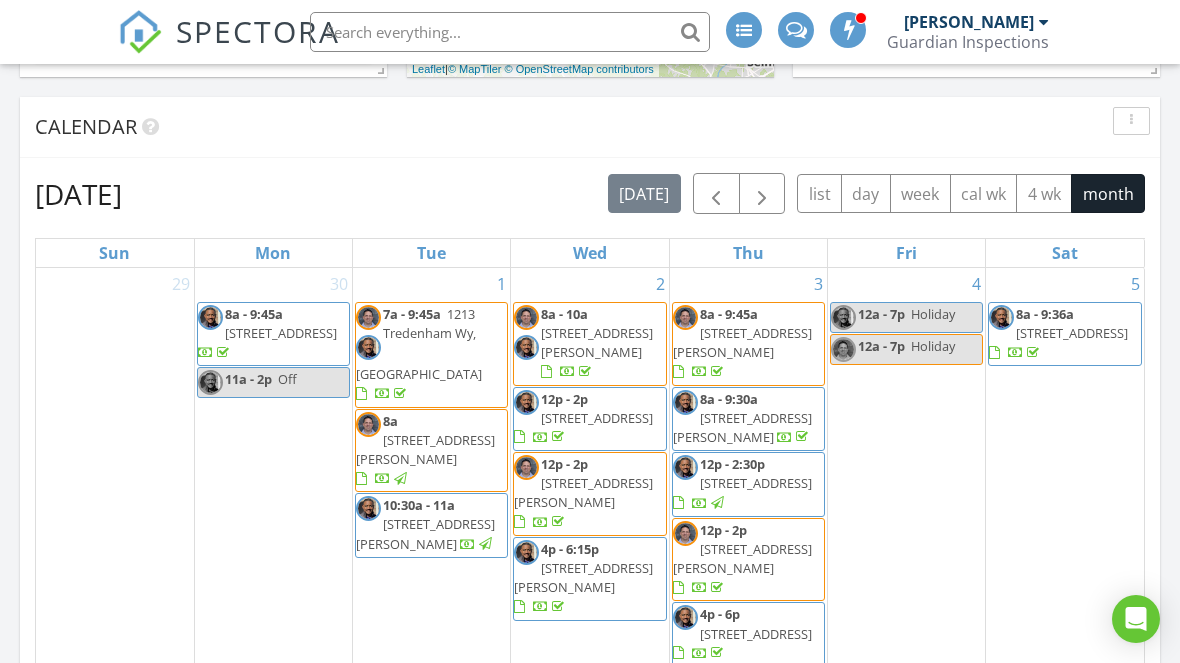 click on "30
8a - 9:45a
[STREET_ADDRESS]
11a - 2p
Off" at bounding box center (273, 468) 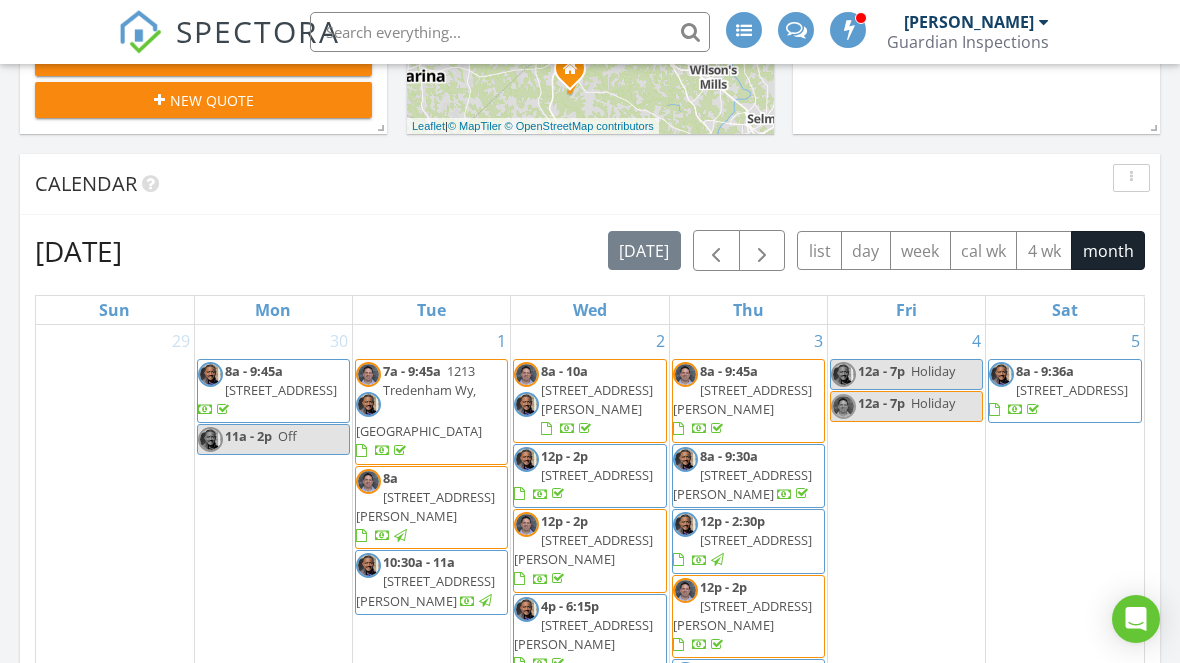 scroll, scrollTop: 744, scrollLeft: 0, axis: vertical 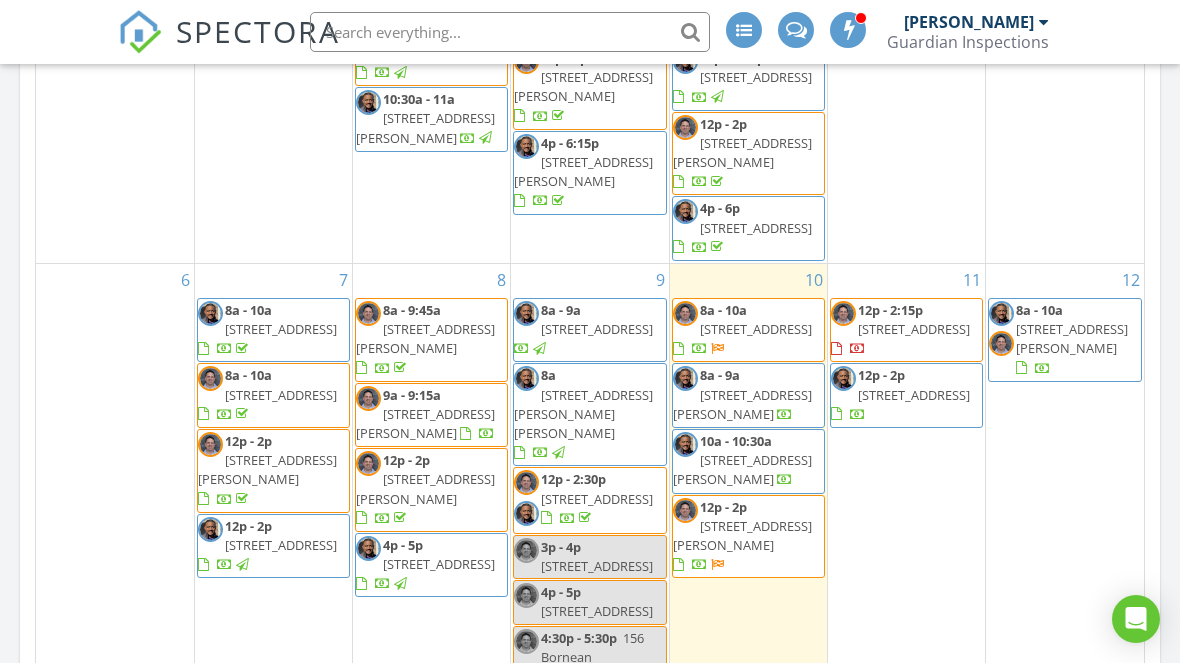 click on "6" at bounding box center (115, 477) 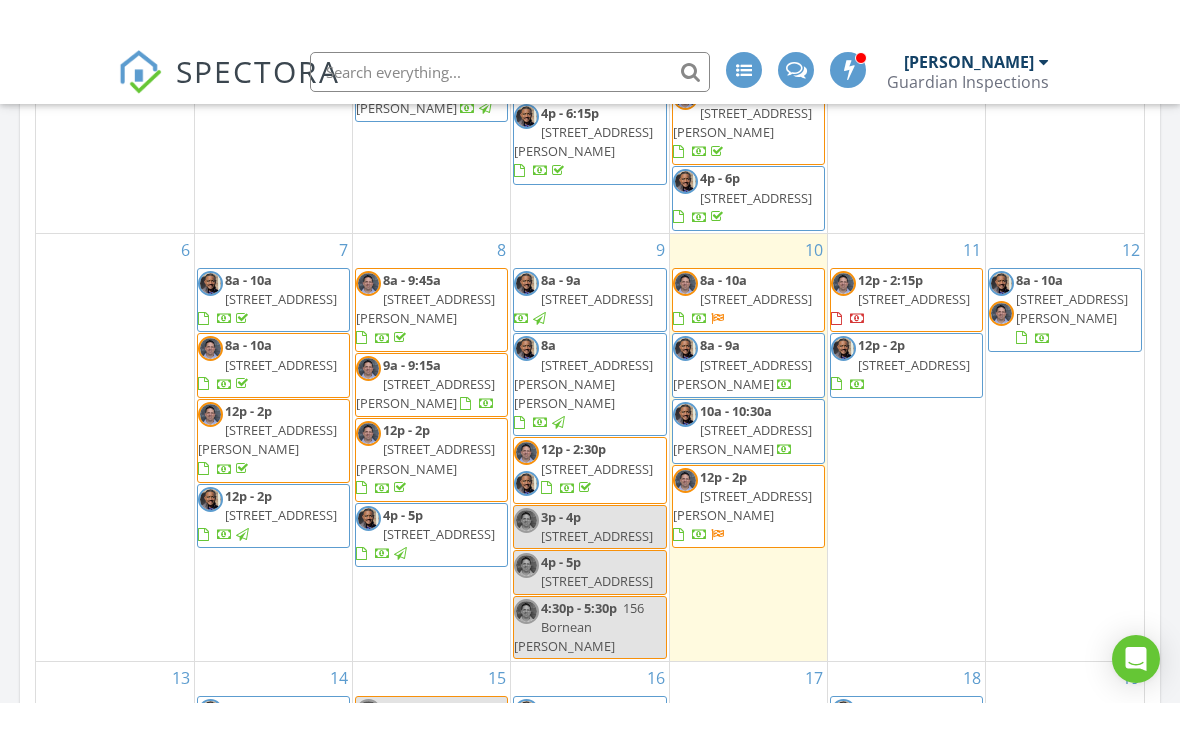scroll, scrollTop: 227, scrollLeft: 0, axis: vertical 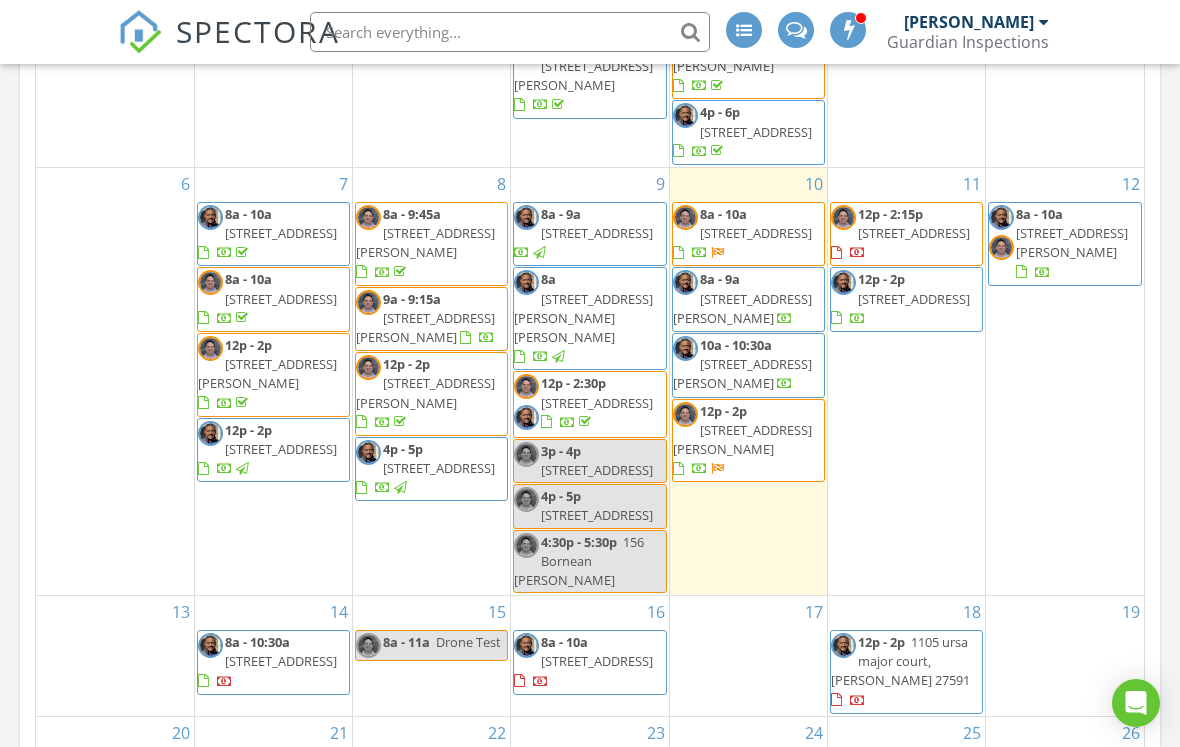 click on "12
8a - 10a
6840 Fire Tower Rd, Bailey 27807" at bounding box center (1065, 381) 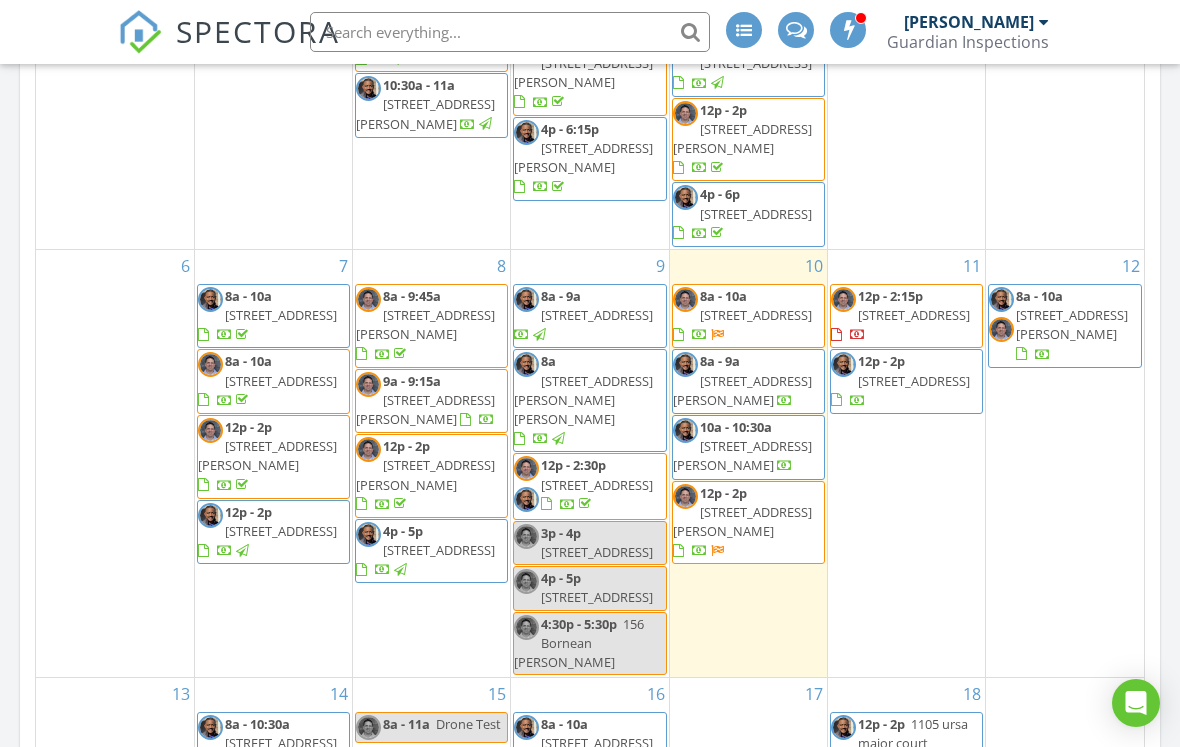 scroll, scrollTop: 143, scrollLeft: 0, axis: vertical 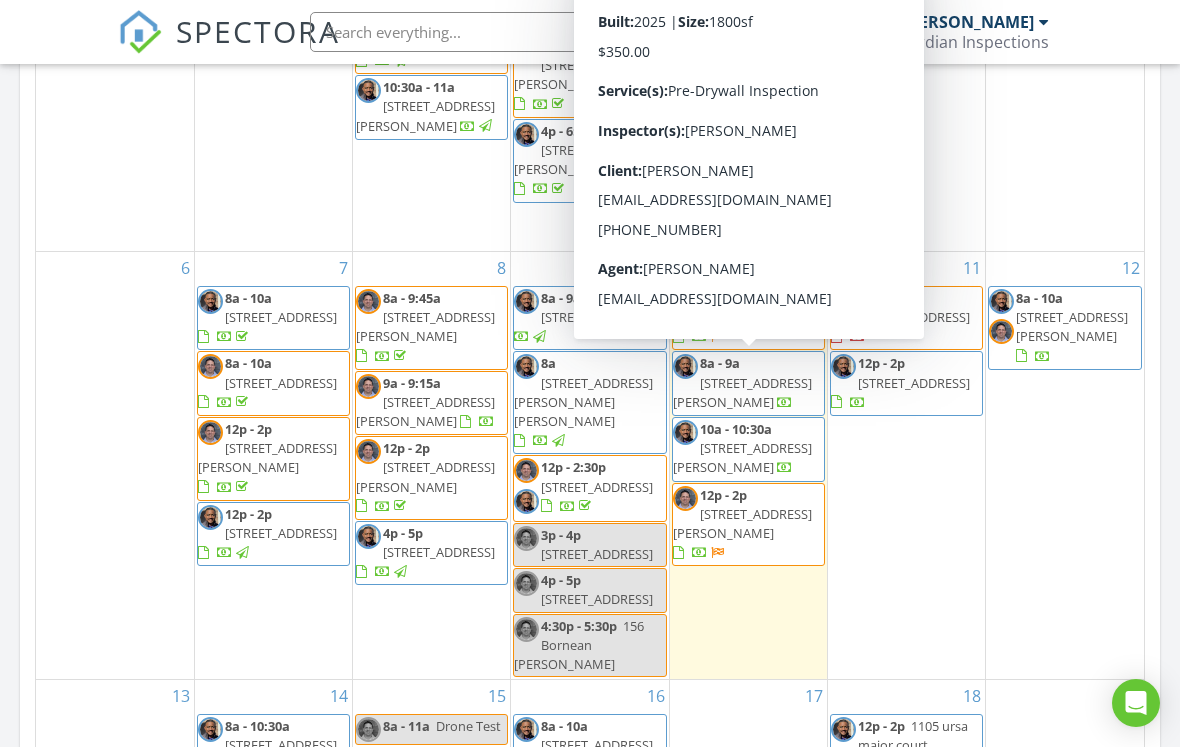 click on "[STREET_ADDRESS][PERSON_NAME]" at bounding box center [742, 392] 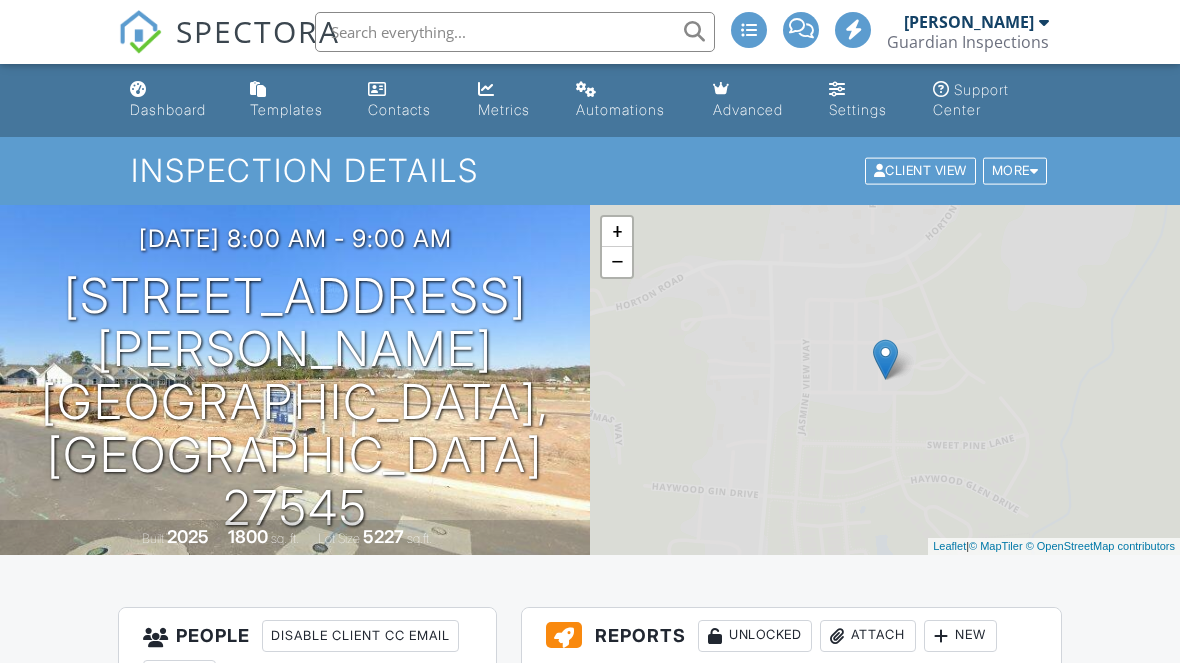 scroll, scrollTop: 0, scrollLeft: 0, axis: both 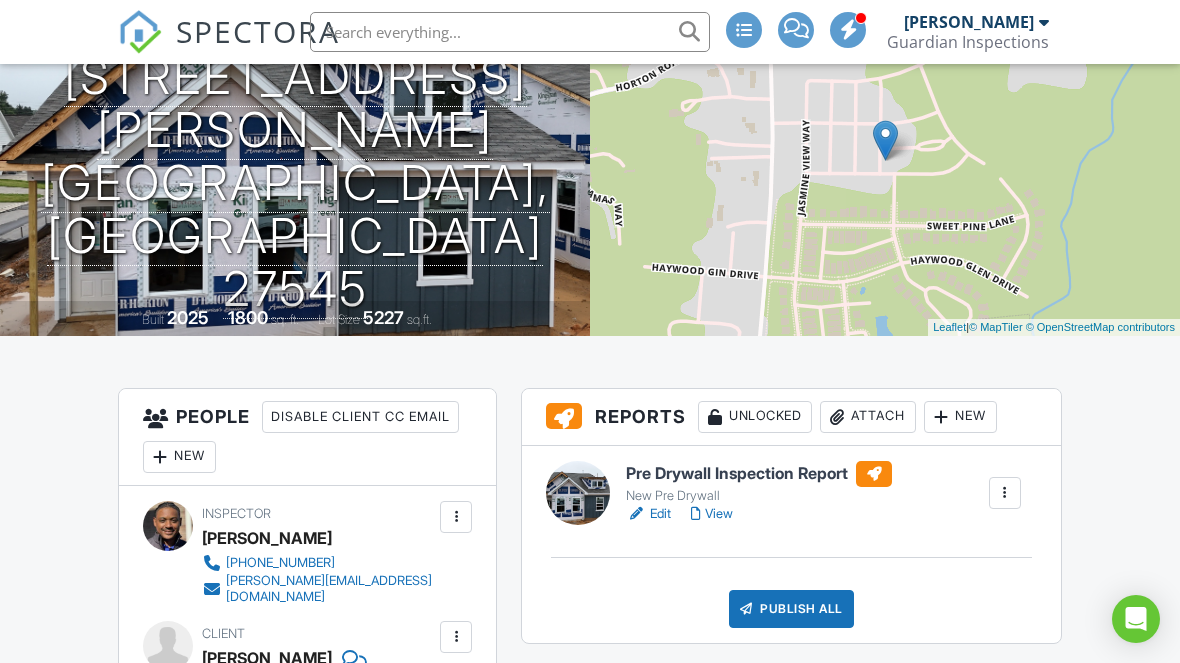 click on "View" at bounding box center (712, 514) 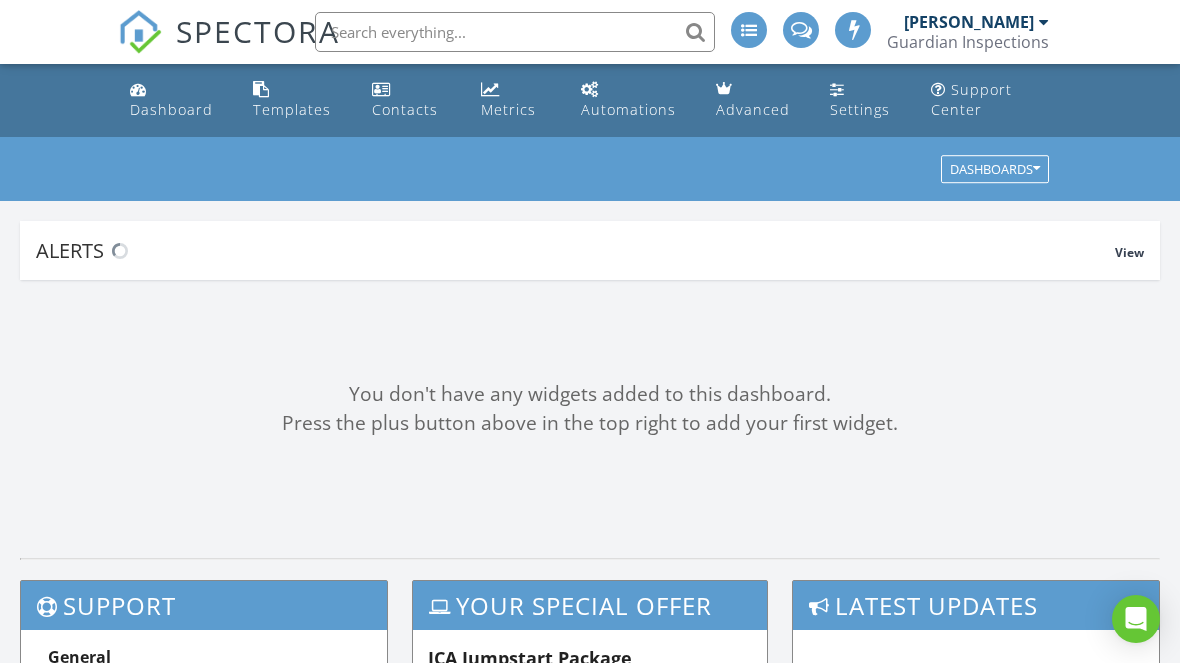 scroll, scrollTop: 0, scrollLeft: 0, axis: both 